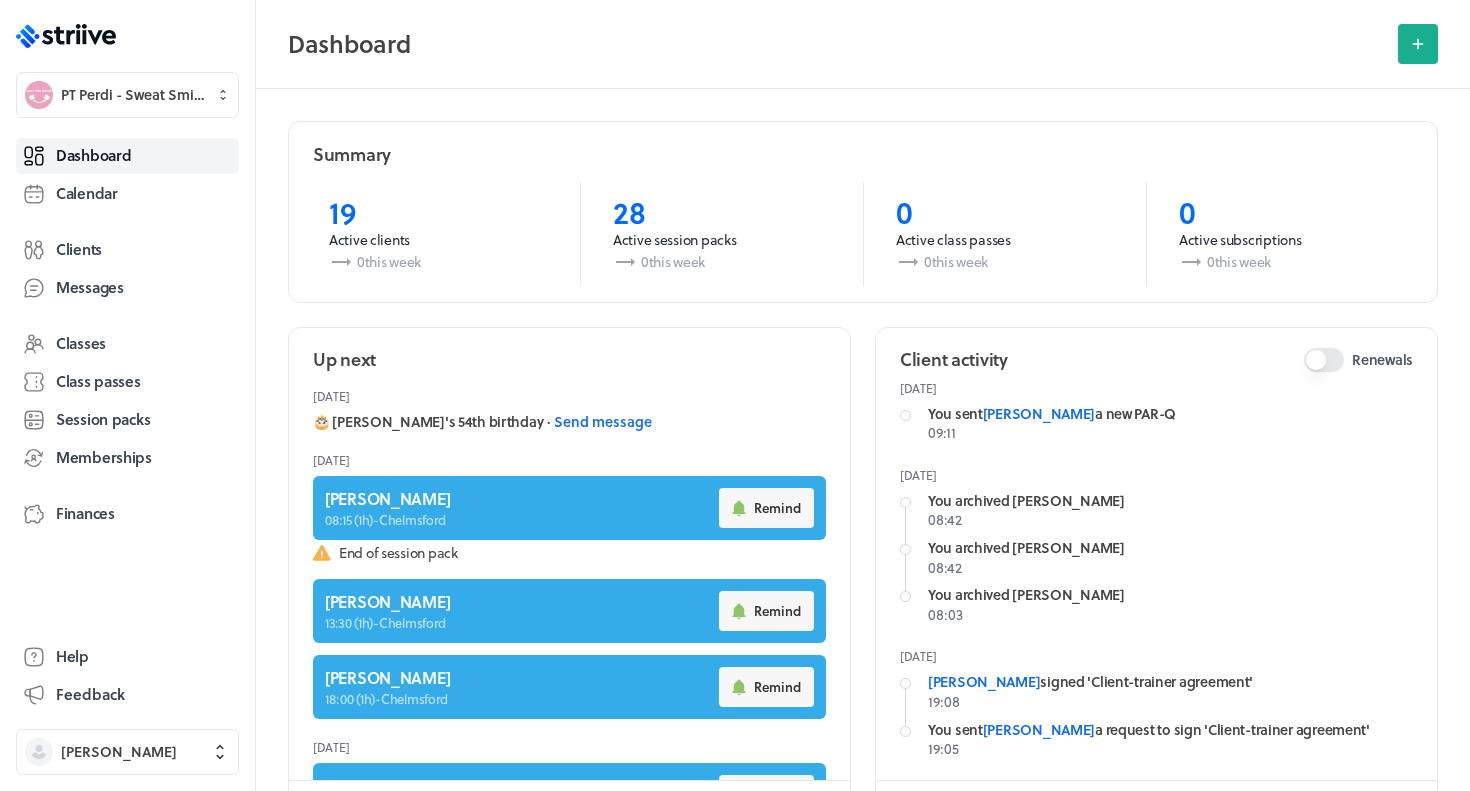 scroll, scrollTop: 0, scrollLeft: 0, axis: both 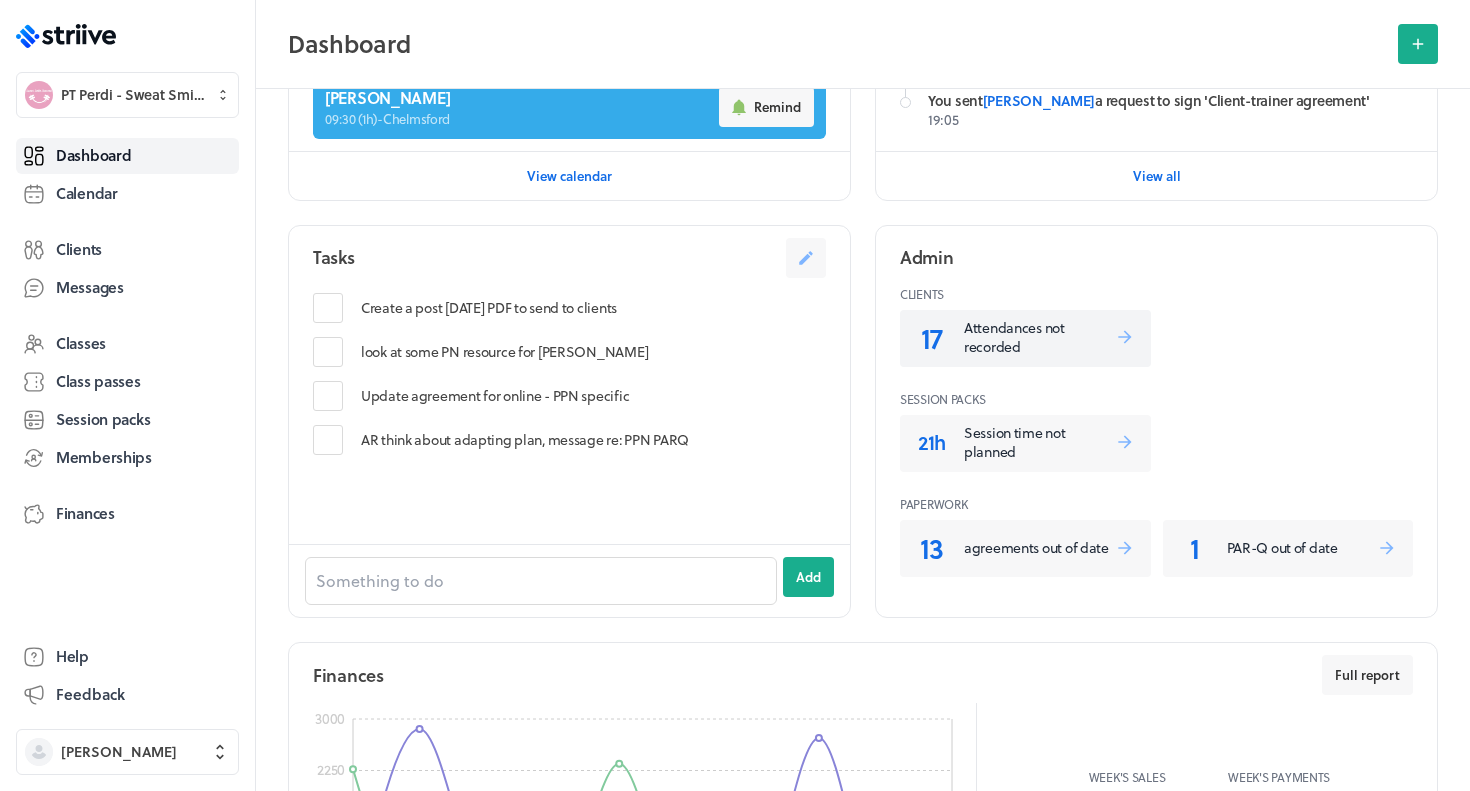 click on "Attendances not recorded" at bounding box center [1039, 337] 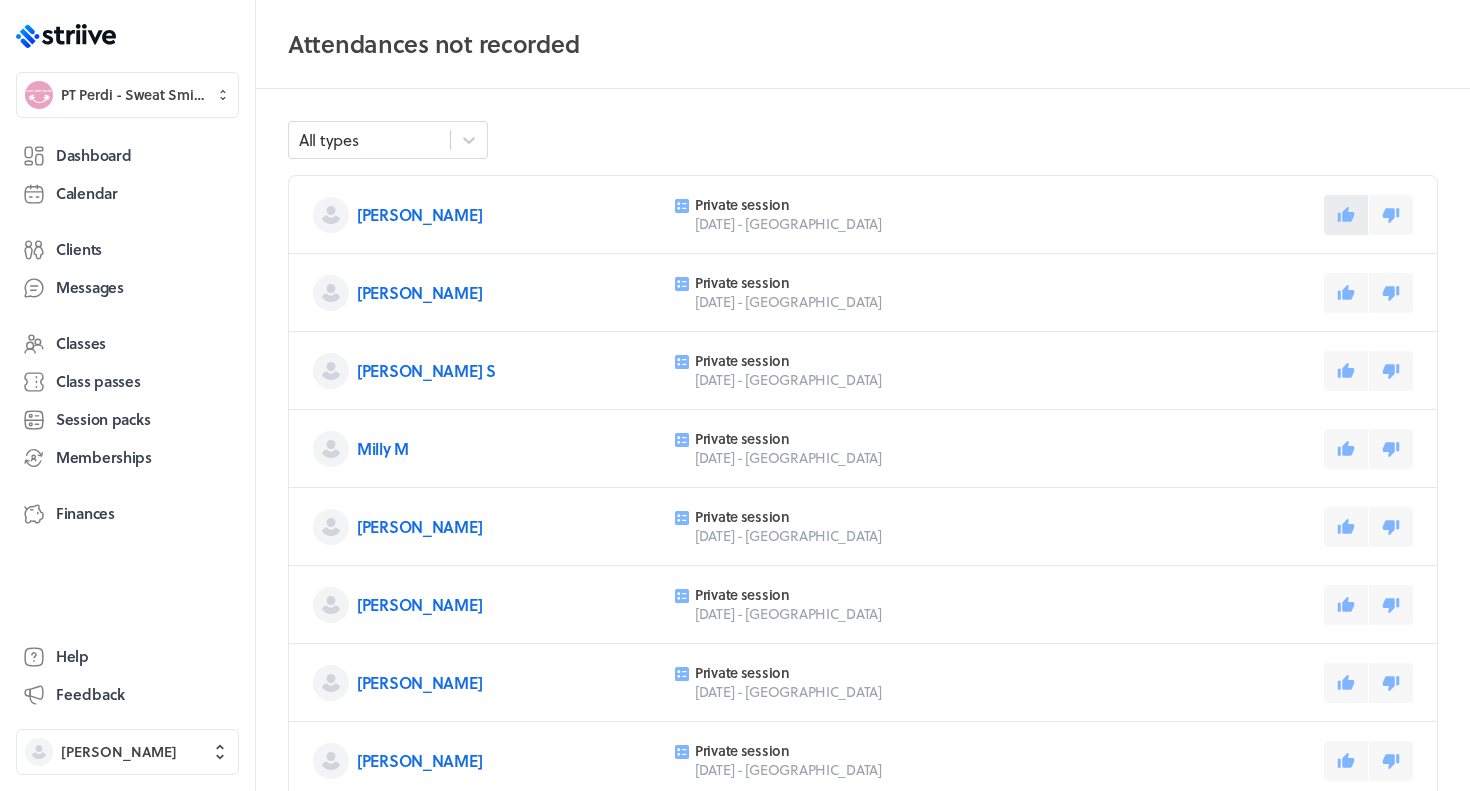 click 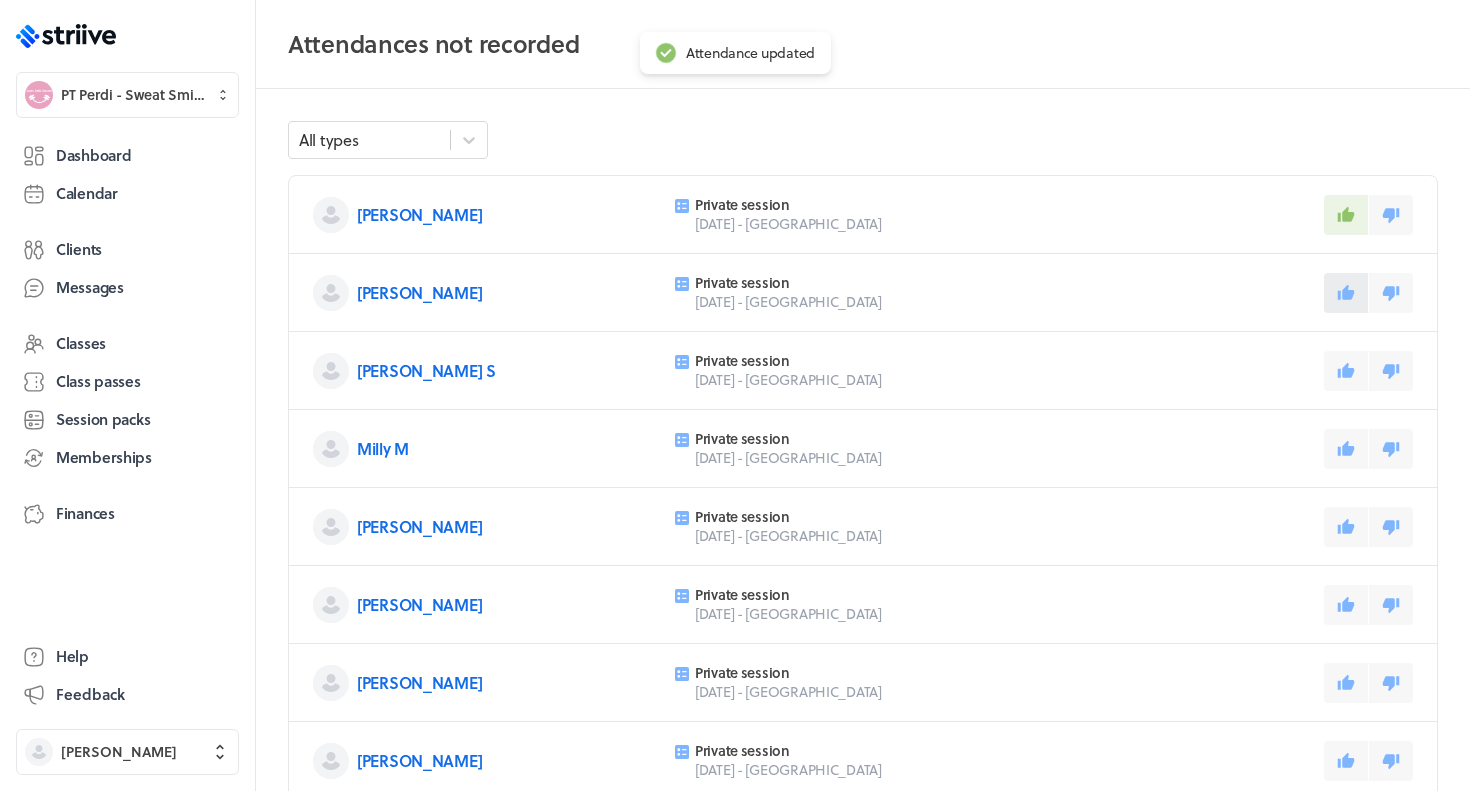 click 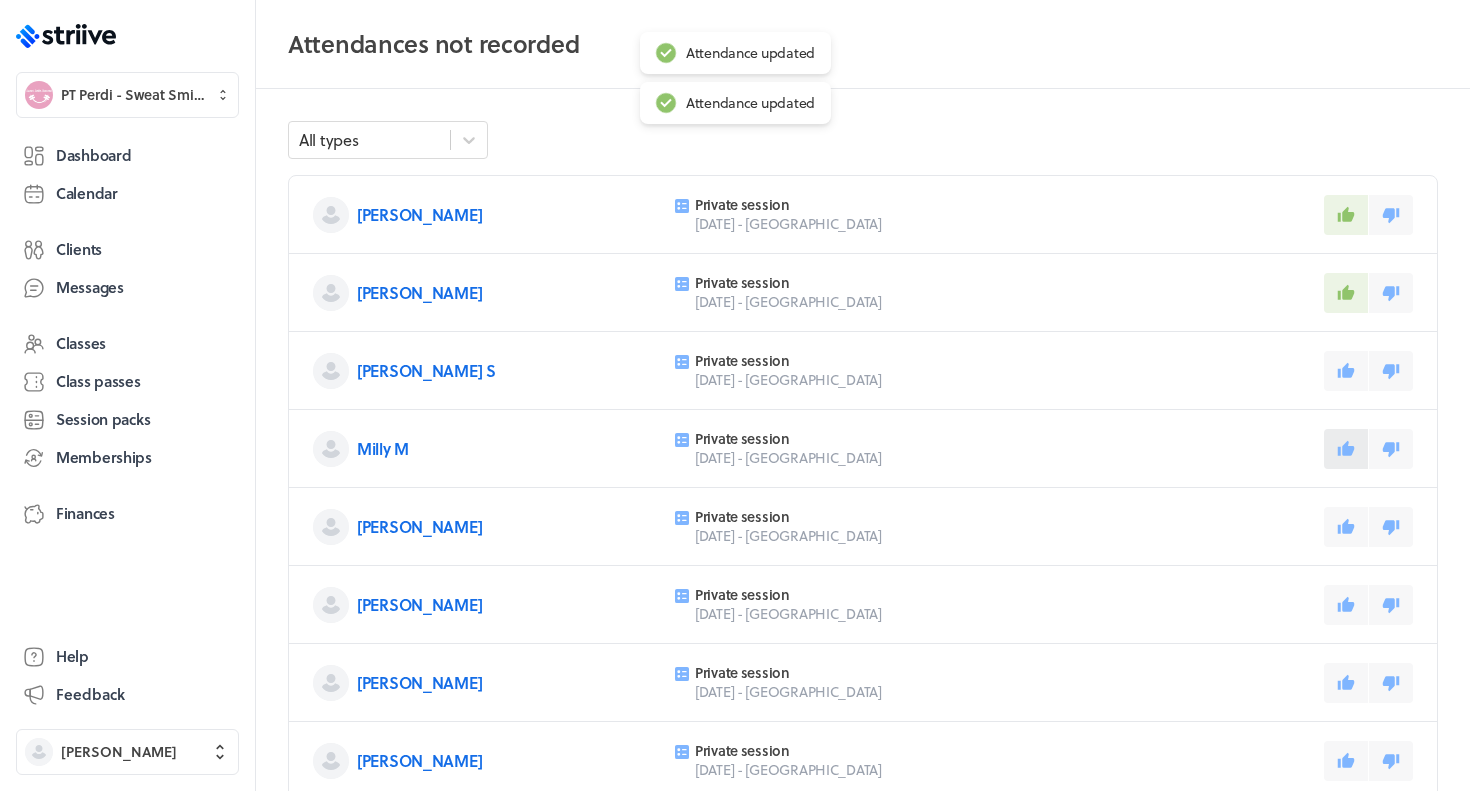 scroll, scrollTop: 53, scrollLeft: 0, axis: vertical 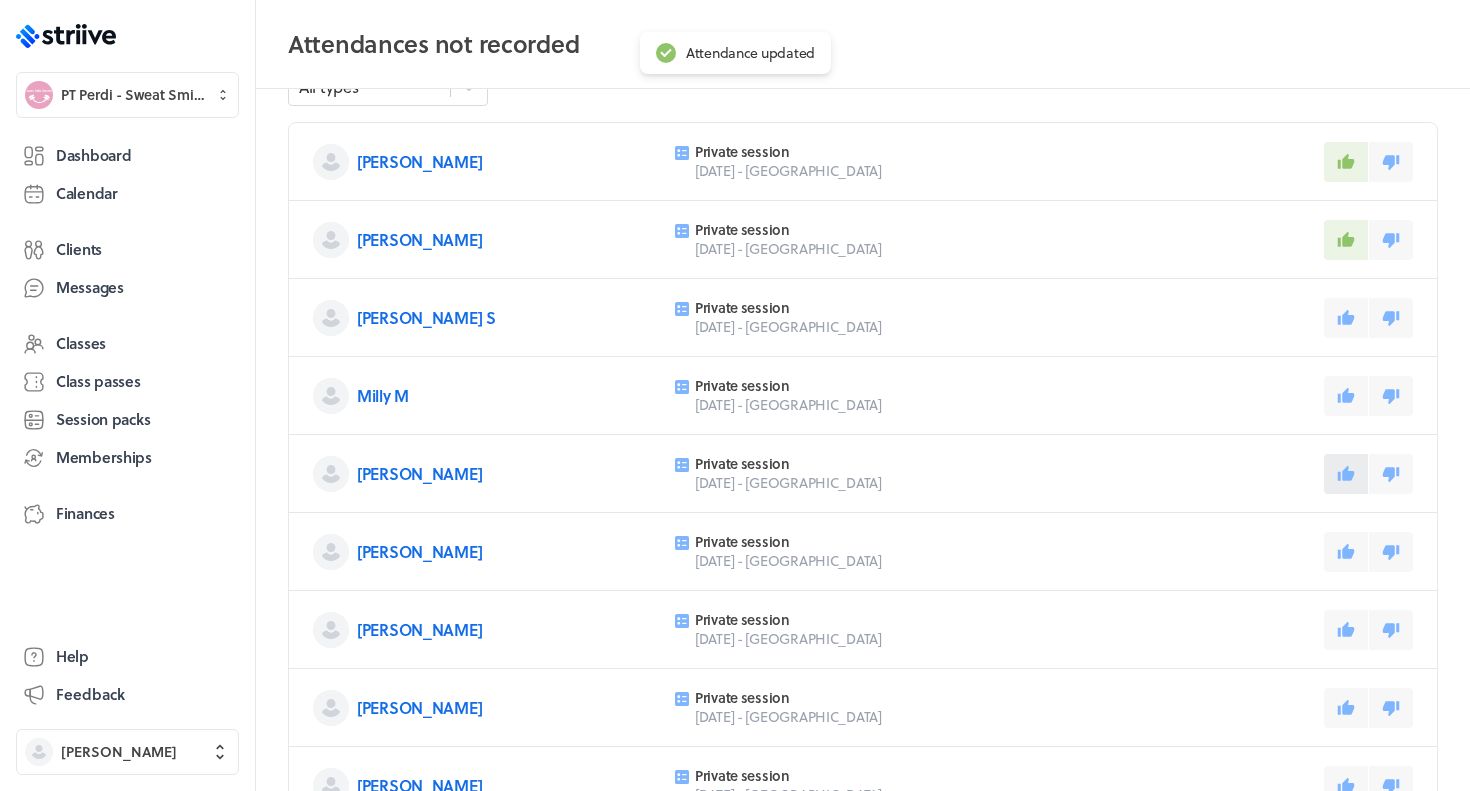 click at bounding box center [1346, 474] 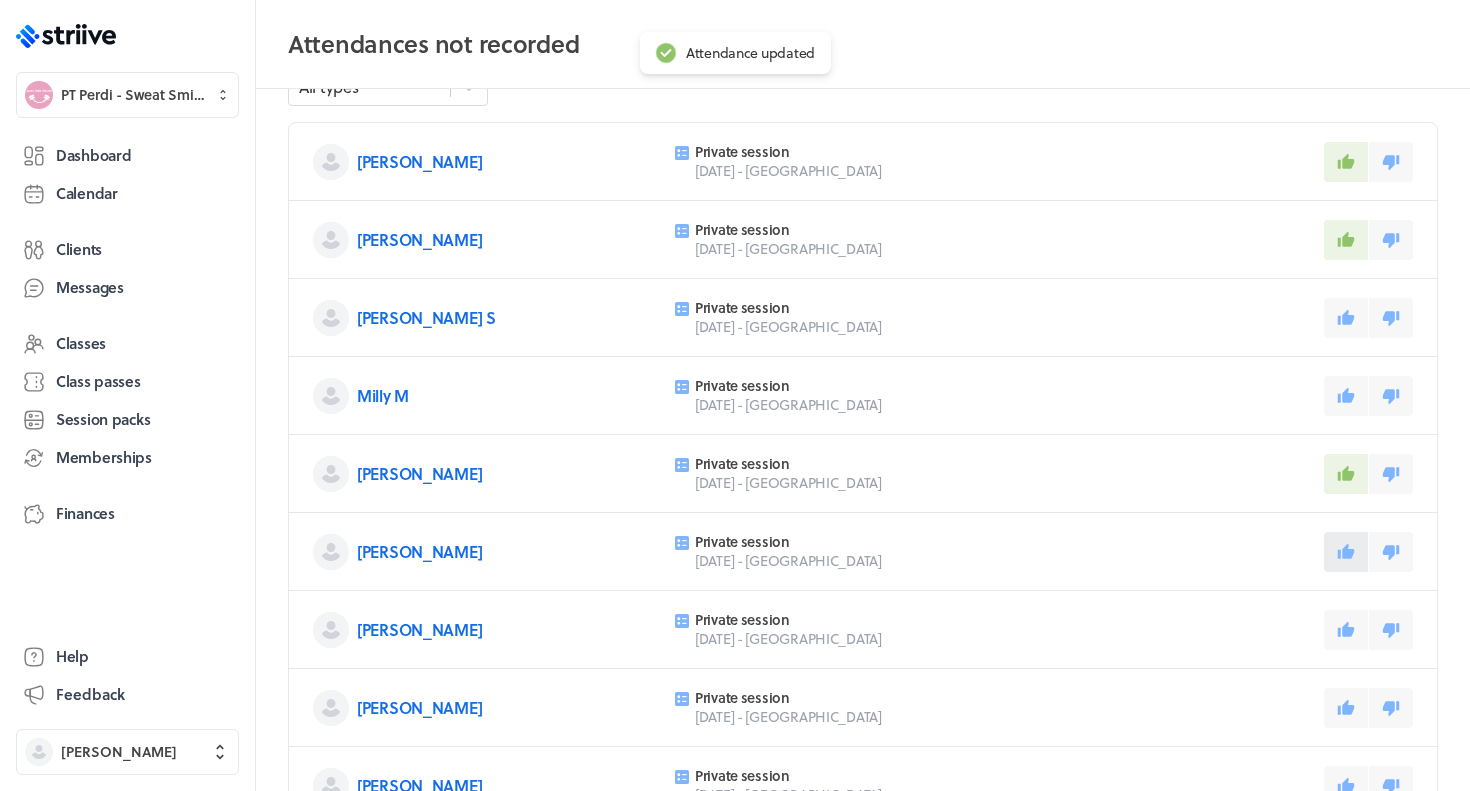 click at bounding box center (1346, 552) 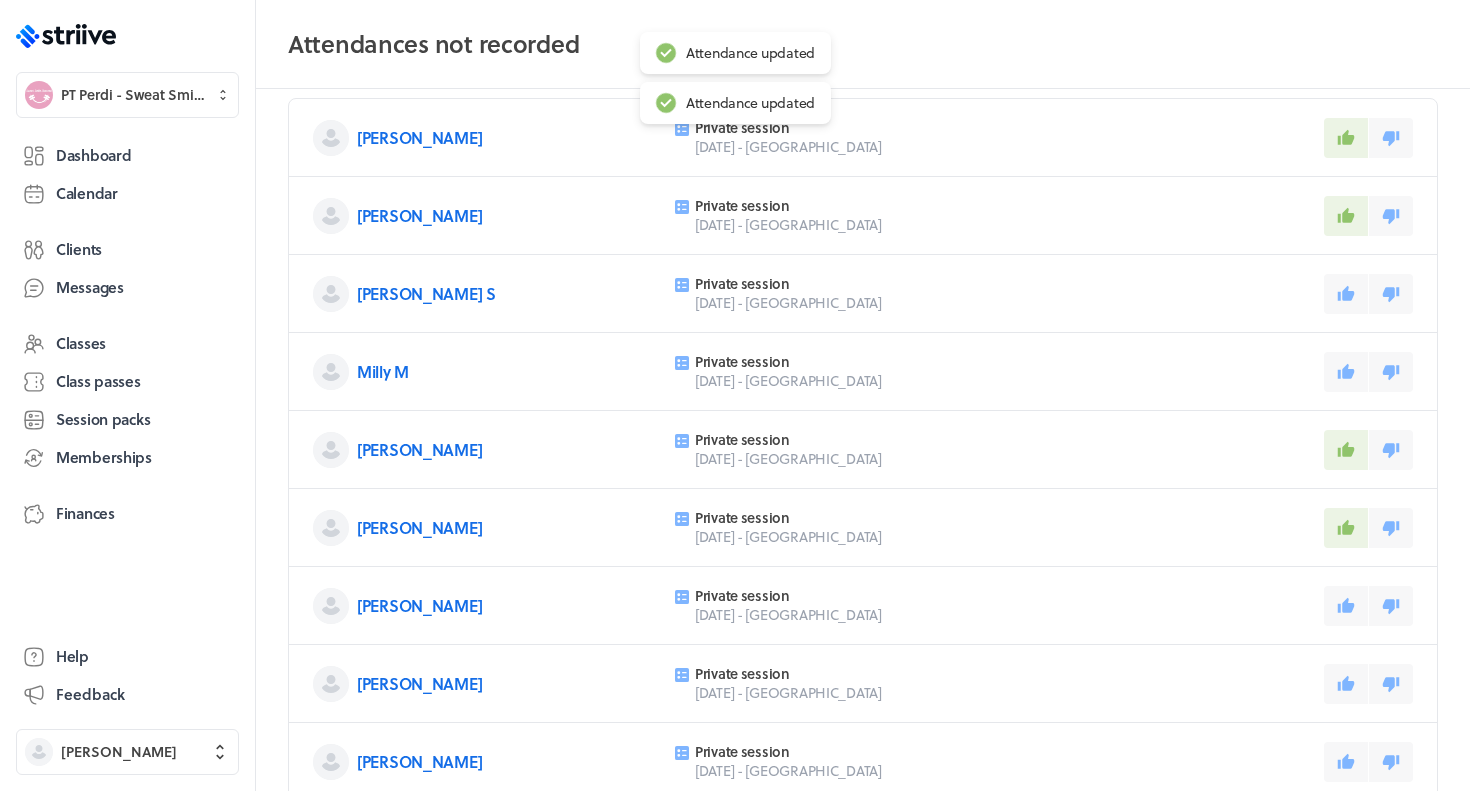 scroll, scrollTop: 79, scrollLeft: 0, axis: vertical 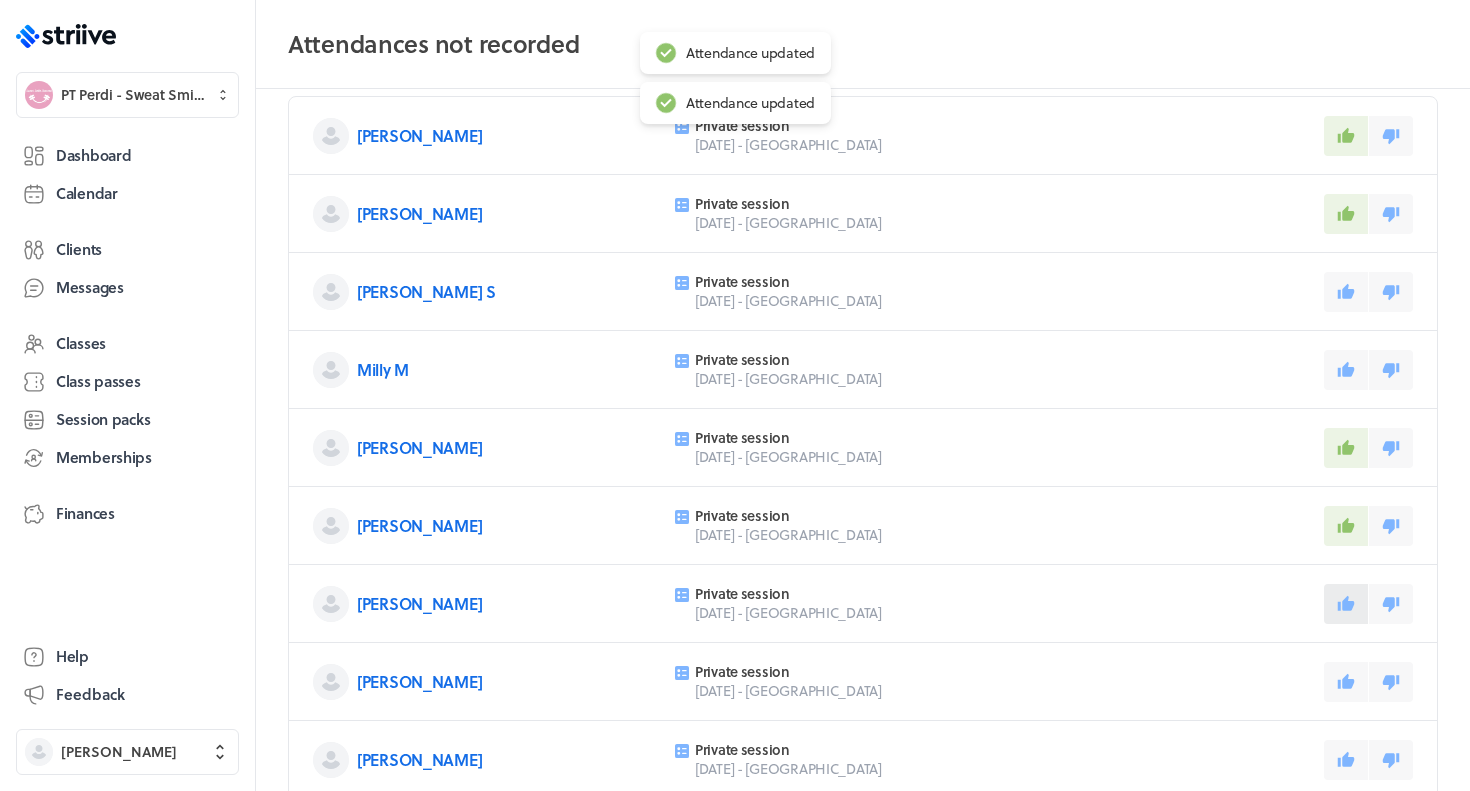 click 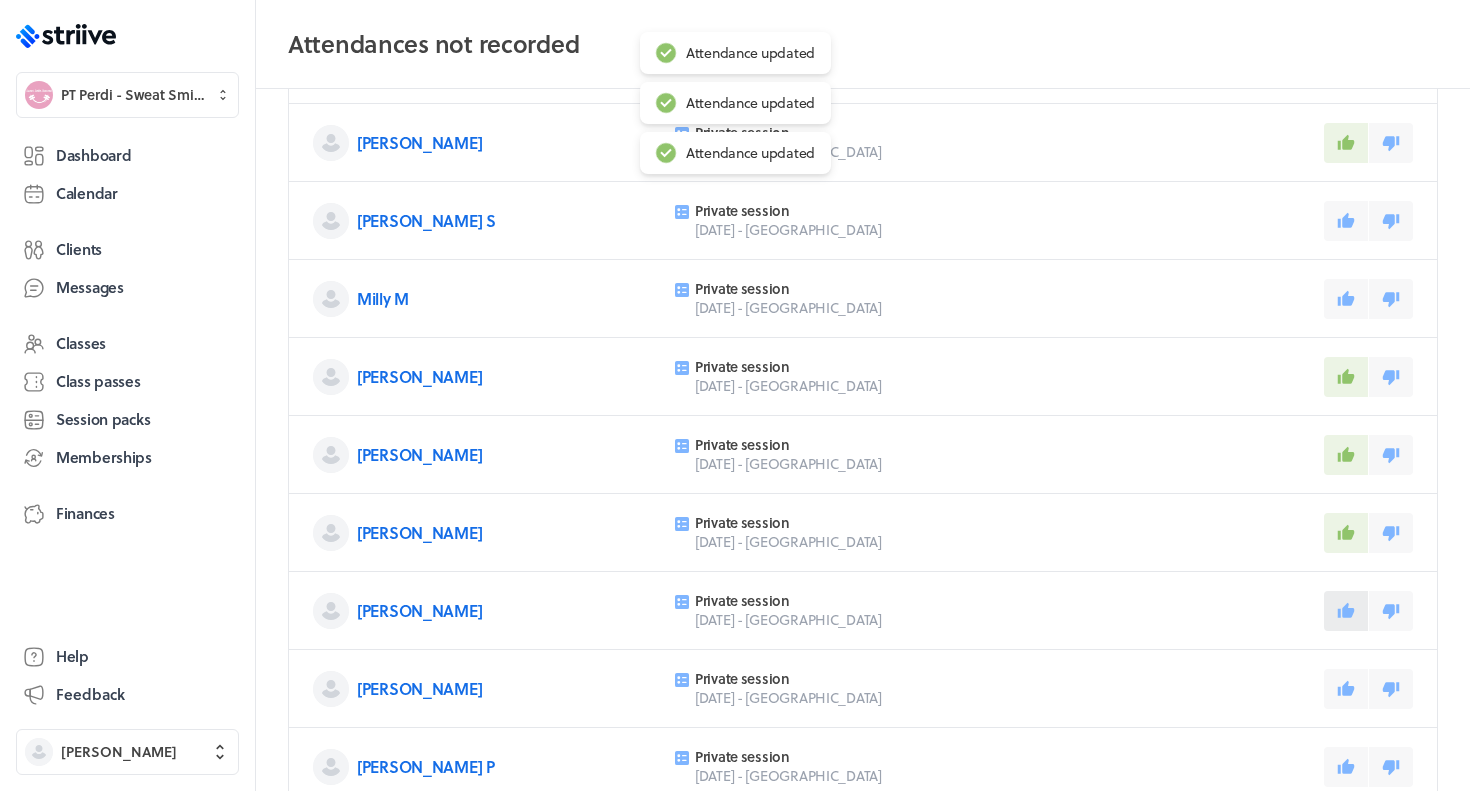 click at bounding box center [1346, 611] 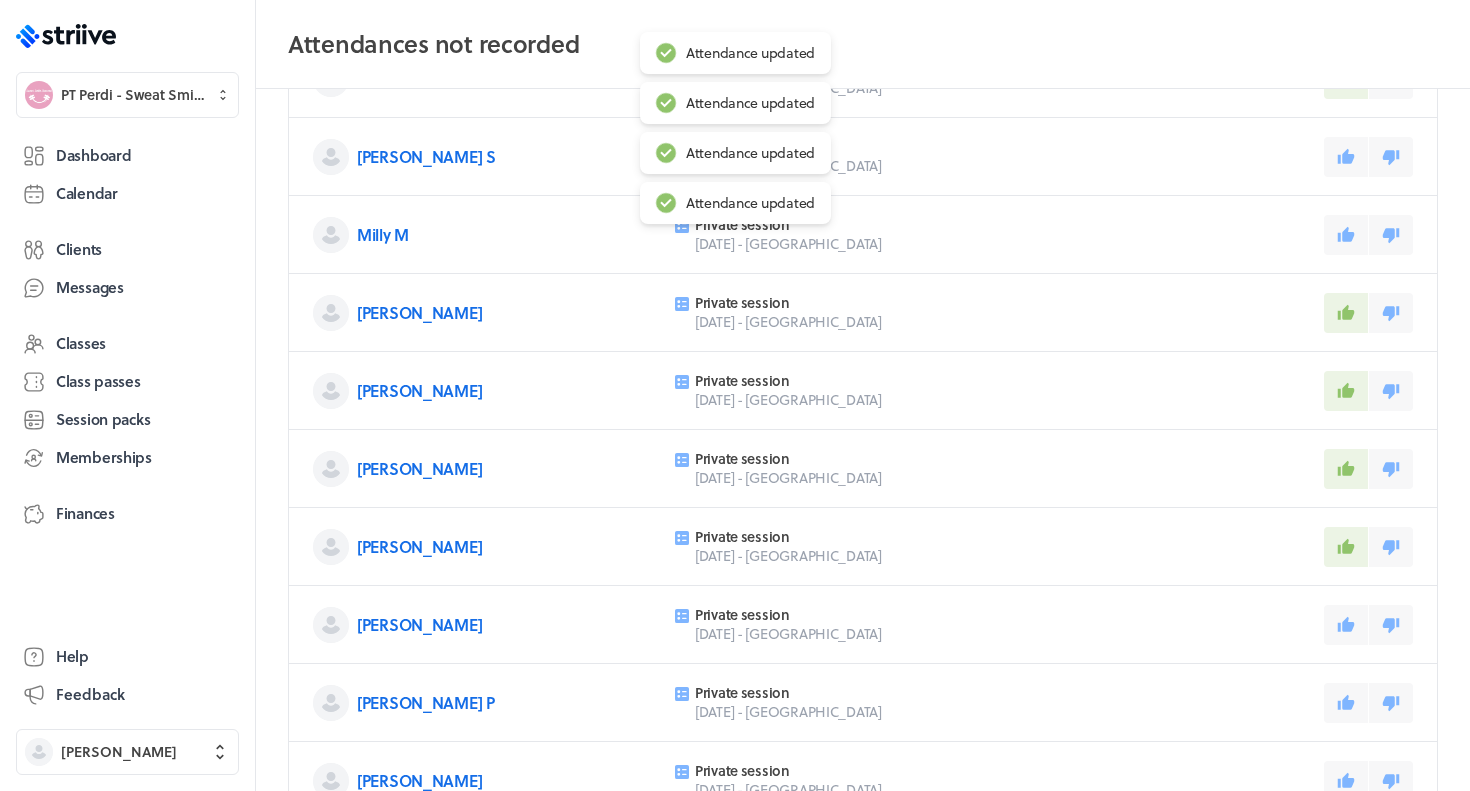 scroll, scrollTop: 215, scrollLeft: 0, axis: vertical 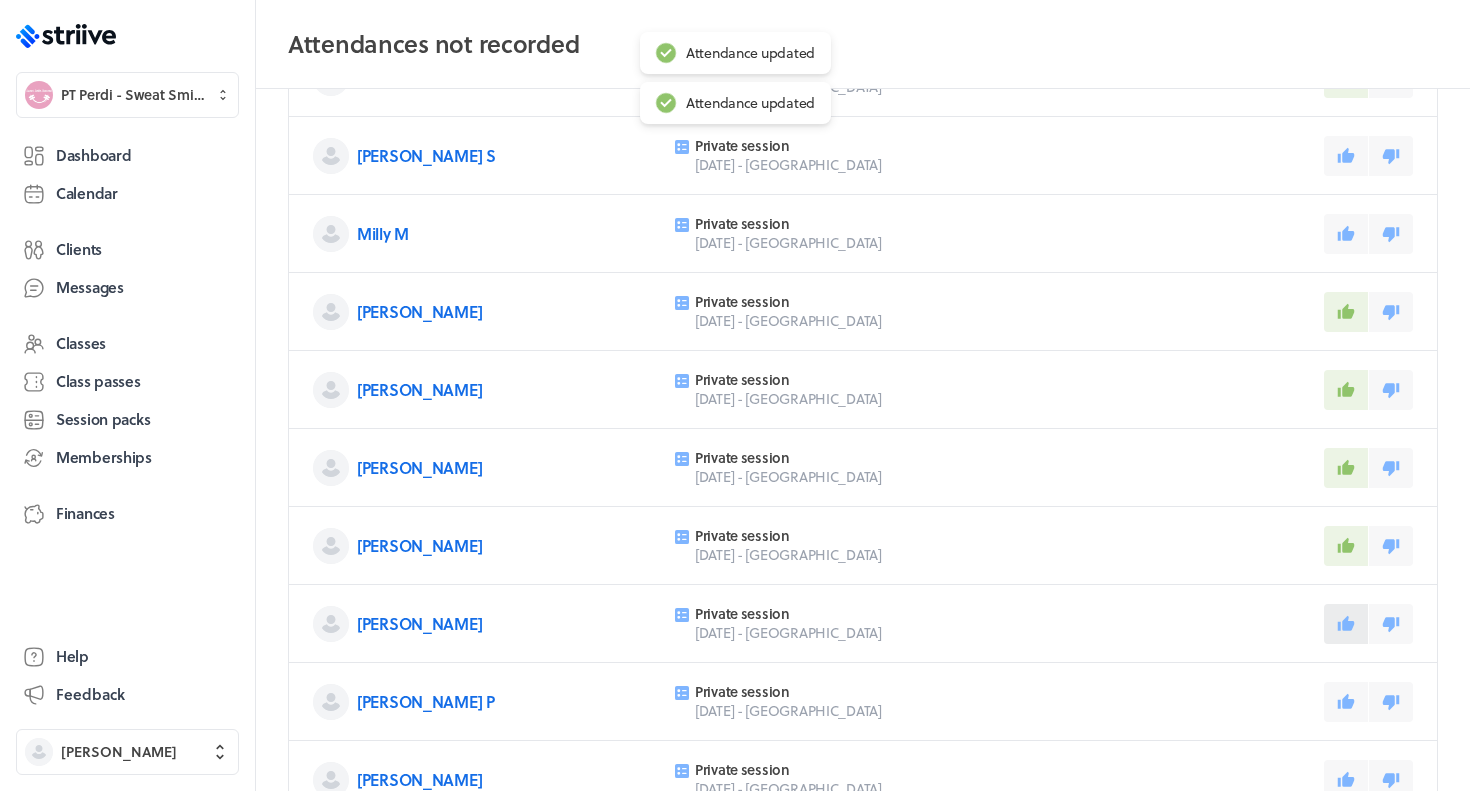 click 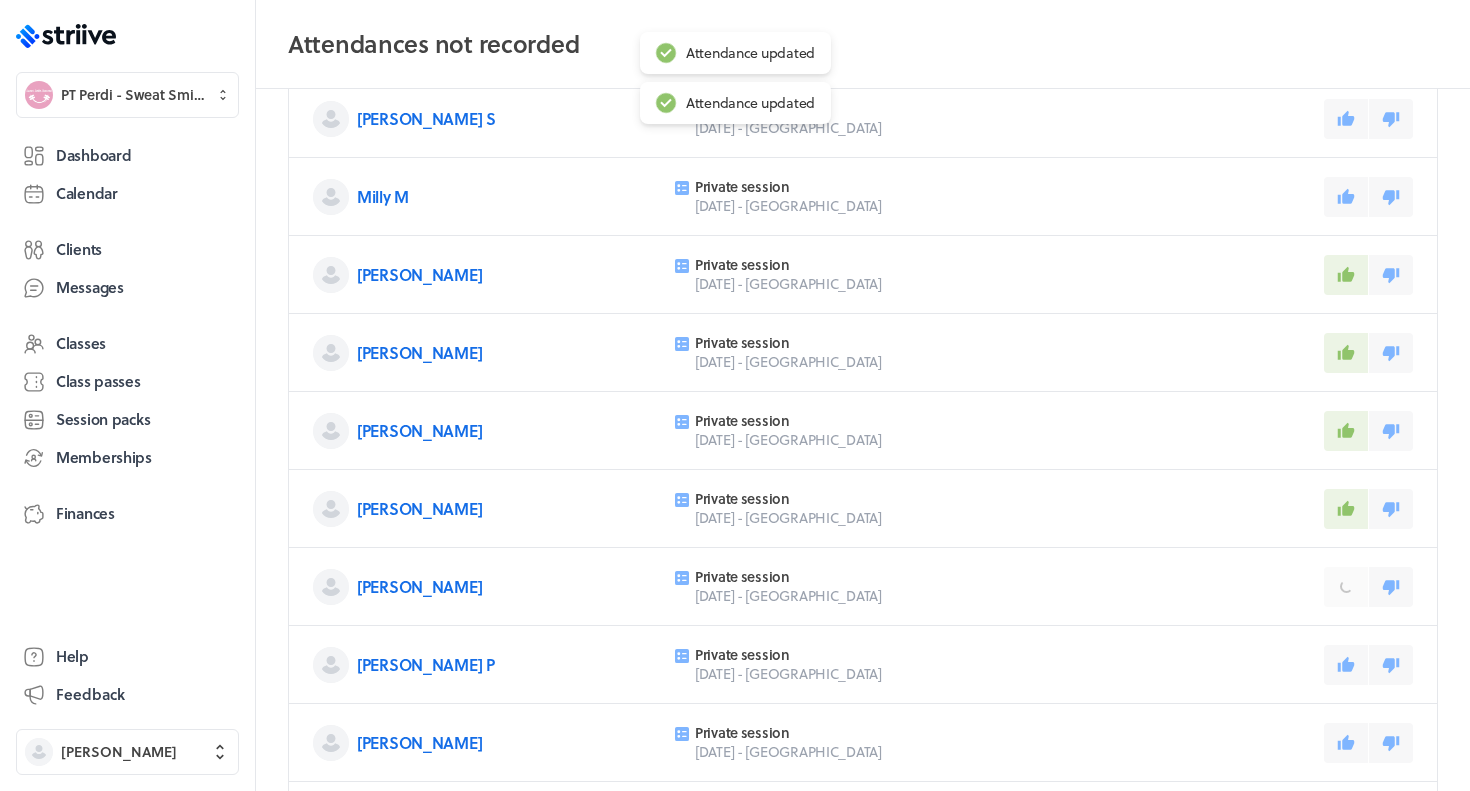 scroll, scrollTop: 258, scrollLeft: 0, axis: vertical 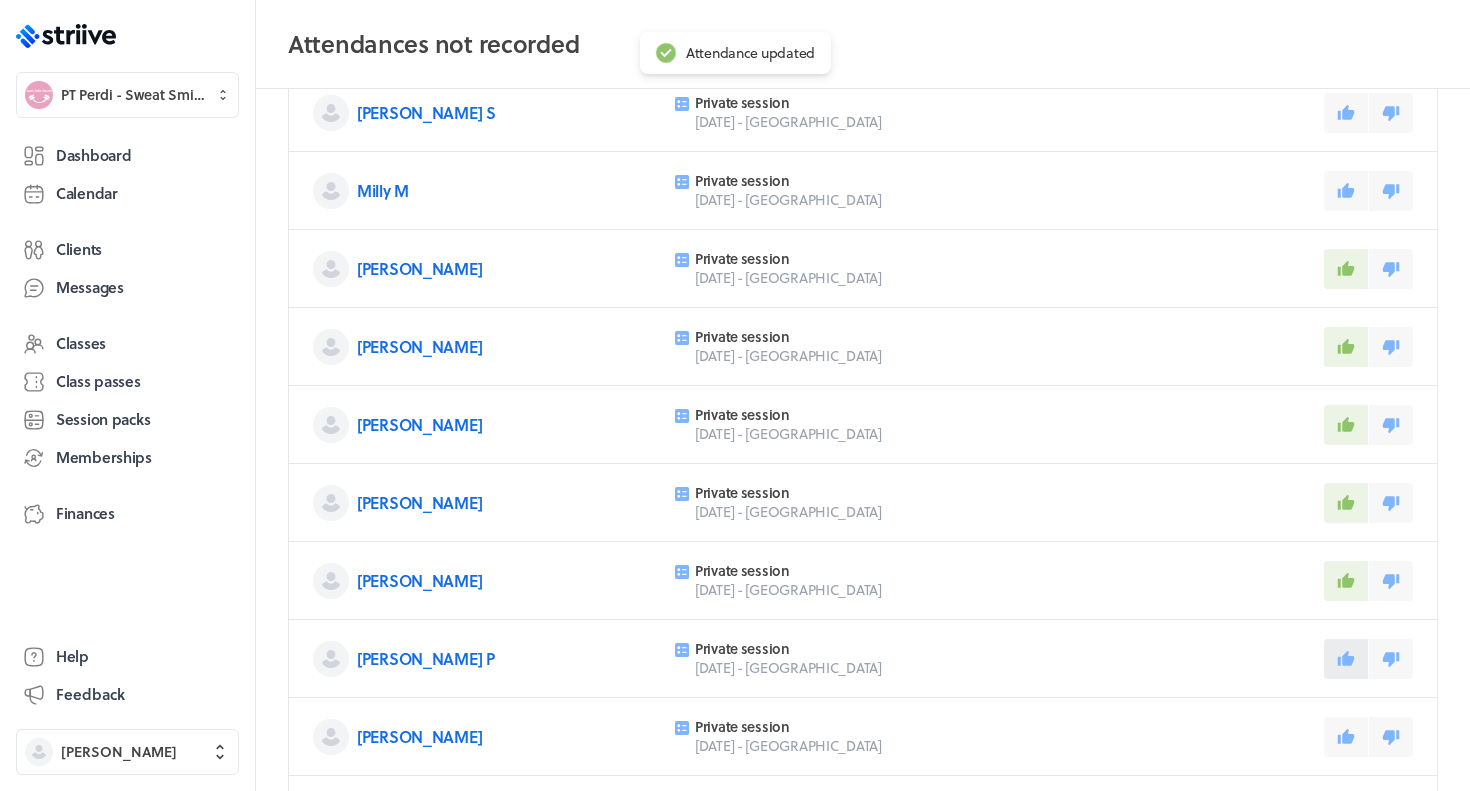 click 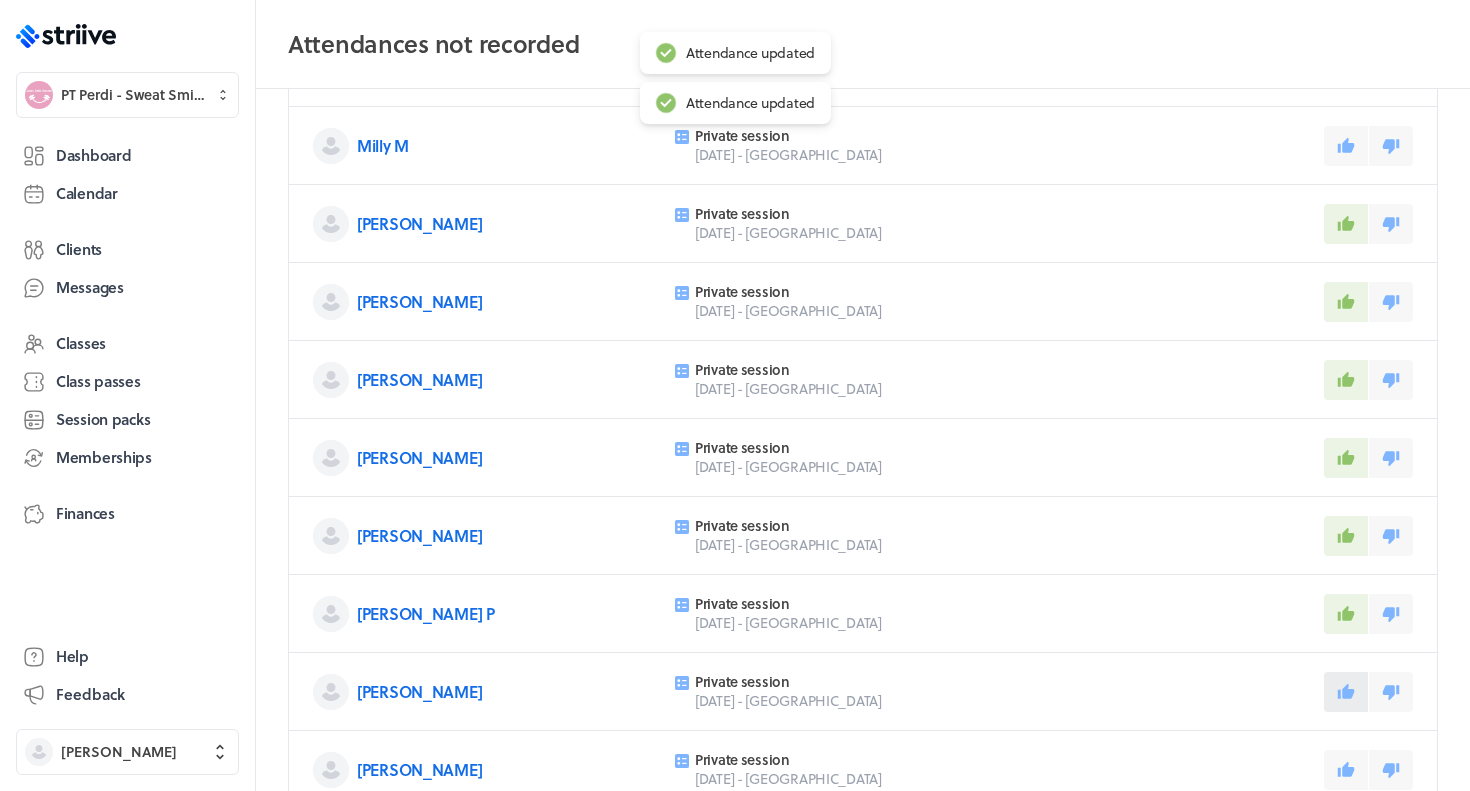 click 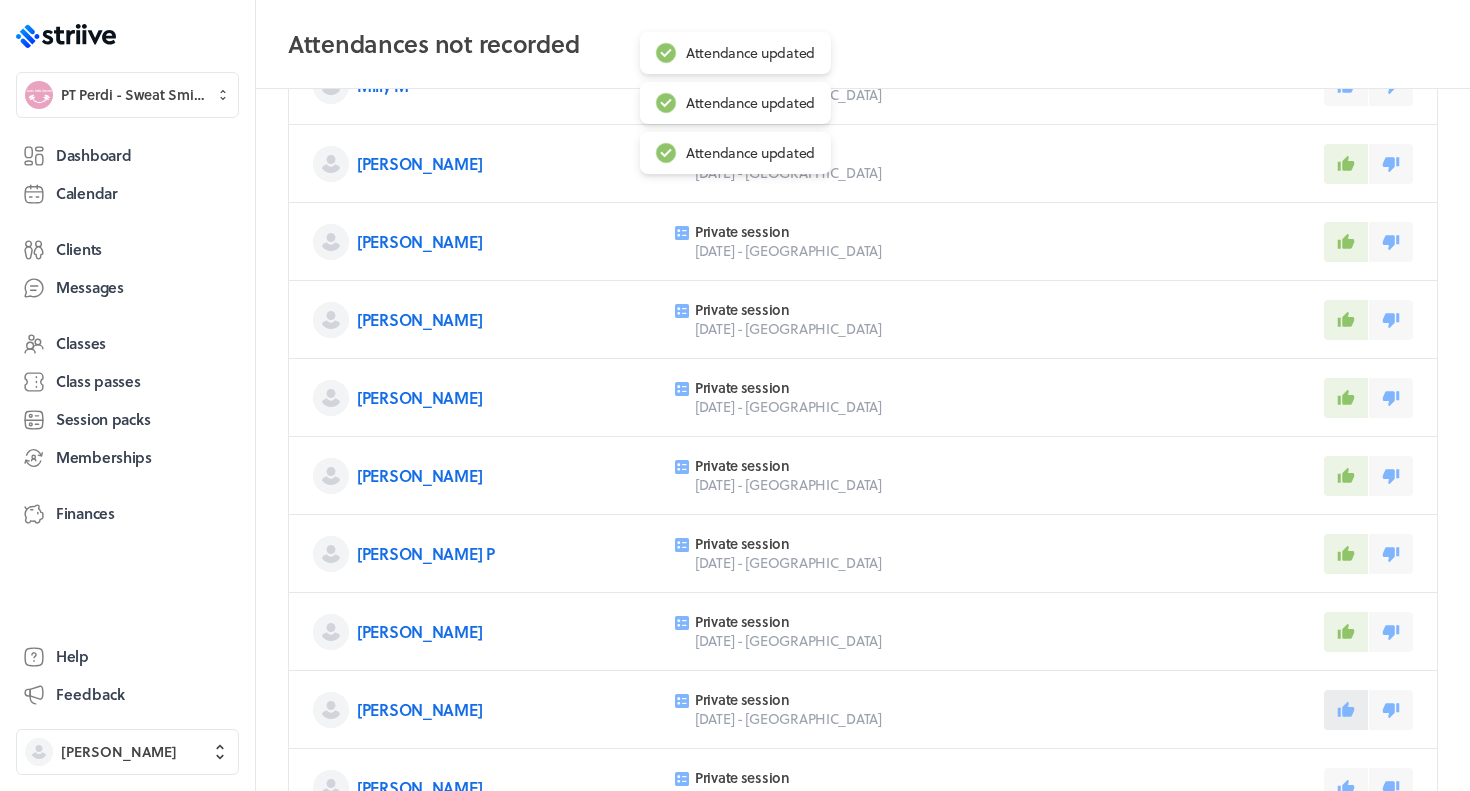 click 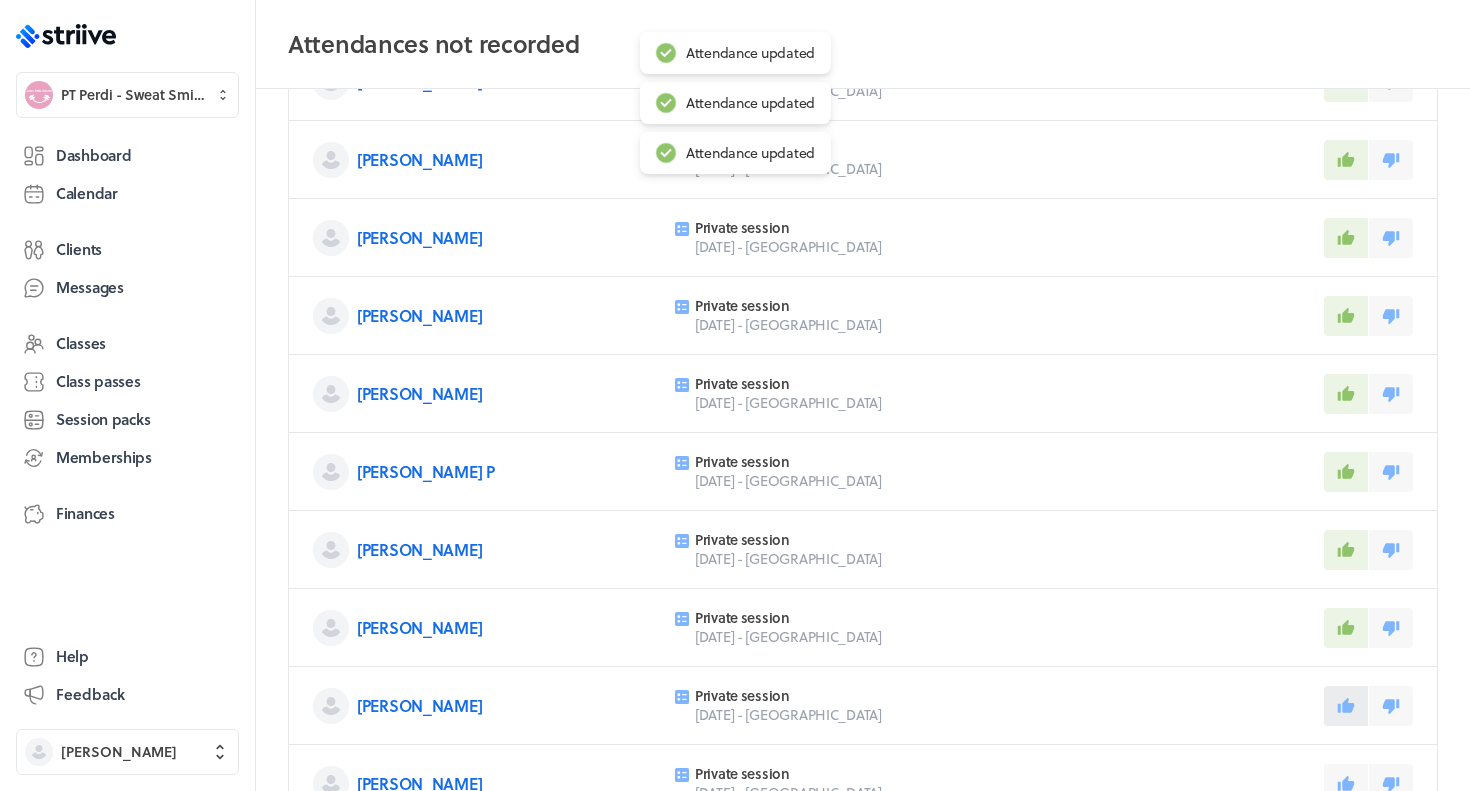 click at bounding box center [1346, 706] 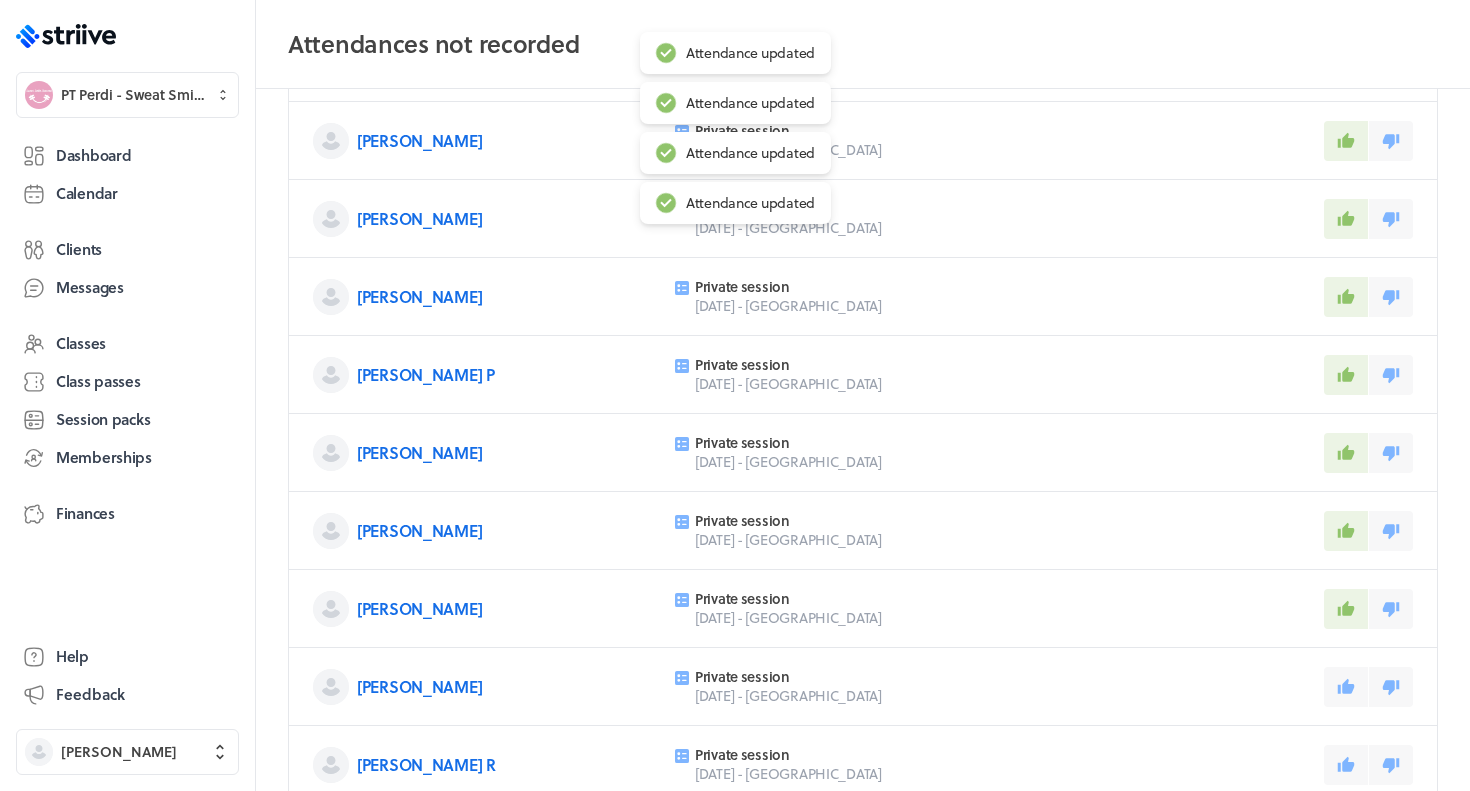 scroll, scrollTop: 546, scrollLeft: 0, axis: vertical 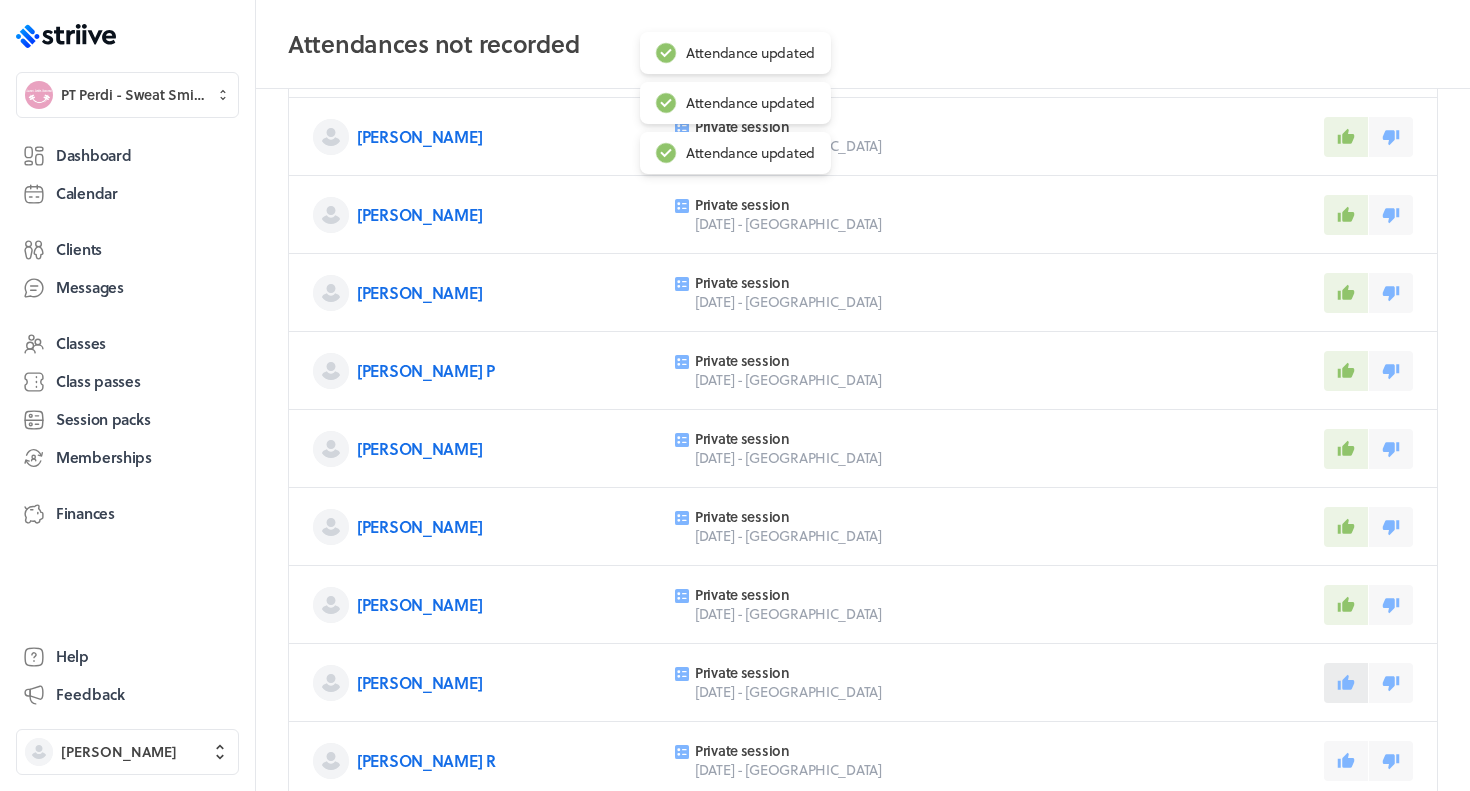 click 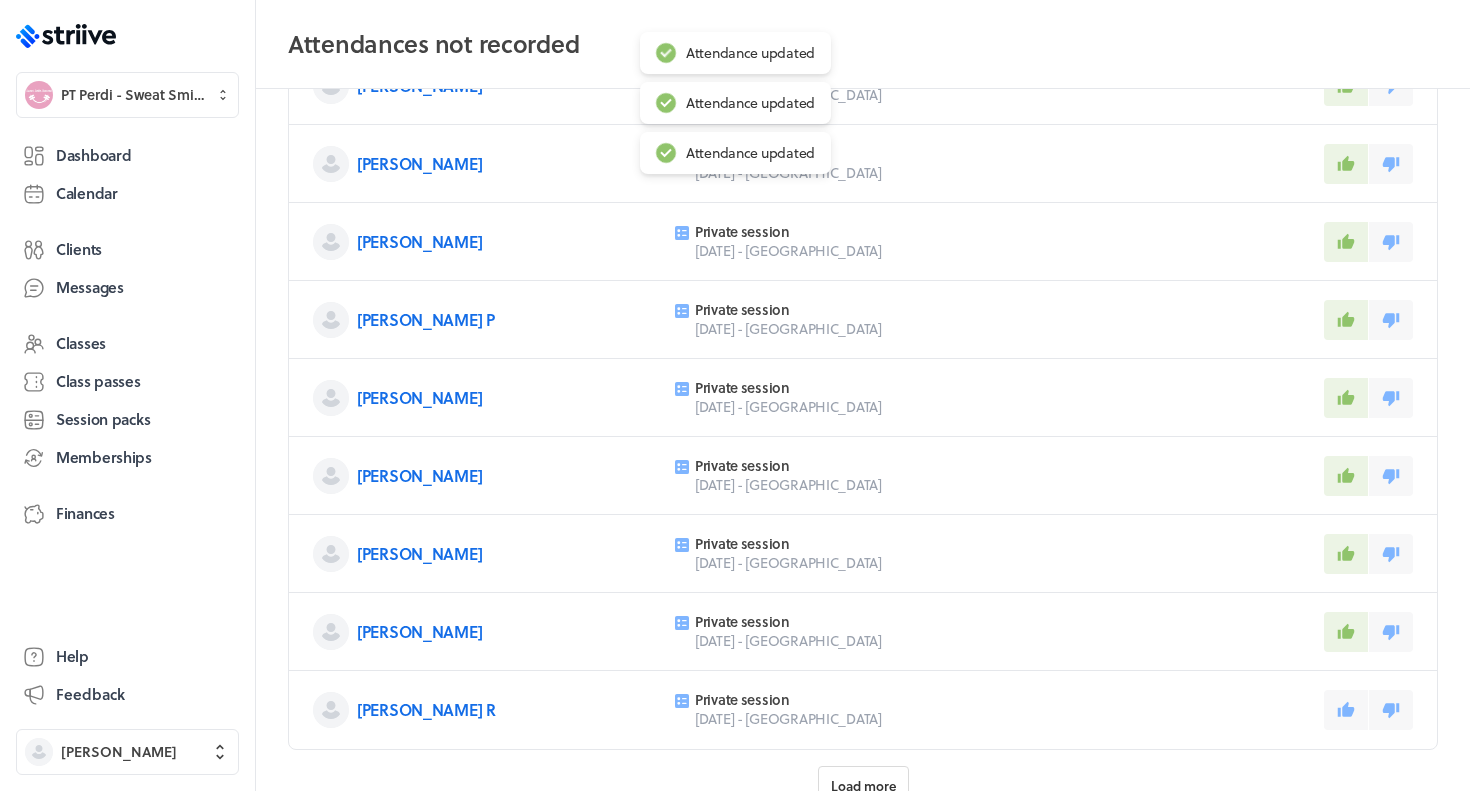 scroll, scrollTop: 599, scrollLeft: 0, axis: vertical 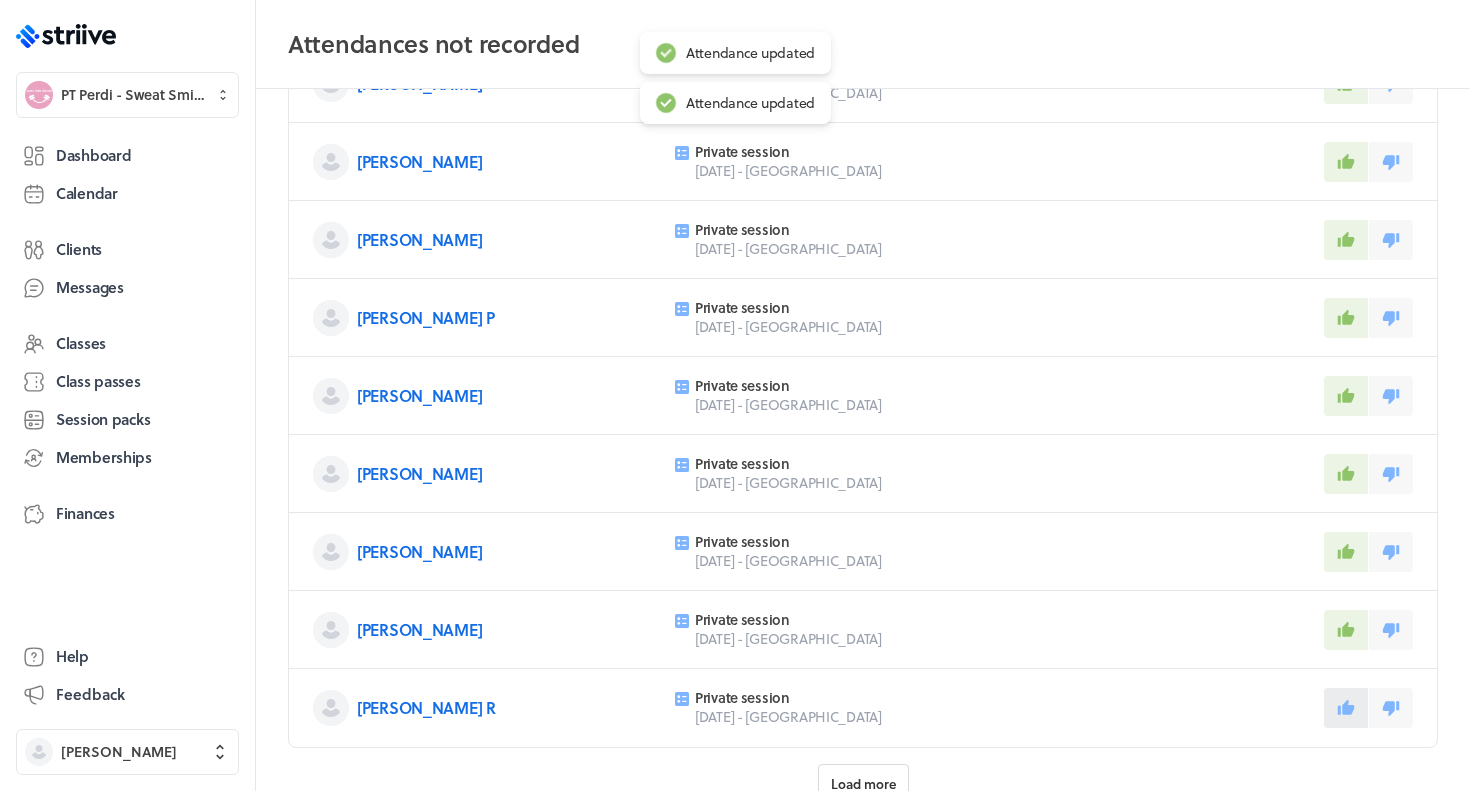 click 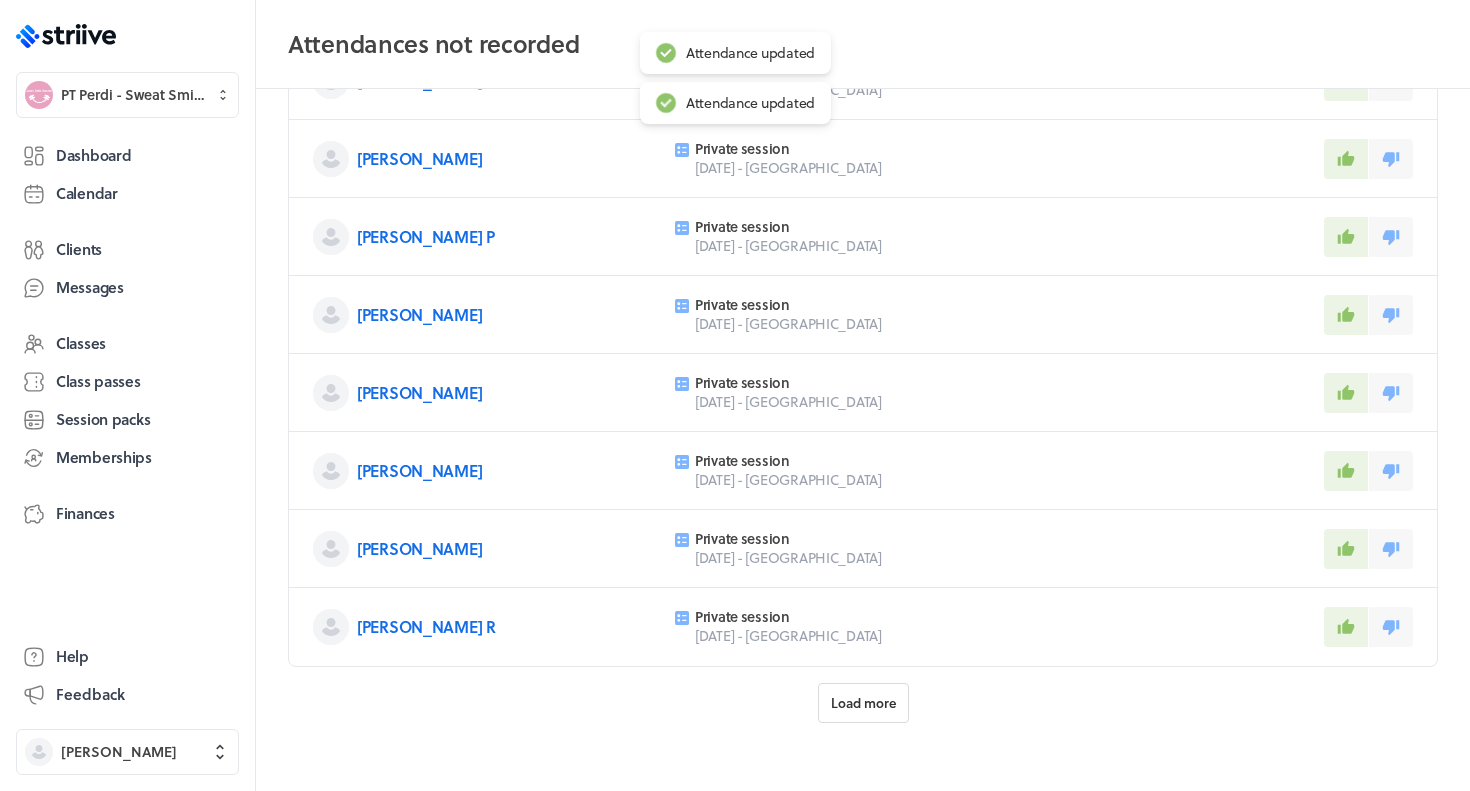 scroll, scrollTop: 683, scrollLeft: 0, axis: vertical 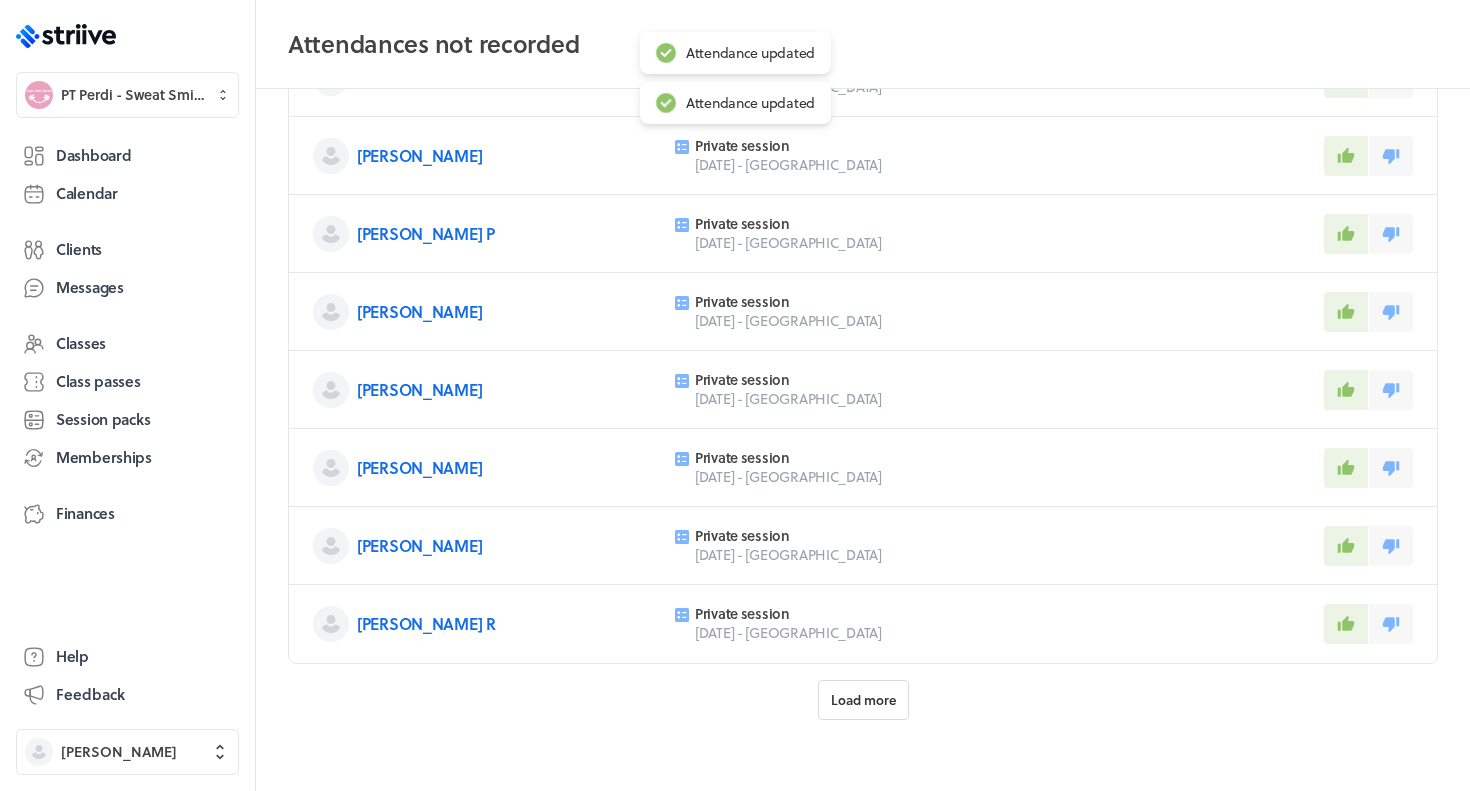 click on "All types [PERSON_NAME] Private session [DATE] - [GEOGRAPHIC_DATA] [PERSON_NAME] H Private session [DATE] - [GEOGRAPHIC_DATA] [PERSON_NAME] S Private session [DATE] - [GEOGRAPHIC_DATA] M Private session [DATE] - [GEOGRAPHIC_DATA] Ceri T Private session [DATE] - [GEOGRAPHIC_DATA] Jo H Private session [DATE] - [GEOGRAPHIC_DATA] [PERSON_NAME] Private session [DATE] - [GEOGRAPHIC_DATA] [PERSON_NAME] C Private session [DATE] - [GEOGRAPHIC_DATA] Ceri T Private session [DATE] - [GEOGRAPHIC_DATA] [PERSON_NAME] P Private session [DATE] - [GEOGRAPHIC_DATA] [PERSON_NAME] B Private session [DATE] - [GEOGRAPHIC_DATA] [PERSON_NAME] W Private session [DATE] - [GEOGRAPHIC_DATA] [PERSON_NAME] S Private session [DATE] - [GEOGRAPHIC_DATA] Mysha S Private session [DATE] - [GEOGRAPHIC_DATA][PERSON_NAME] R Private session [DATE] - [GEOGRAPHIC_DATA] Load more" at bounding box center (863, 113) 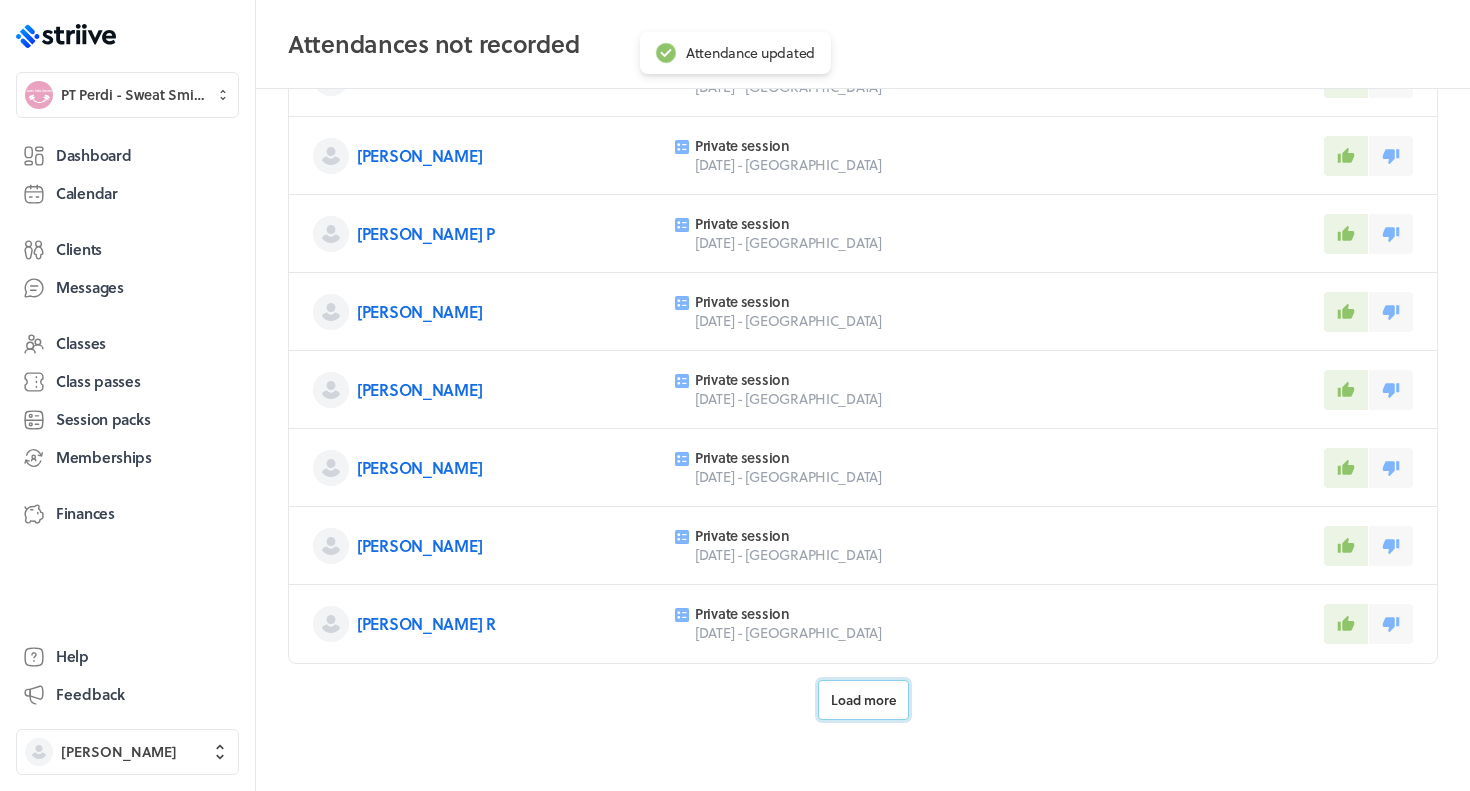 click on "Load more" at bounding box center (863, 700) 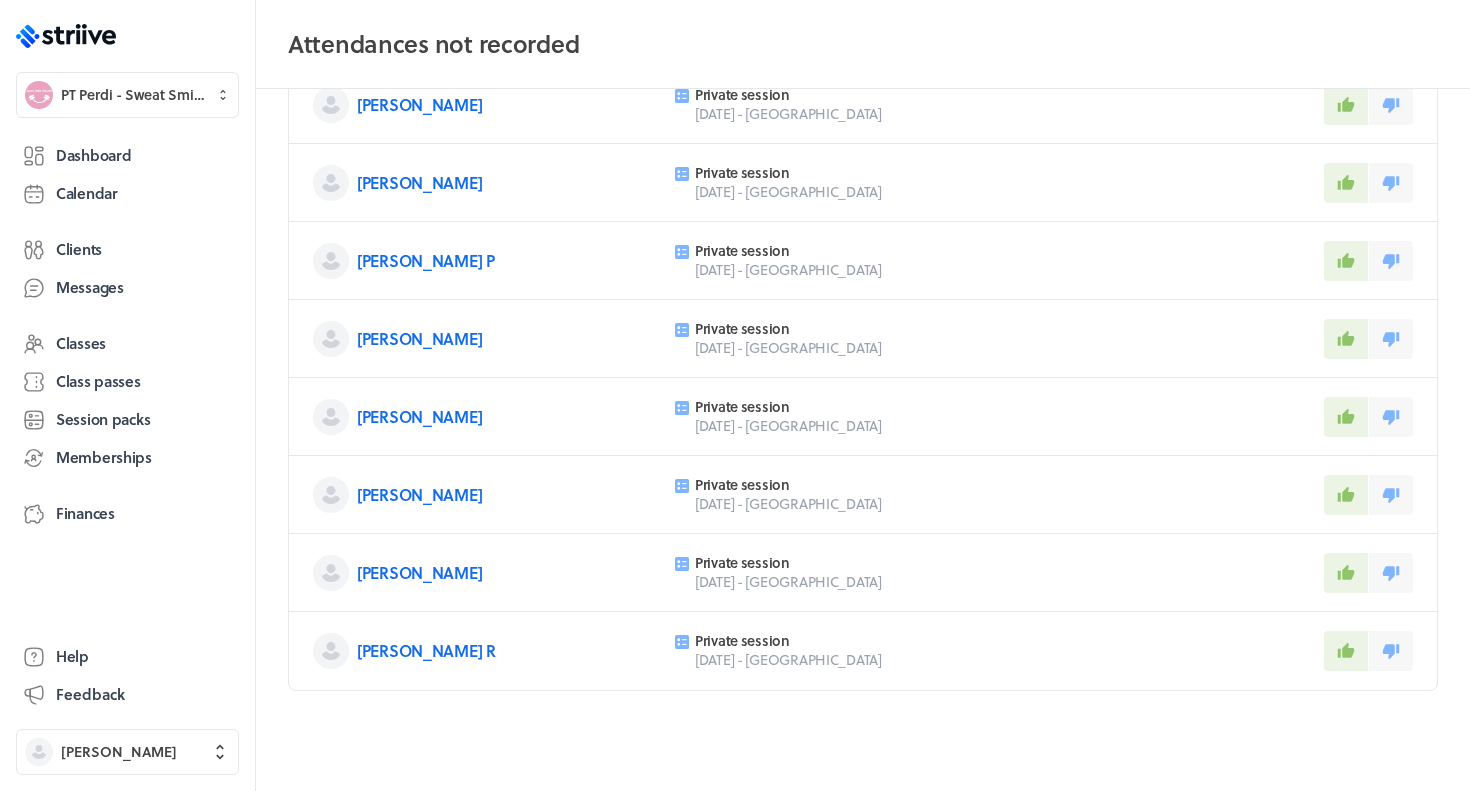 scroll, scrollTop: 656, scrollLeft: 0, axis: vertical 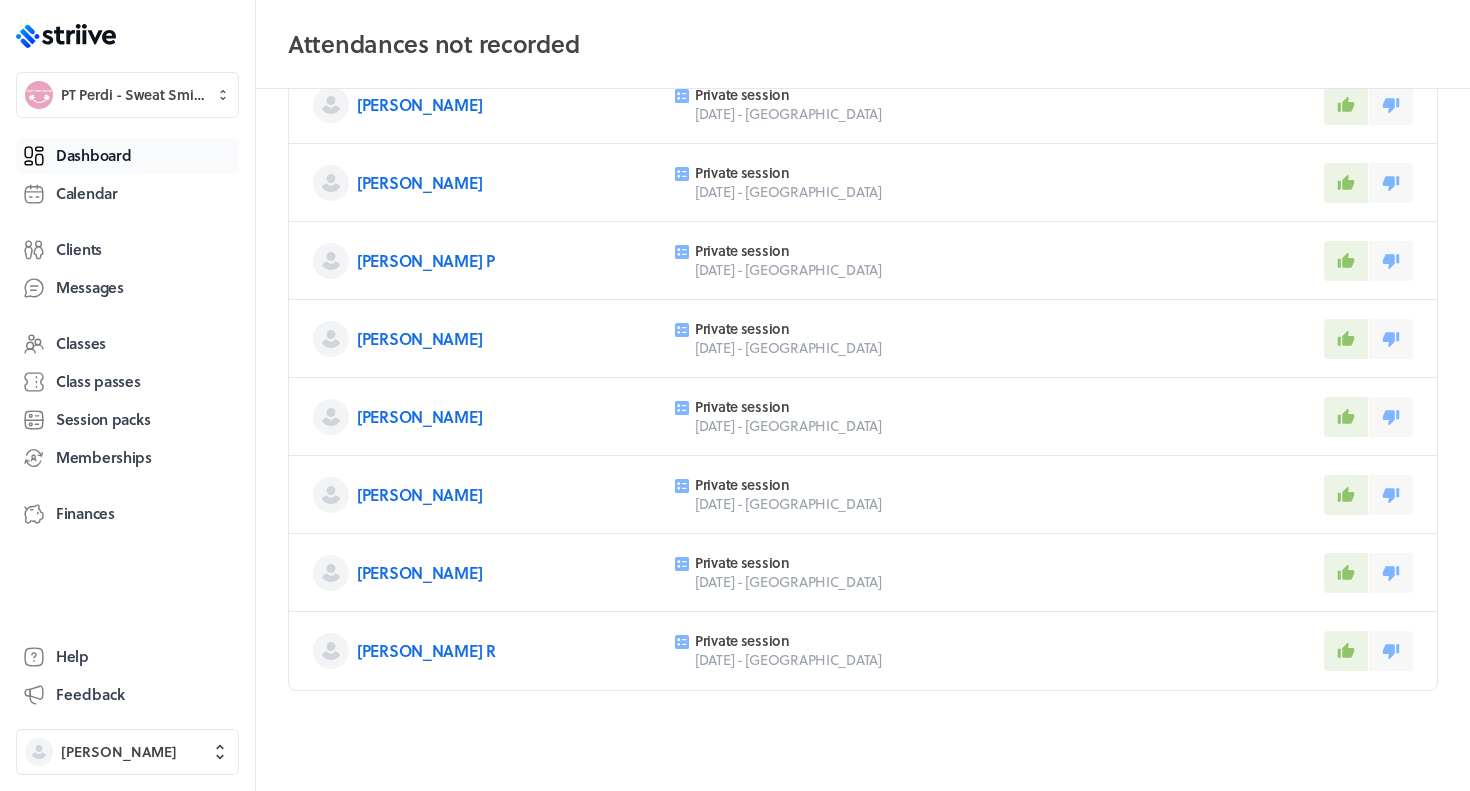 click on "Dashboard" at bounding box center [93, 155] 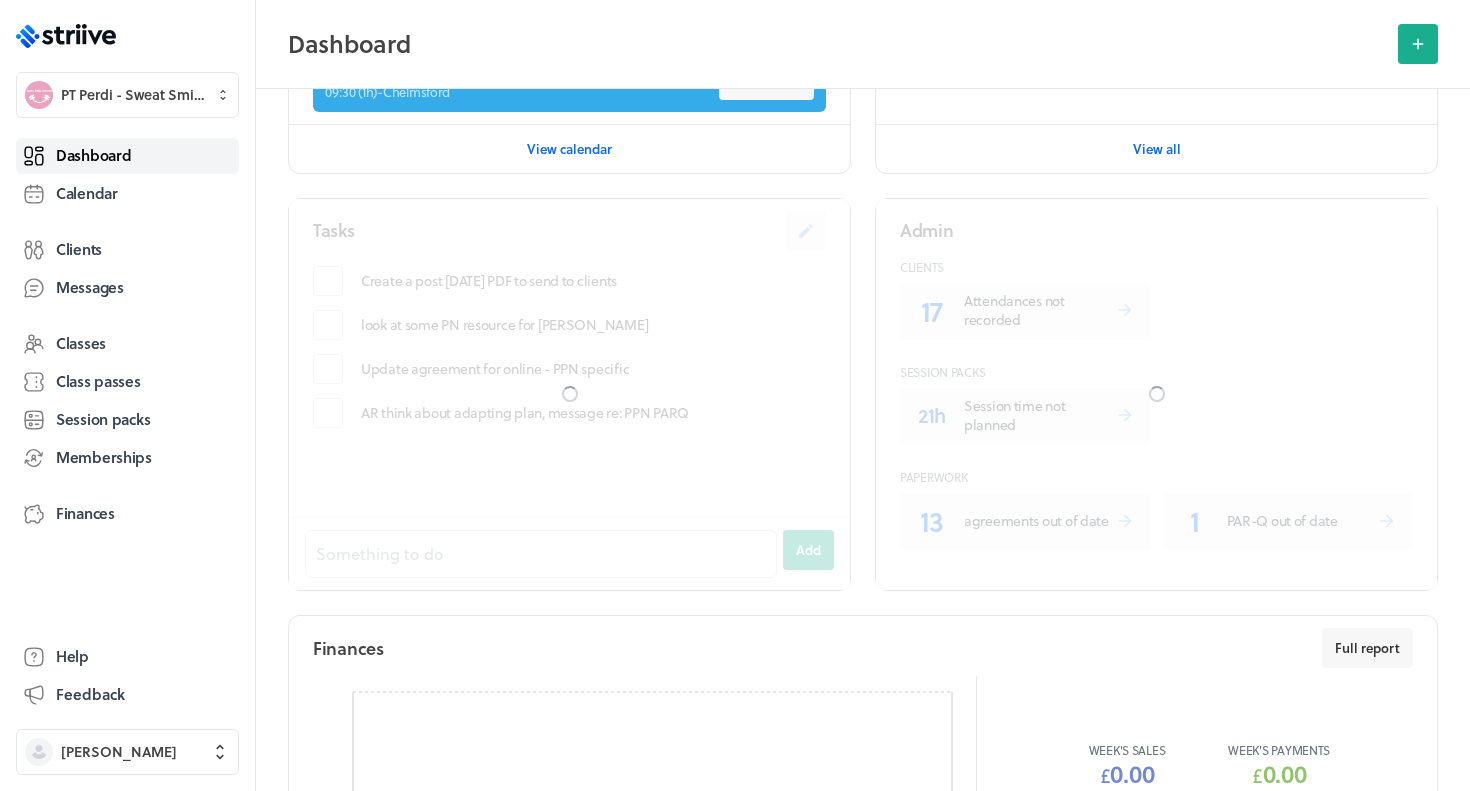 scroll, scrollTop: 0, scrollLeft: 0, axis: both 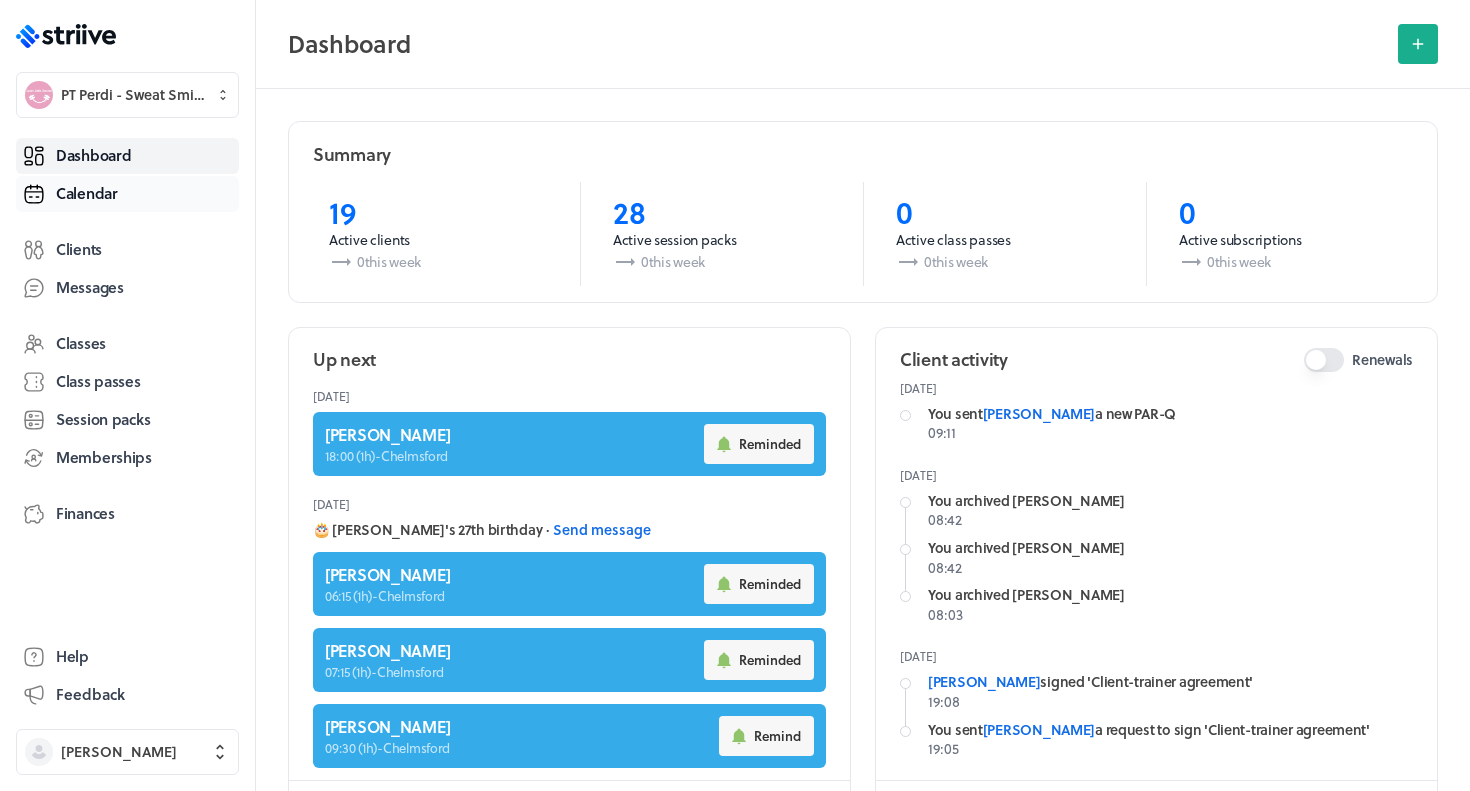 click on "Calendar" at bounding box center (87, 193) 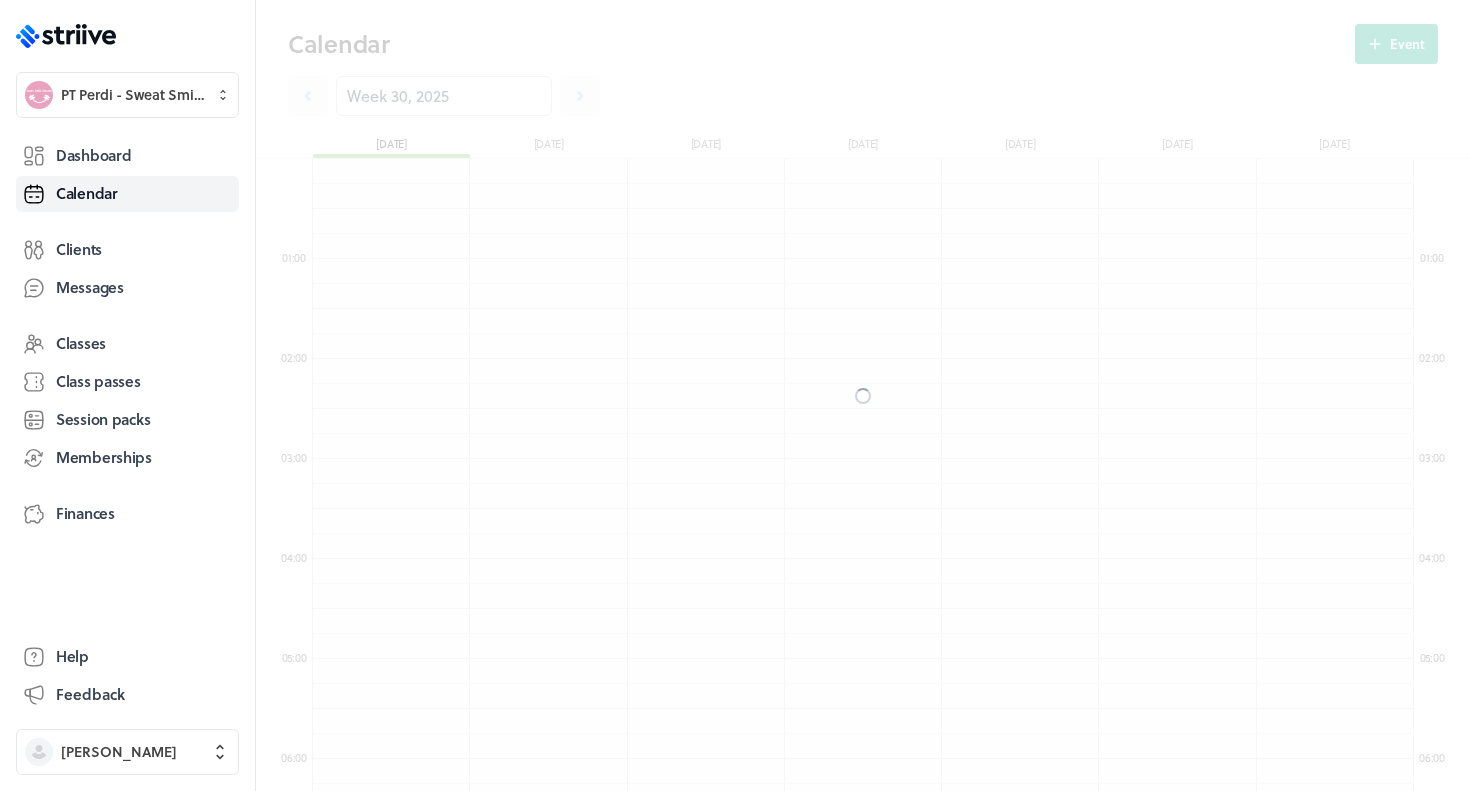 scroll, scrollTop: 550, scrollLeft: 0, axis: vertical 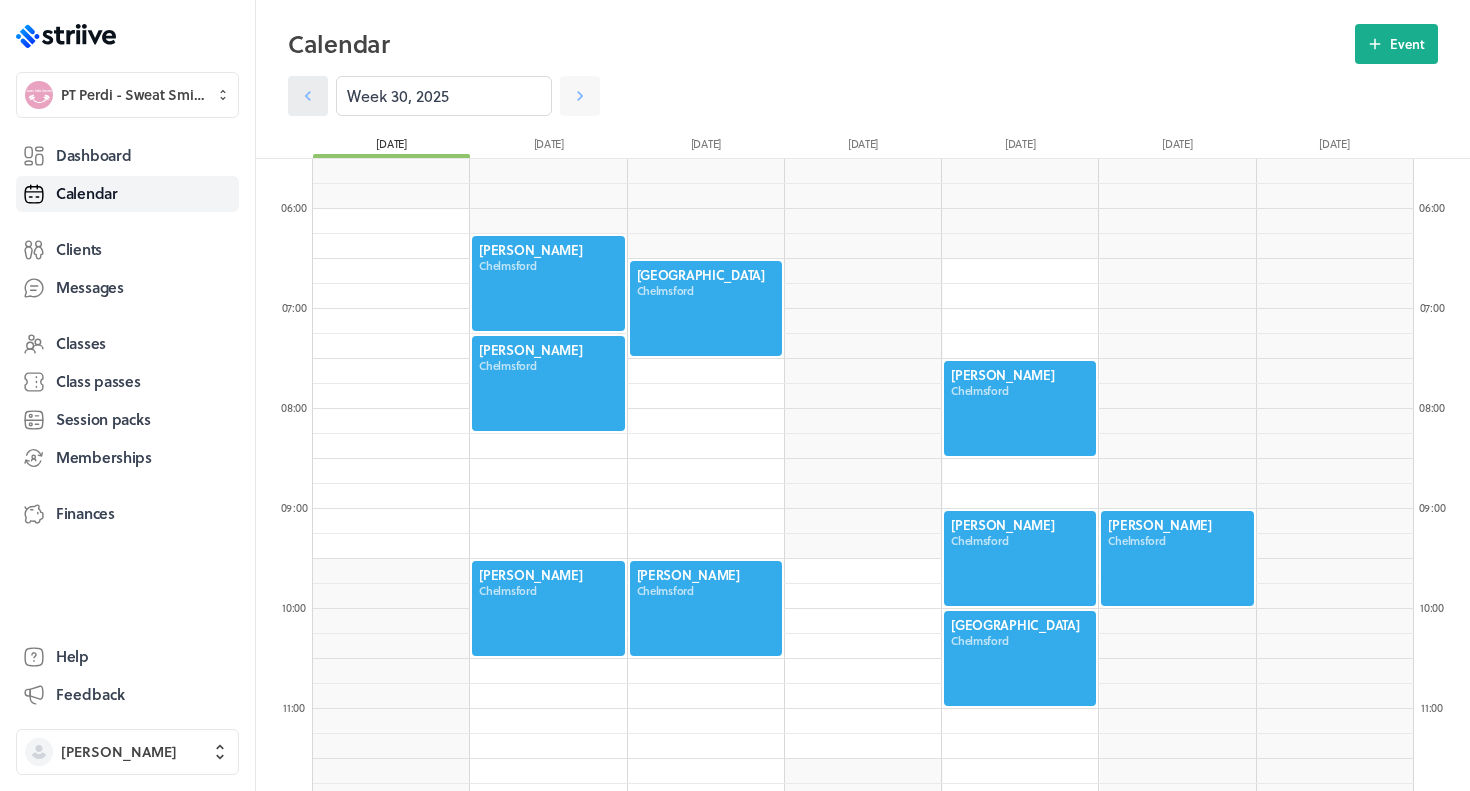 click at bounding box center [308, 96] 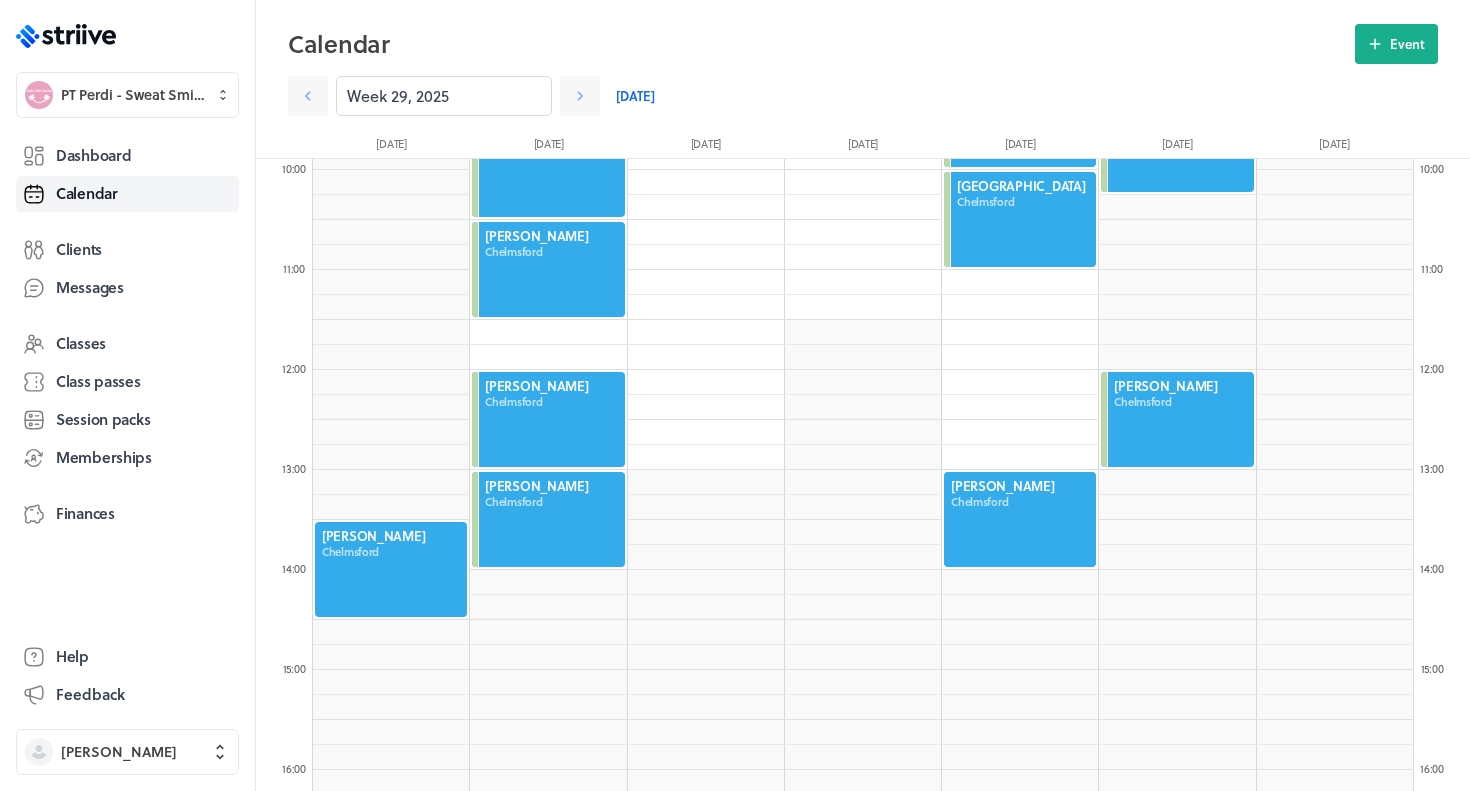 scroll, scrollTop: 996, scrollLeft: 0, axis: vertical 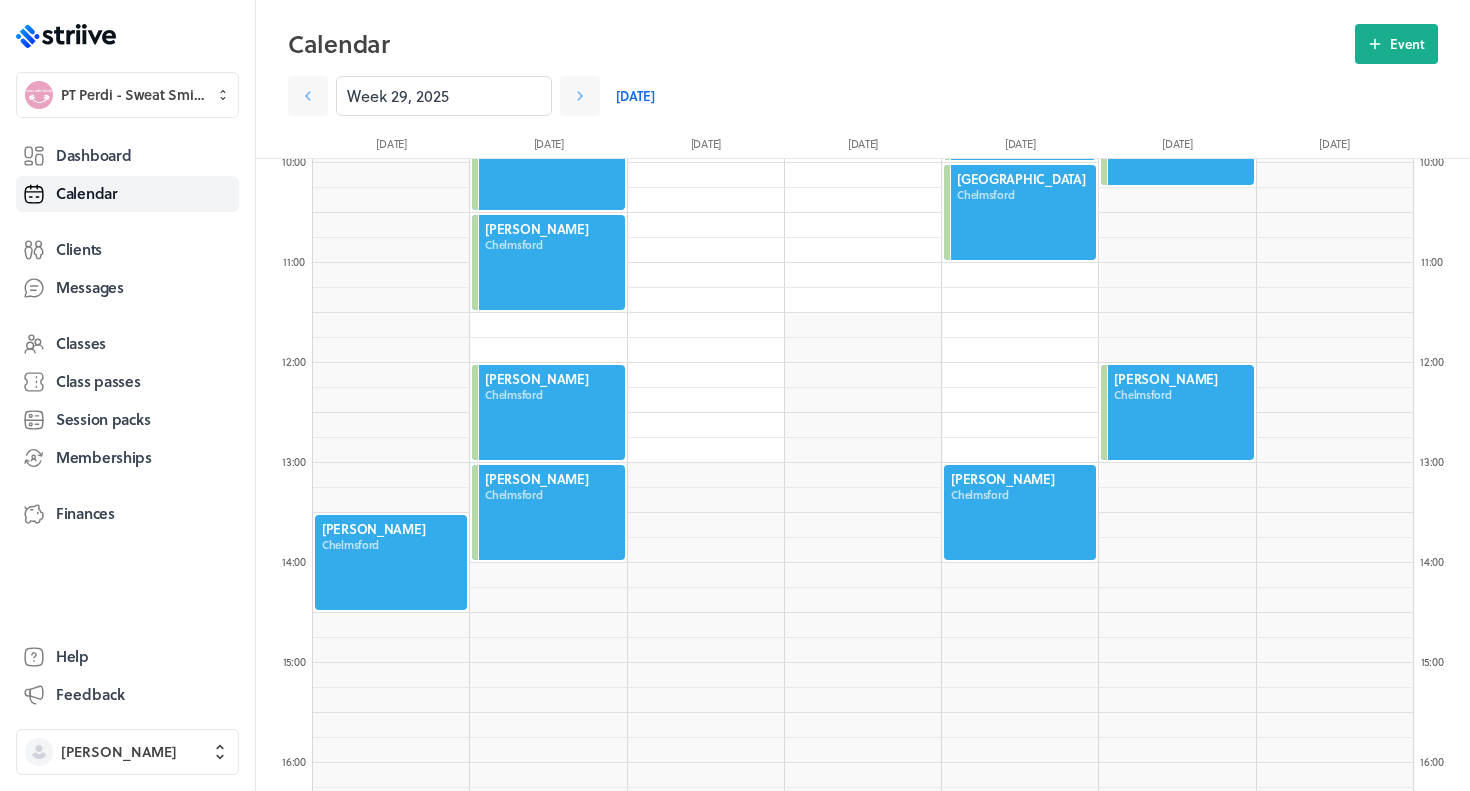click at bounding box center [1020, 512] 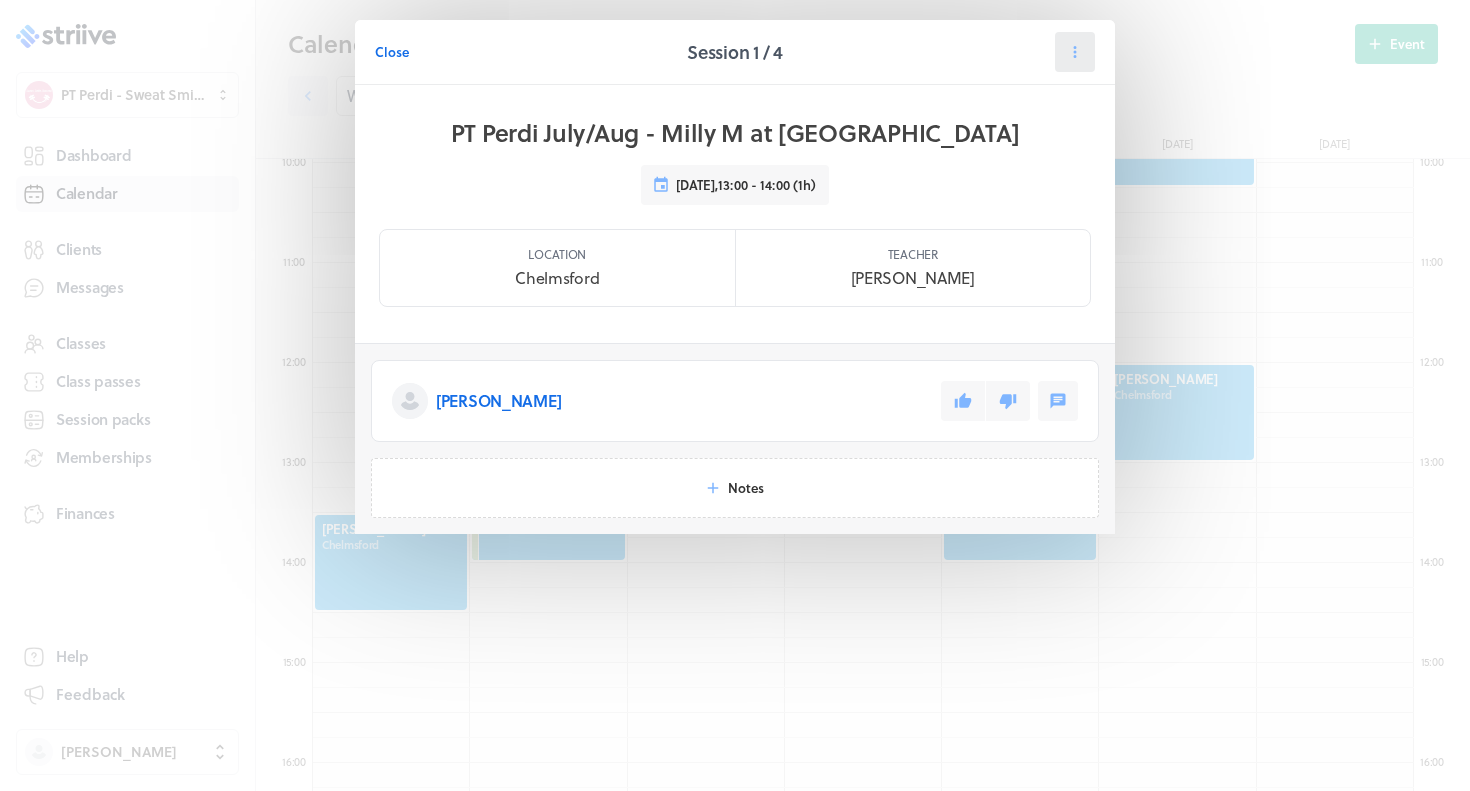 click at bounding box center (1075, 52) 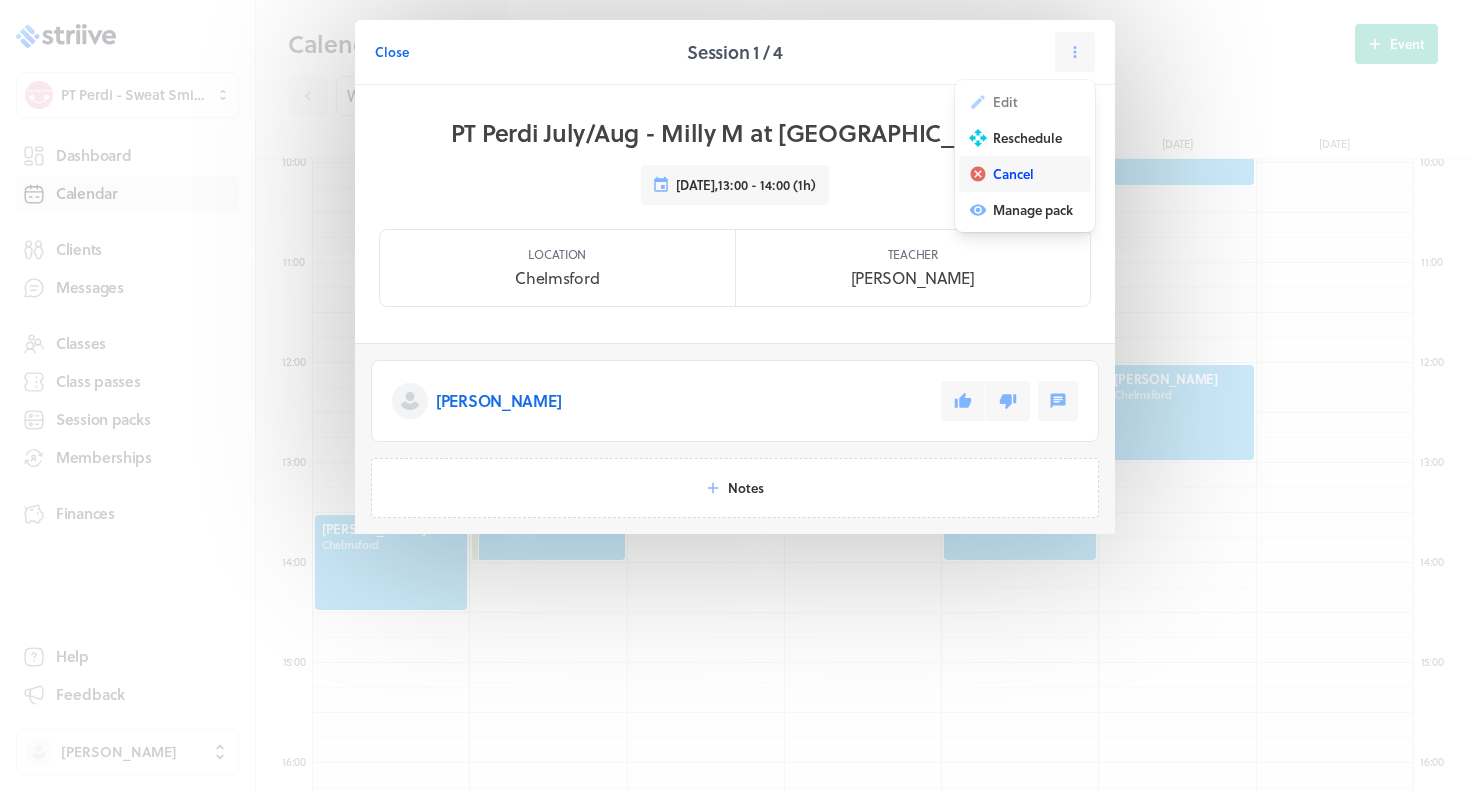 click on "Cancel" at bounding box center [1013, 174] 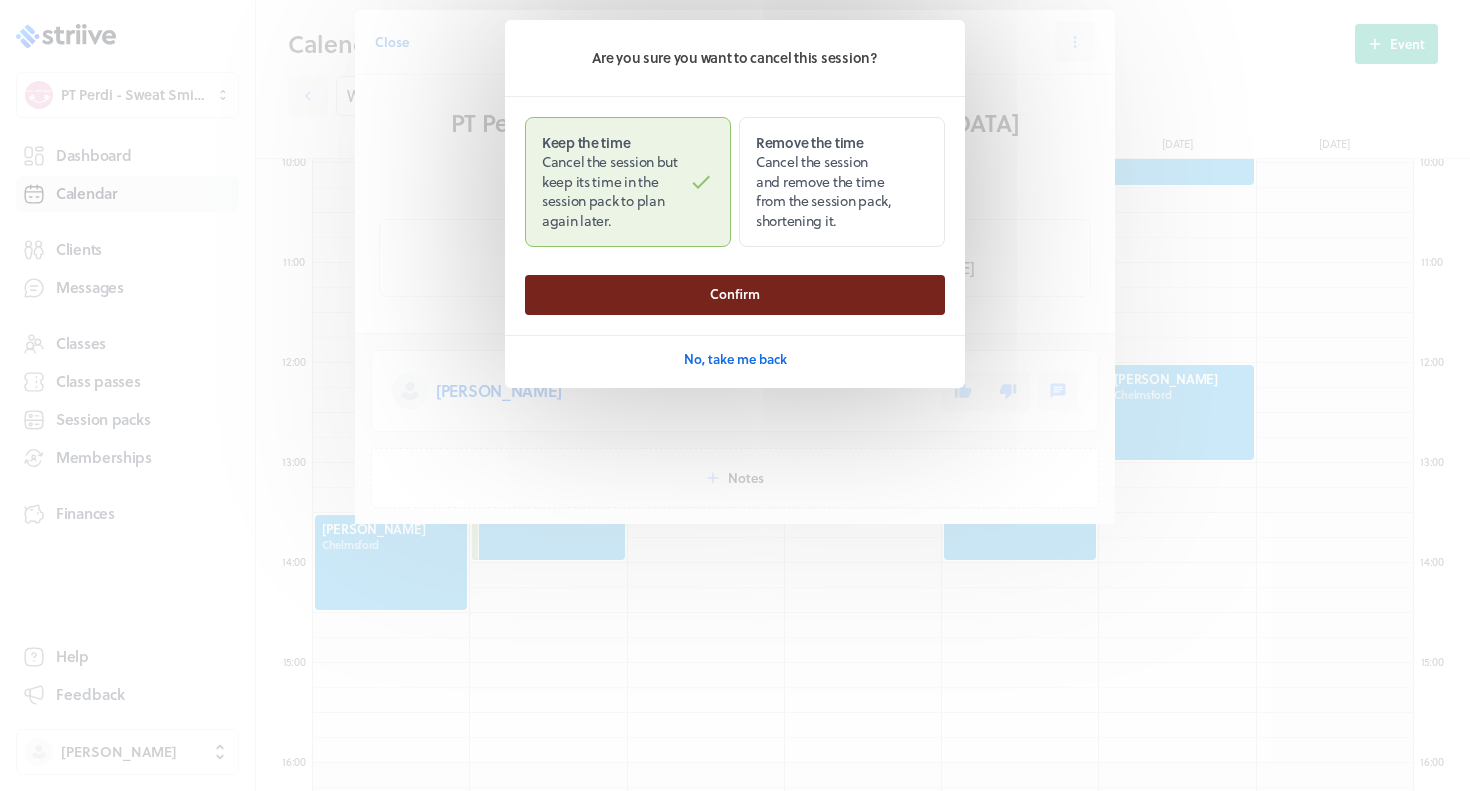 click on "Confirm" at bounding box center [735, 295] 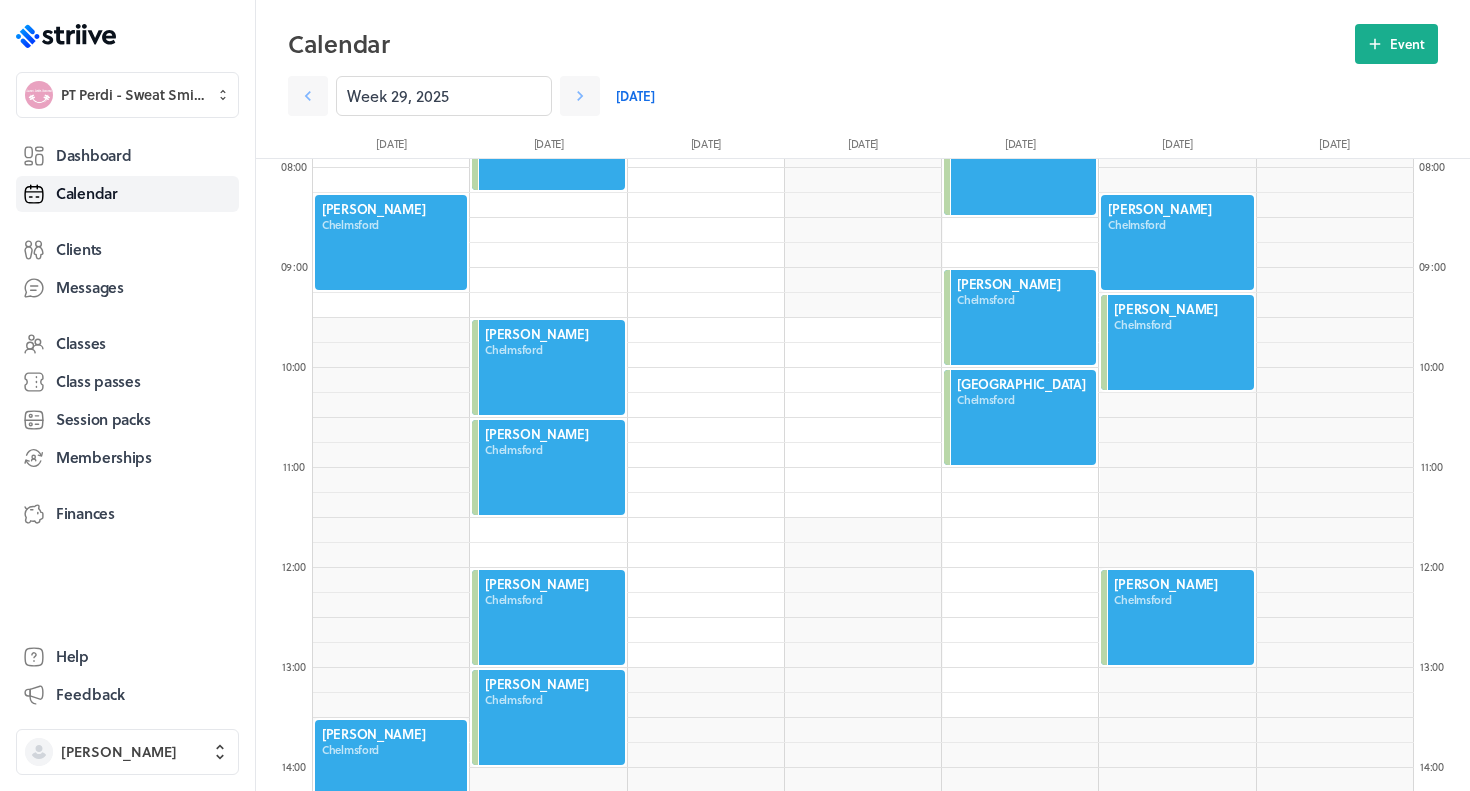 scroll, scrollTop: 803, scrollLeft: 0, axis: vertical 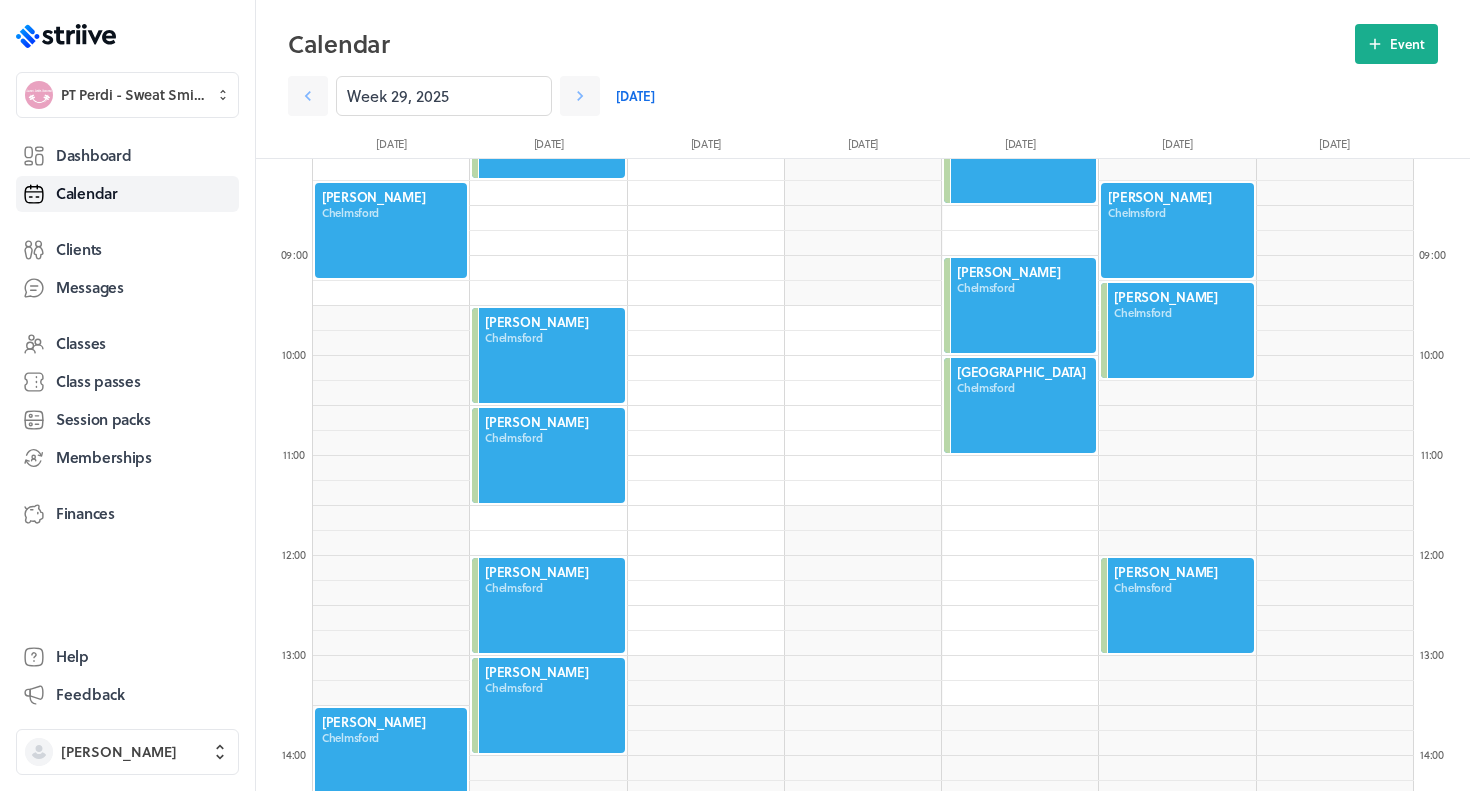 click at bounding box center [1177, 230] 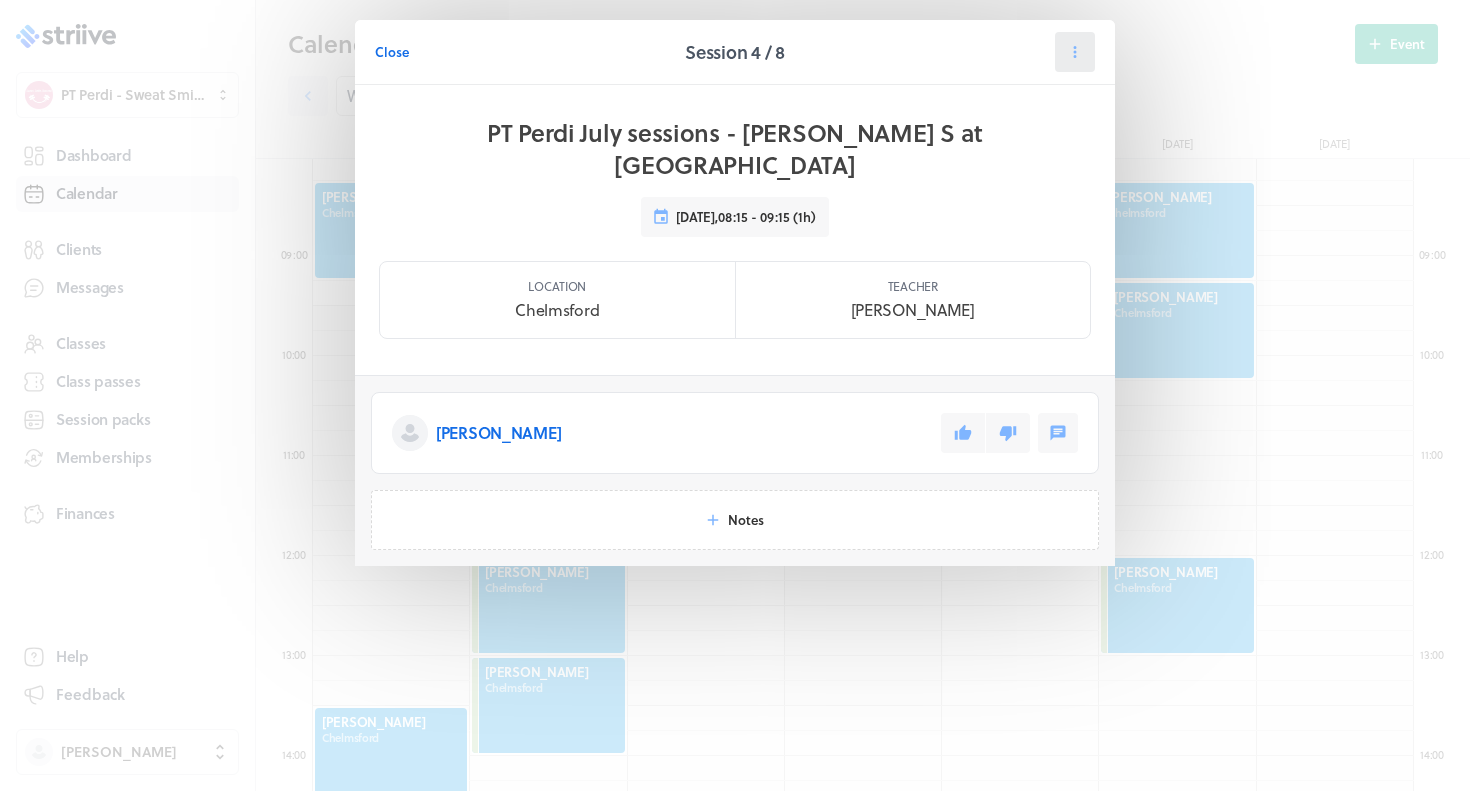 click at bounding box center (1075, 52) 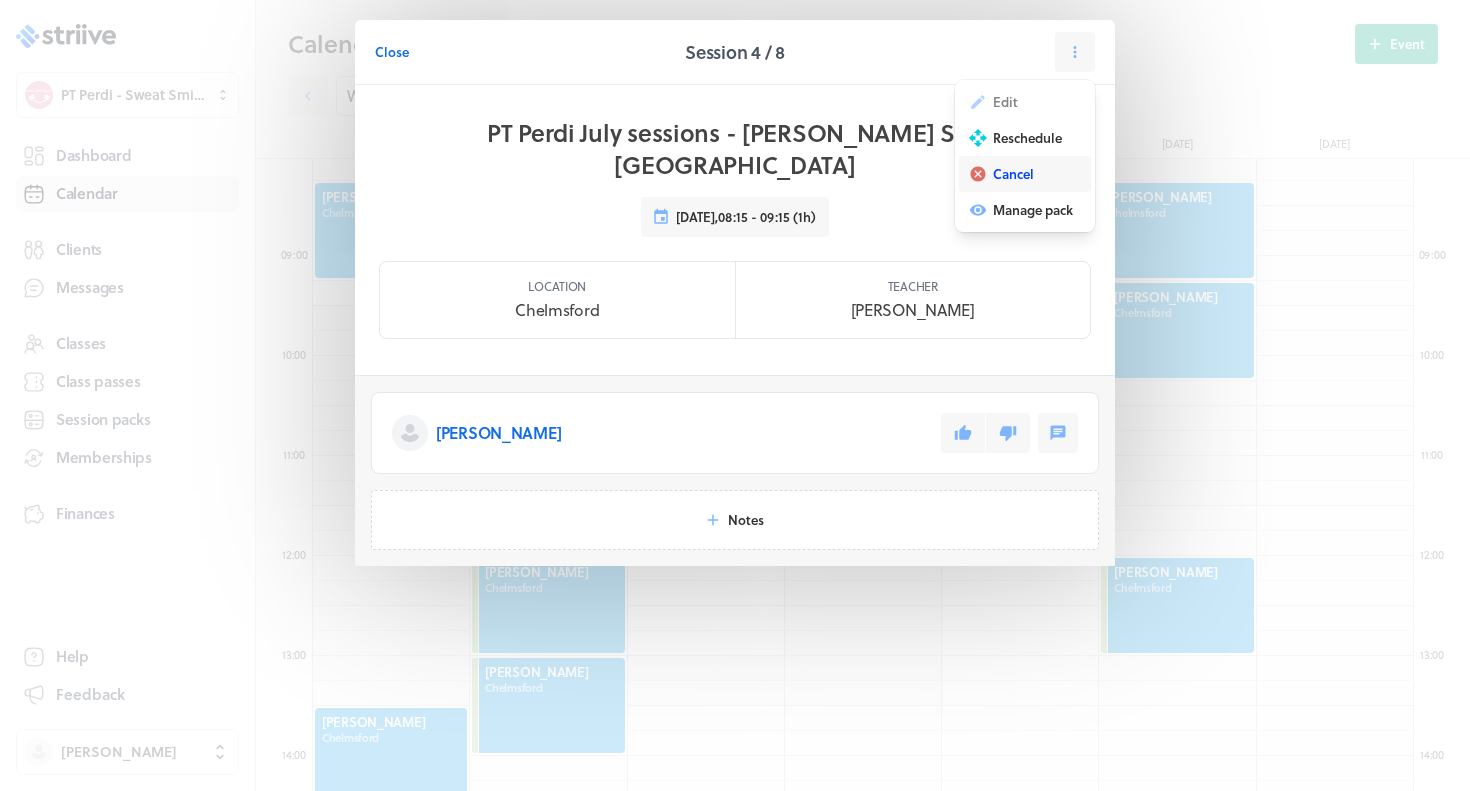 click on "Cancel" at bounding box center [1013, 174] 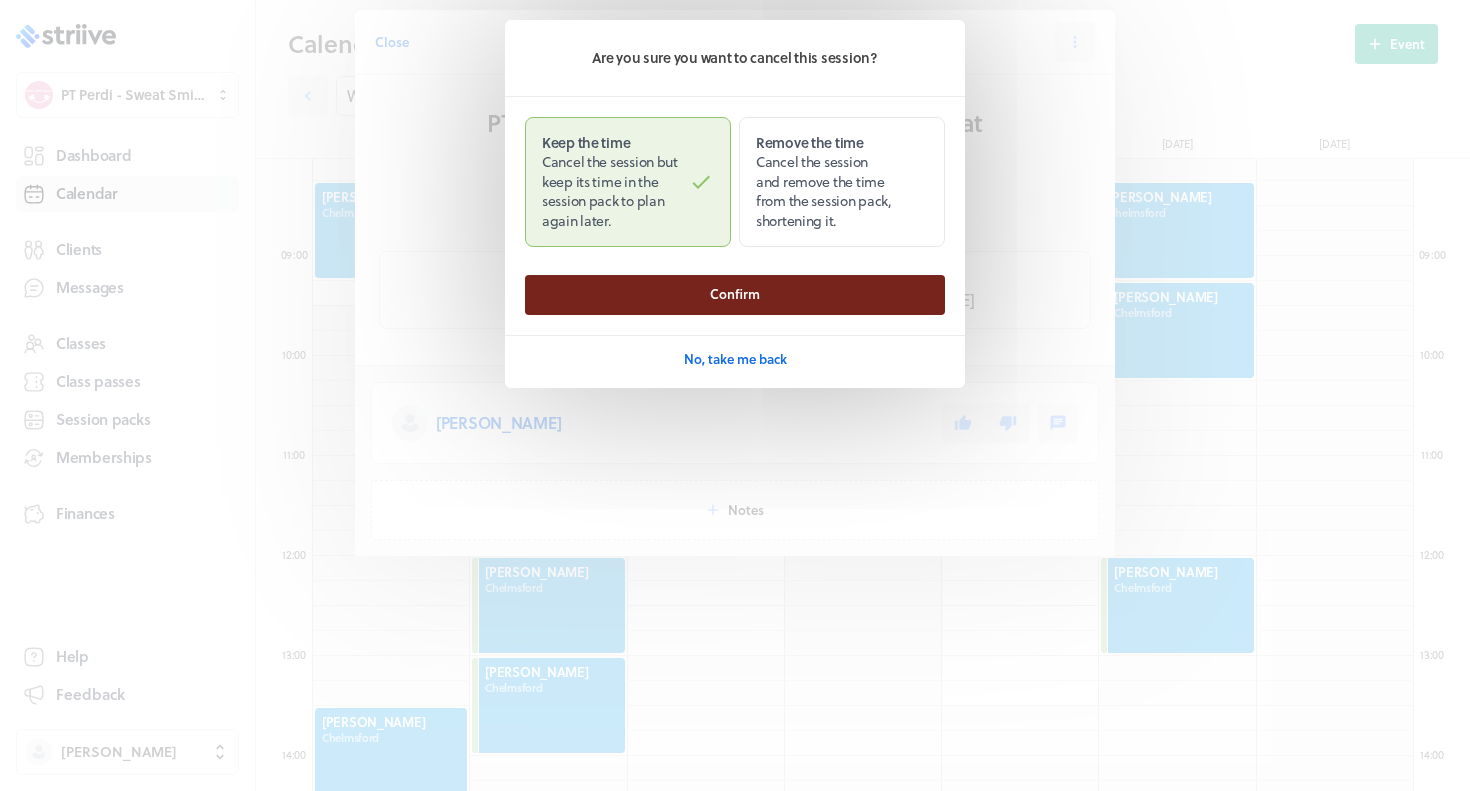 click on "Confirm" at bounding box center [735, 295] 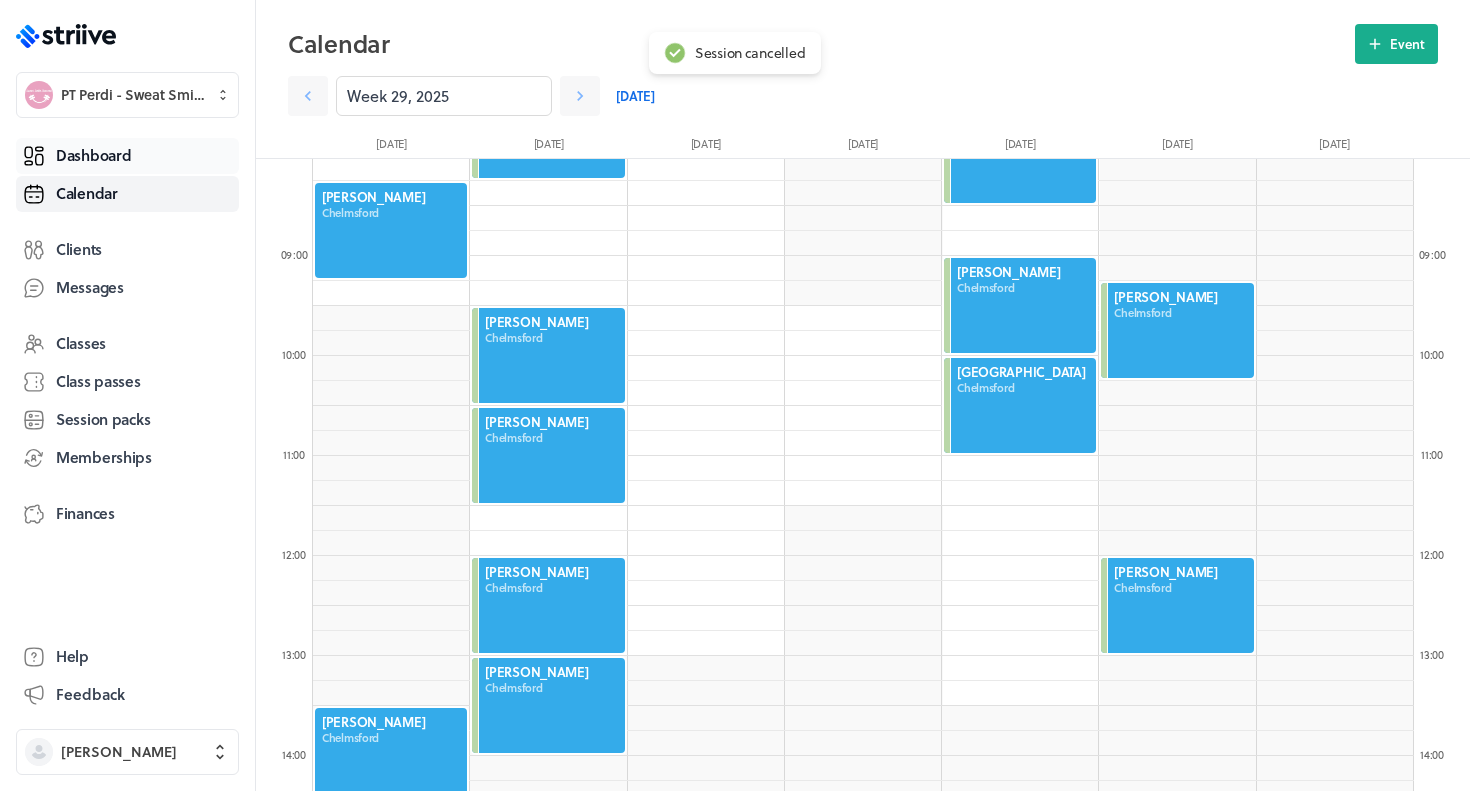 click on "Dashboard" at bounding box center (93, 155) 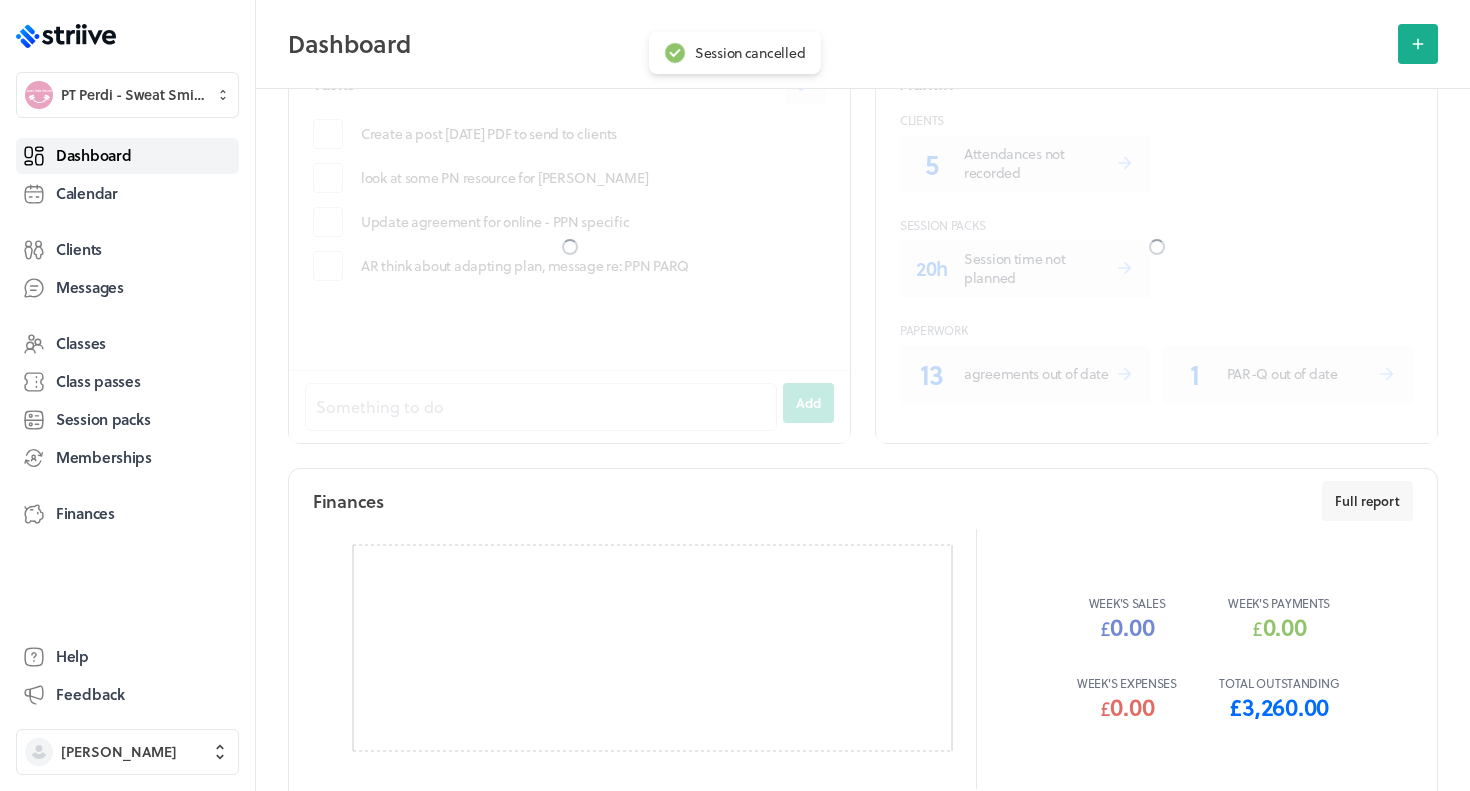 scroll, scrollTop: 0, scrollLeft: 0, axis: both 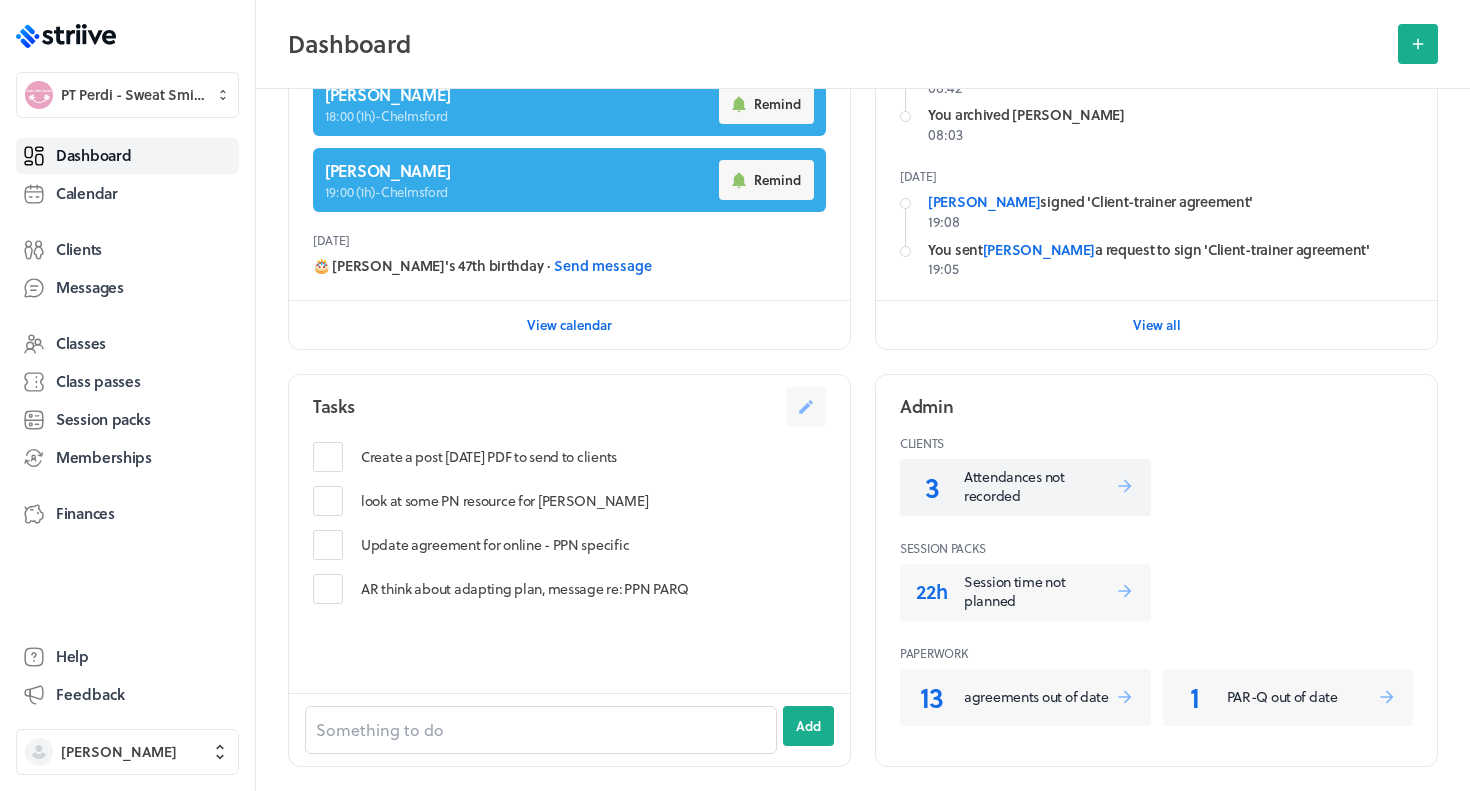 click on "Attendances not recorded" at bounding box center (1039, 486) 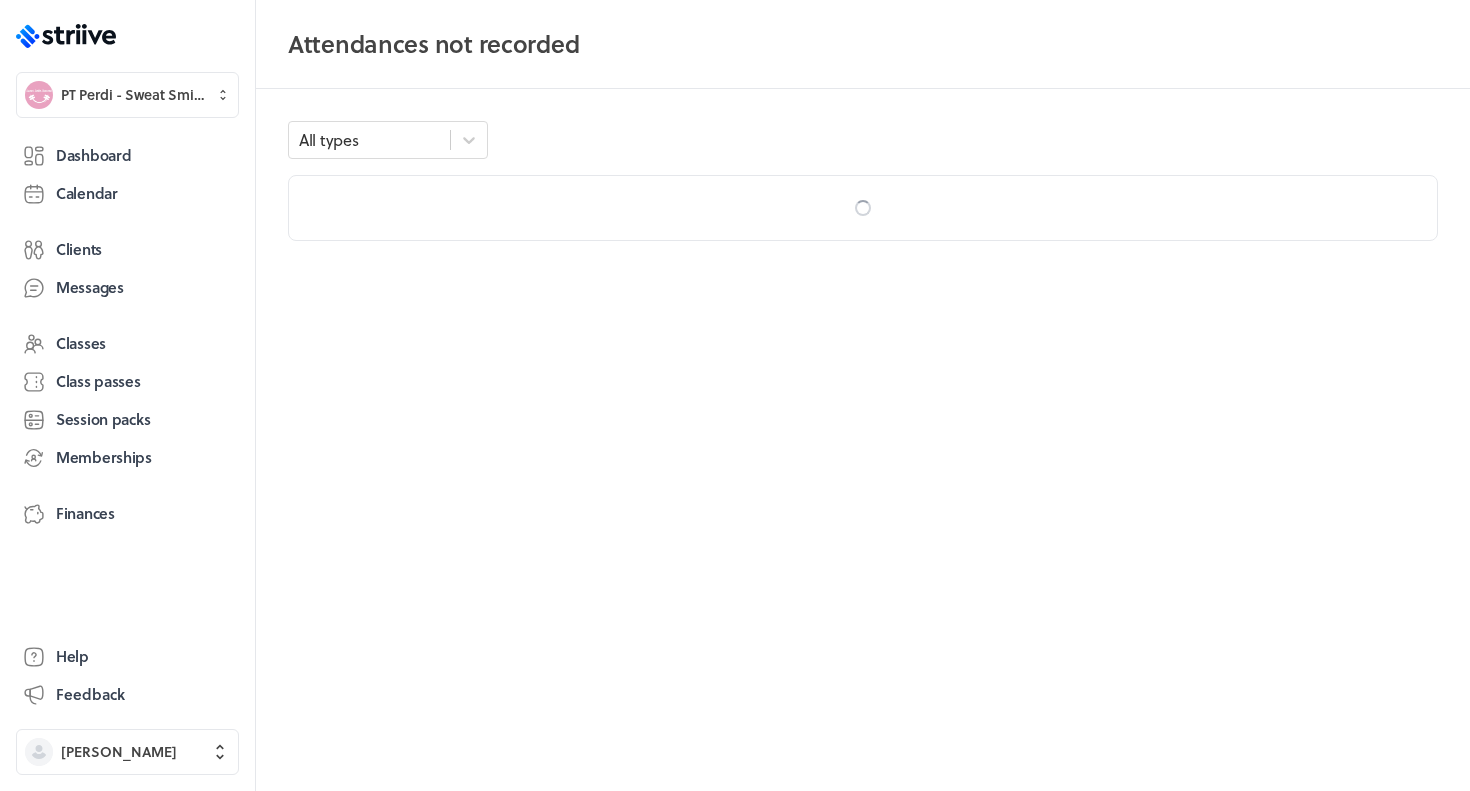 scroll 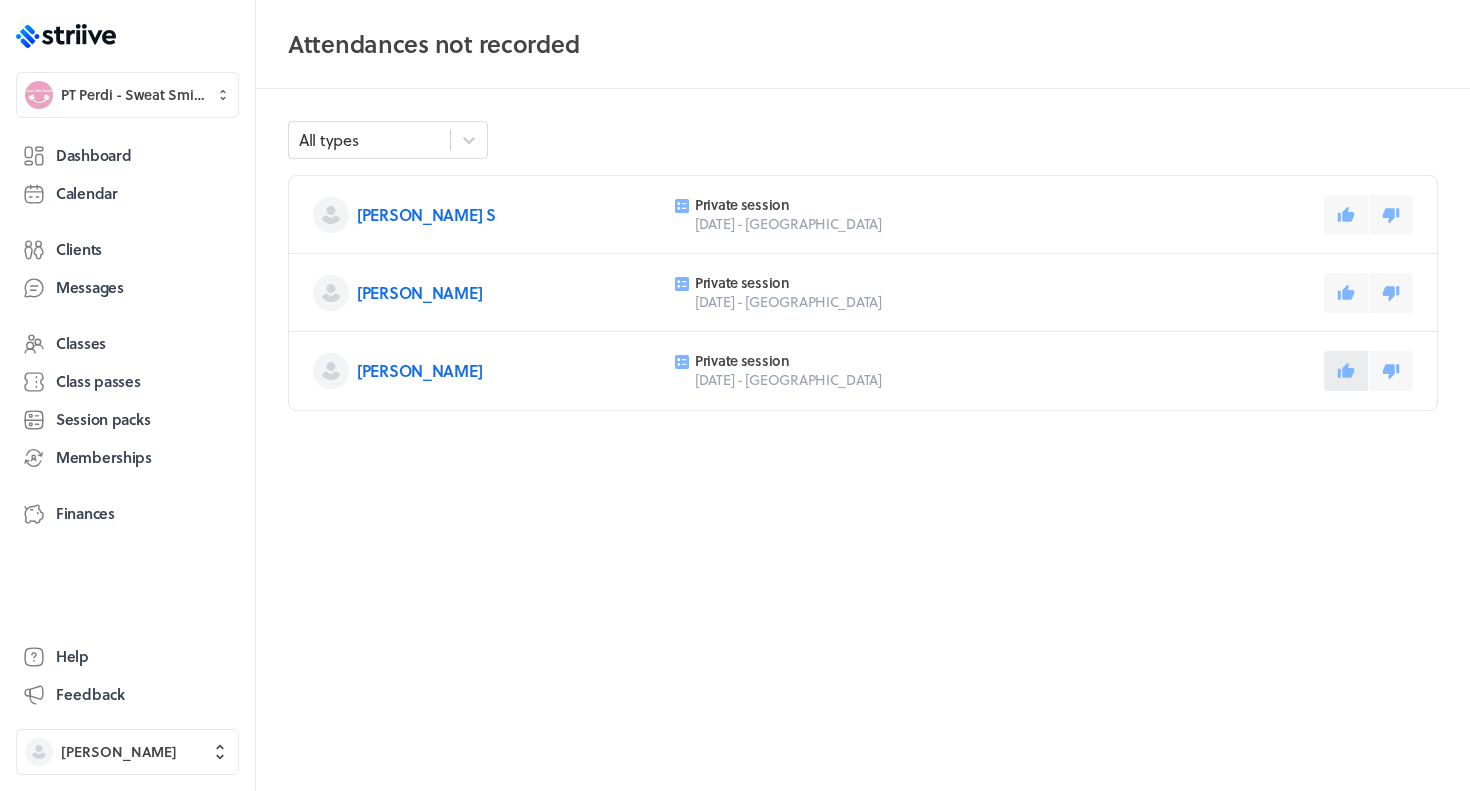 click 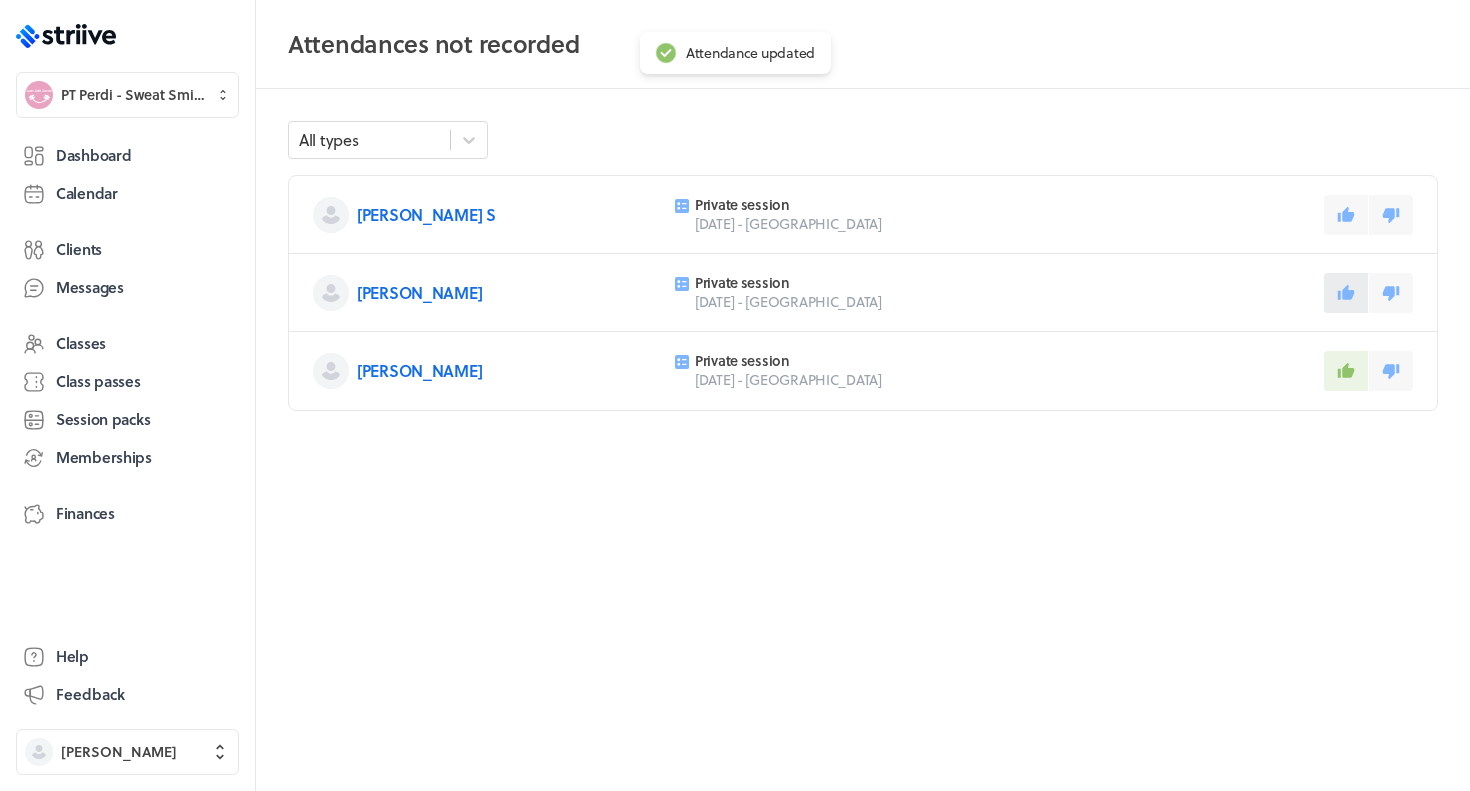 click 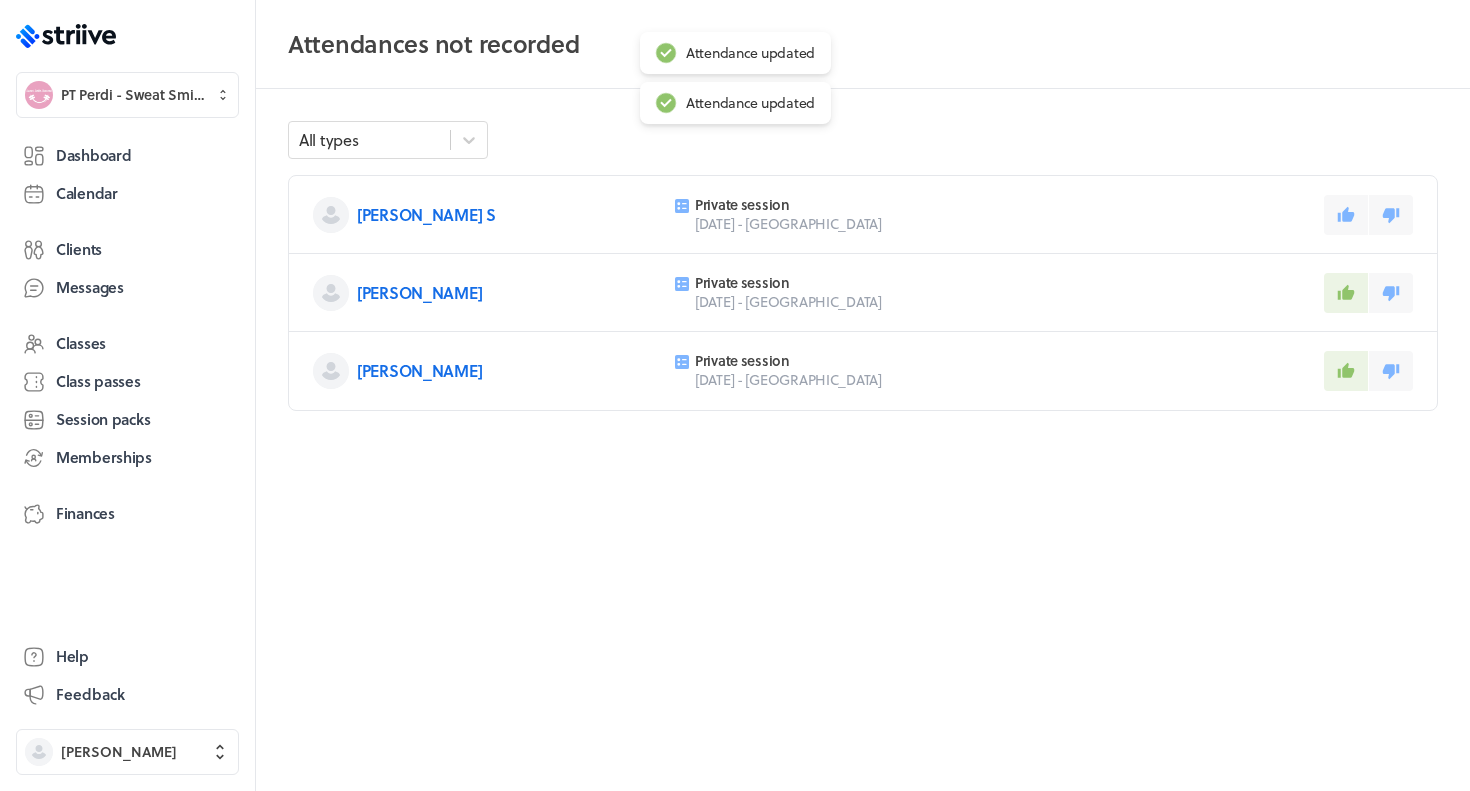 click on "[PERSON_NAME] S Private session [DATE] - [GEOGRAPHIC_DATA]" at bounding box center (863, 215) 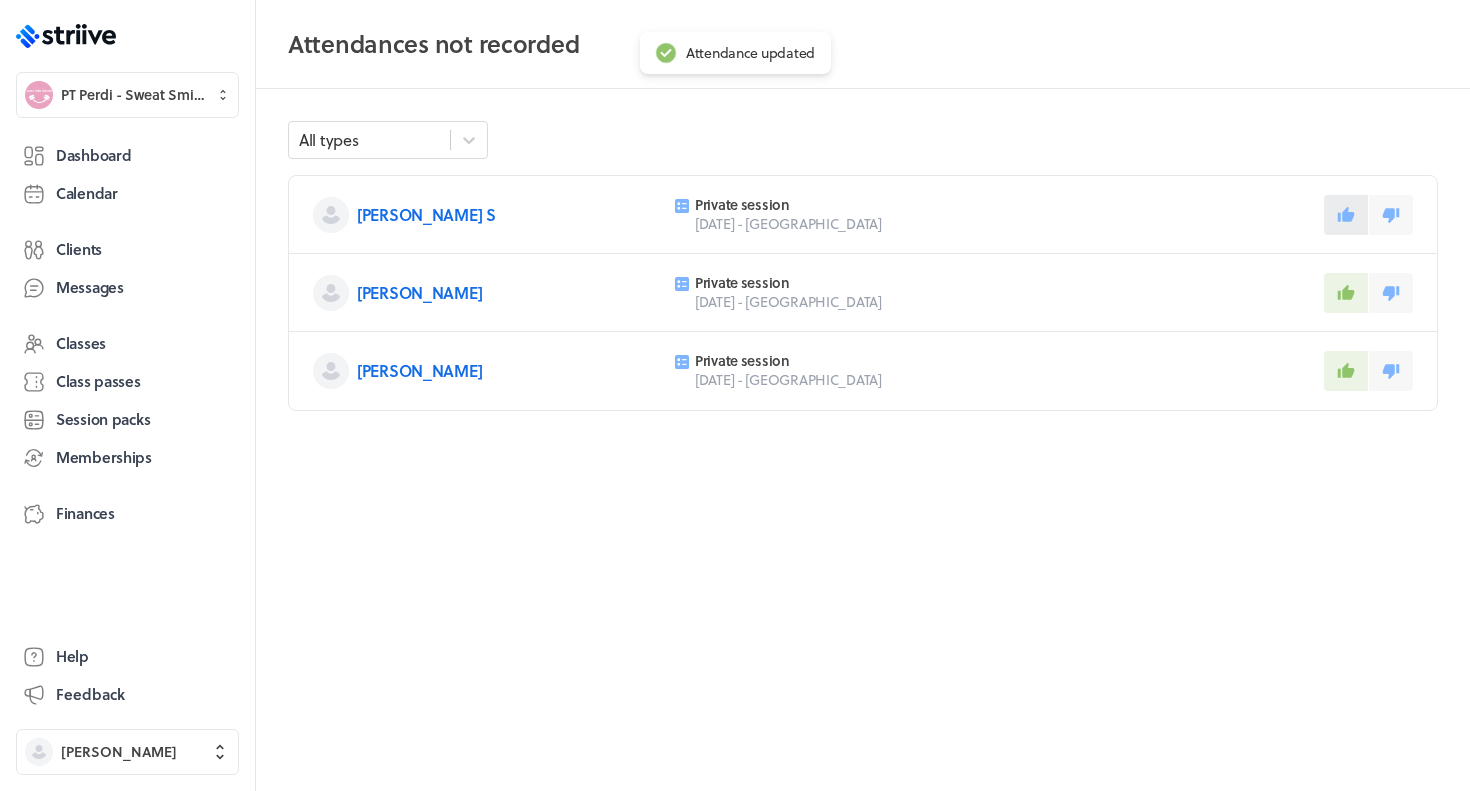 click 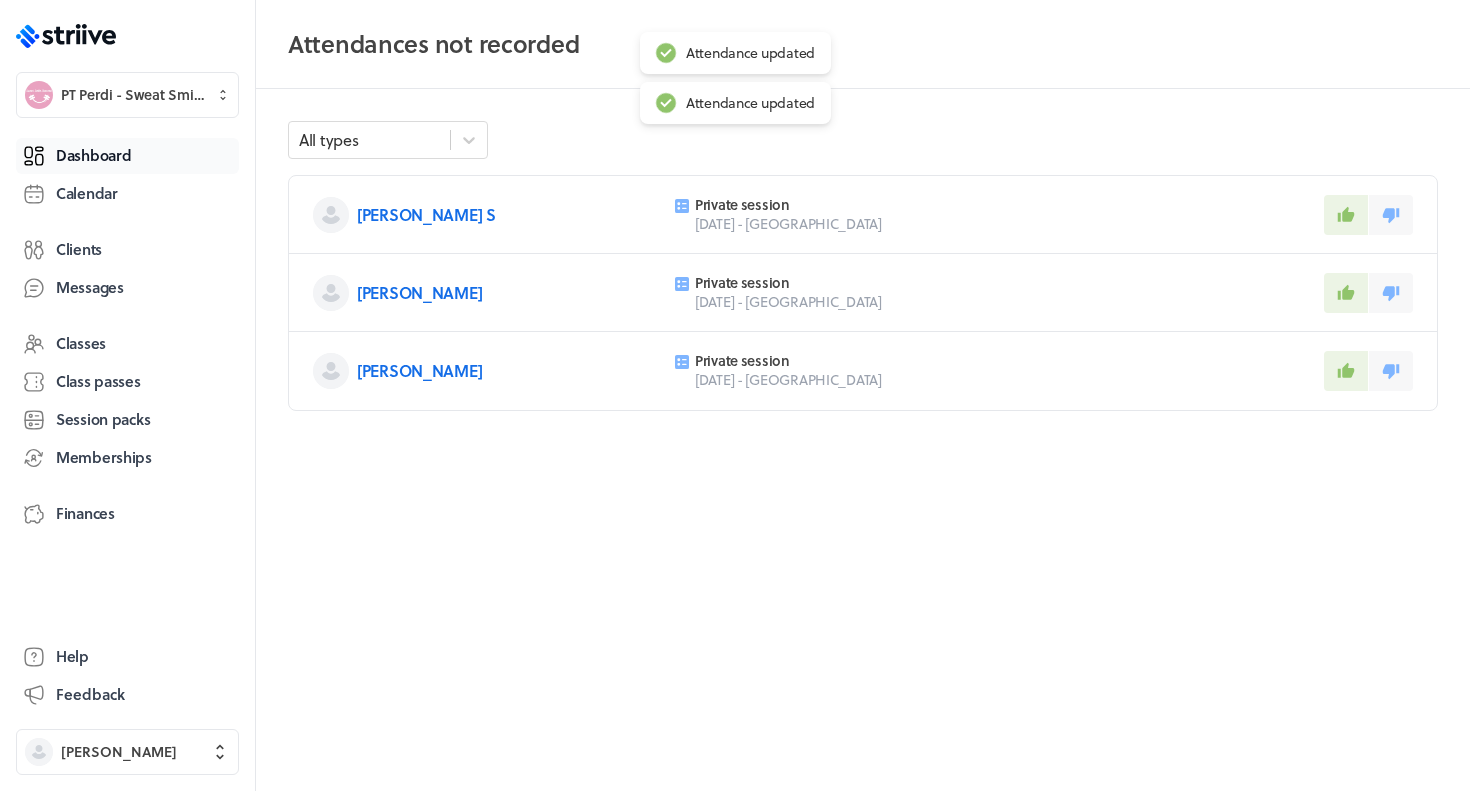 click on "Dashboard" at bounding box center [93, 155] 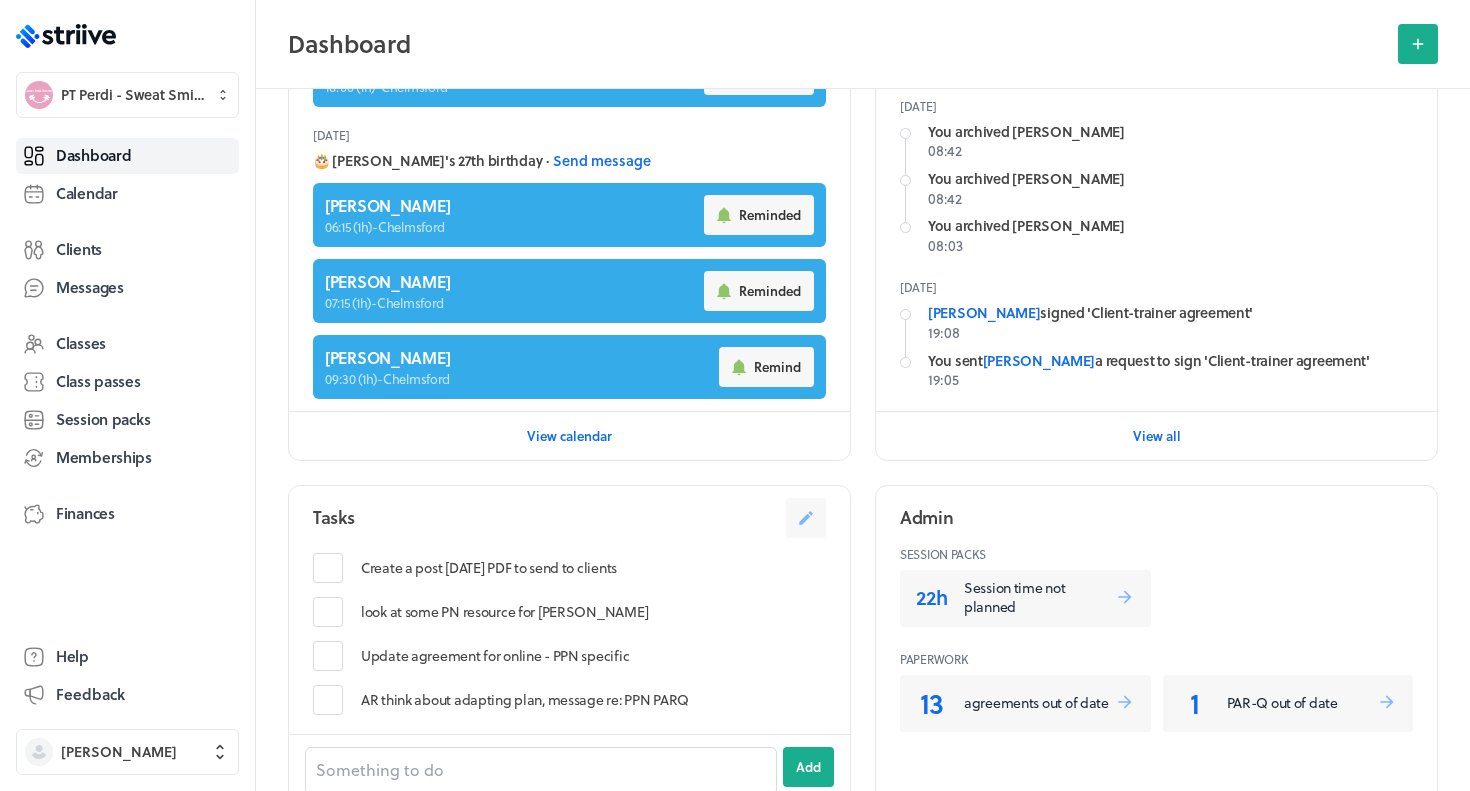 scroll, scrollTop: 380, scrollLeft: 0, axis: vertical 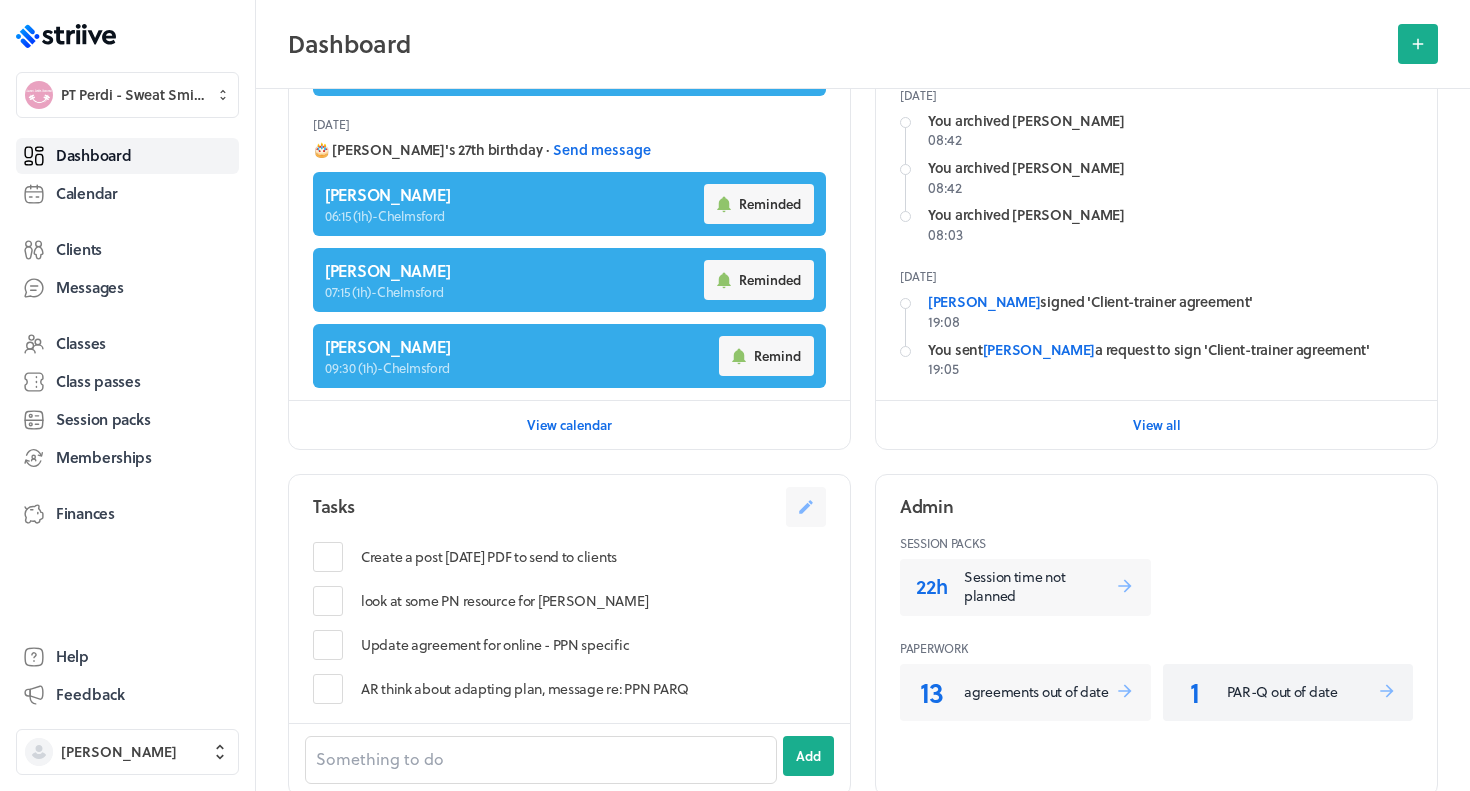 click on "PAR-Q out of date" at bounding box center [1302, 692] 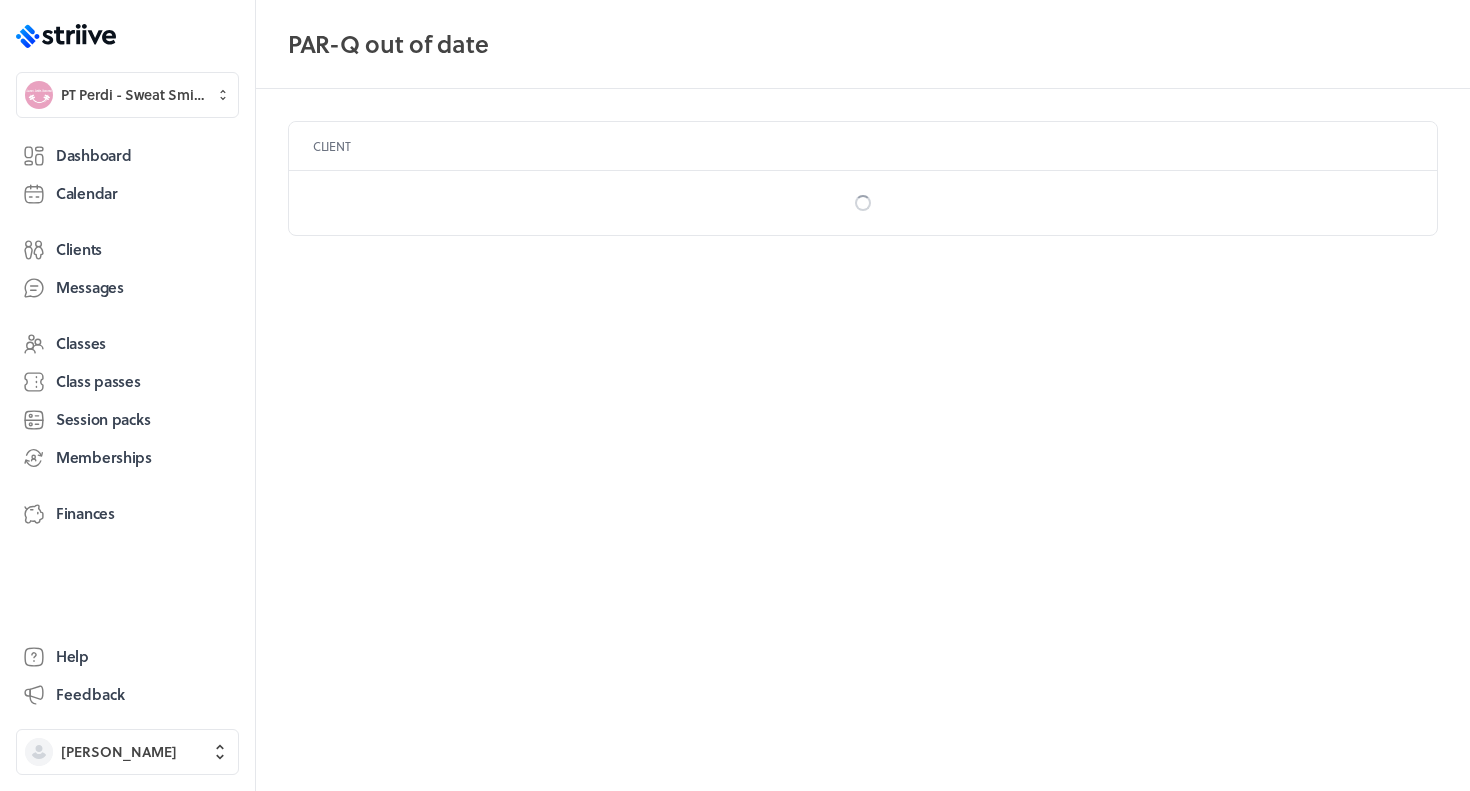 scroll, scrollTop: 0, scrollLeft: 0, axis: both 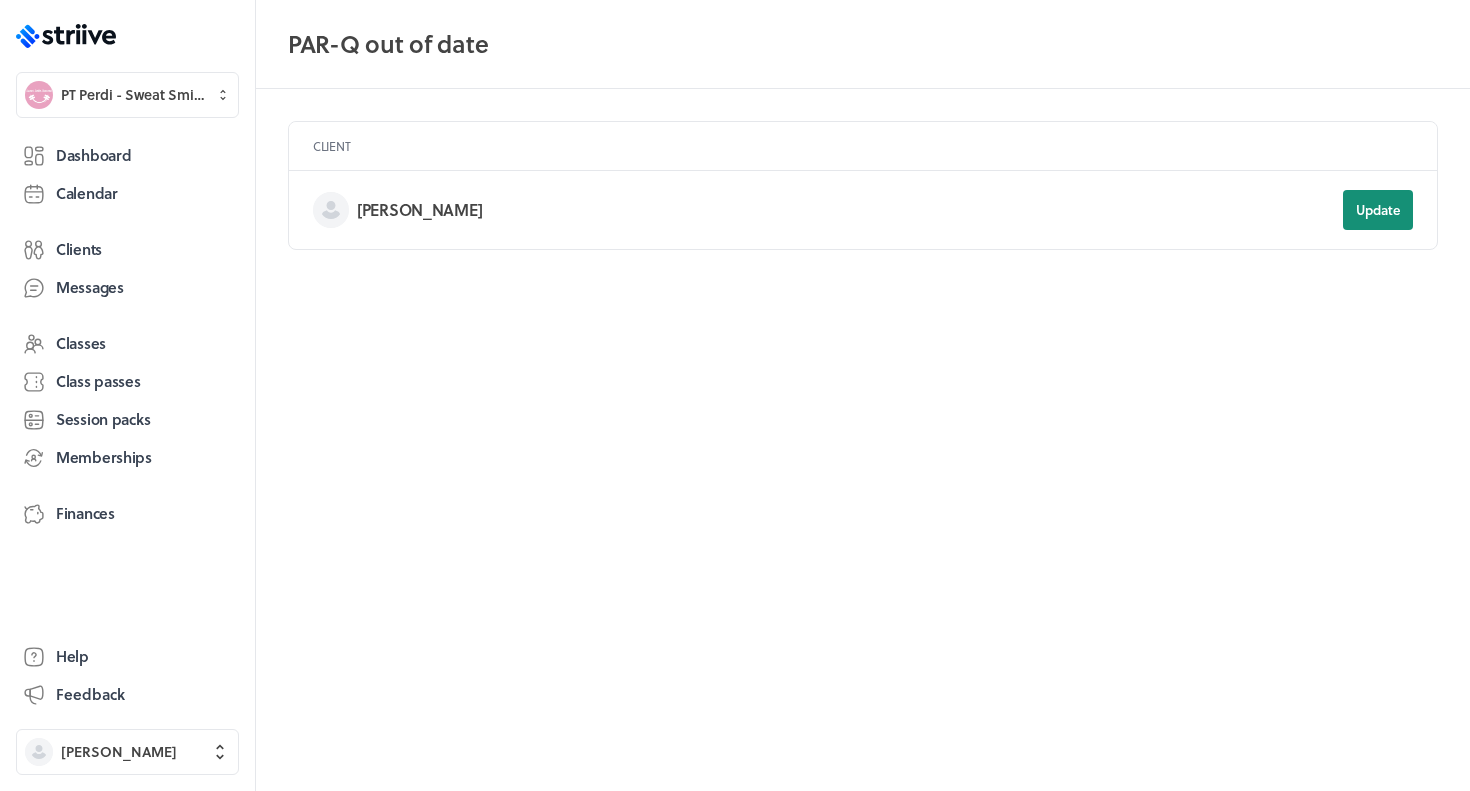 click on "Update" at bounding box center (1378, 210) 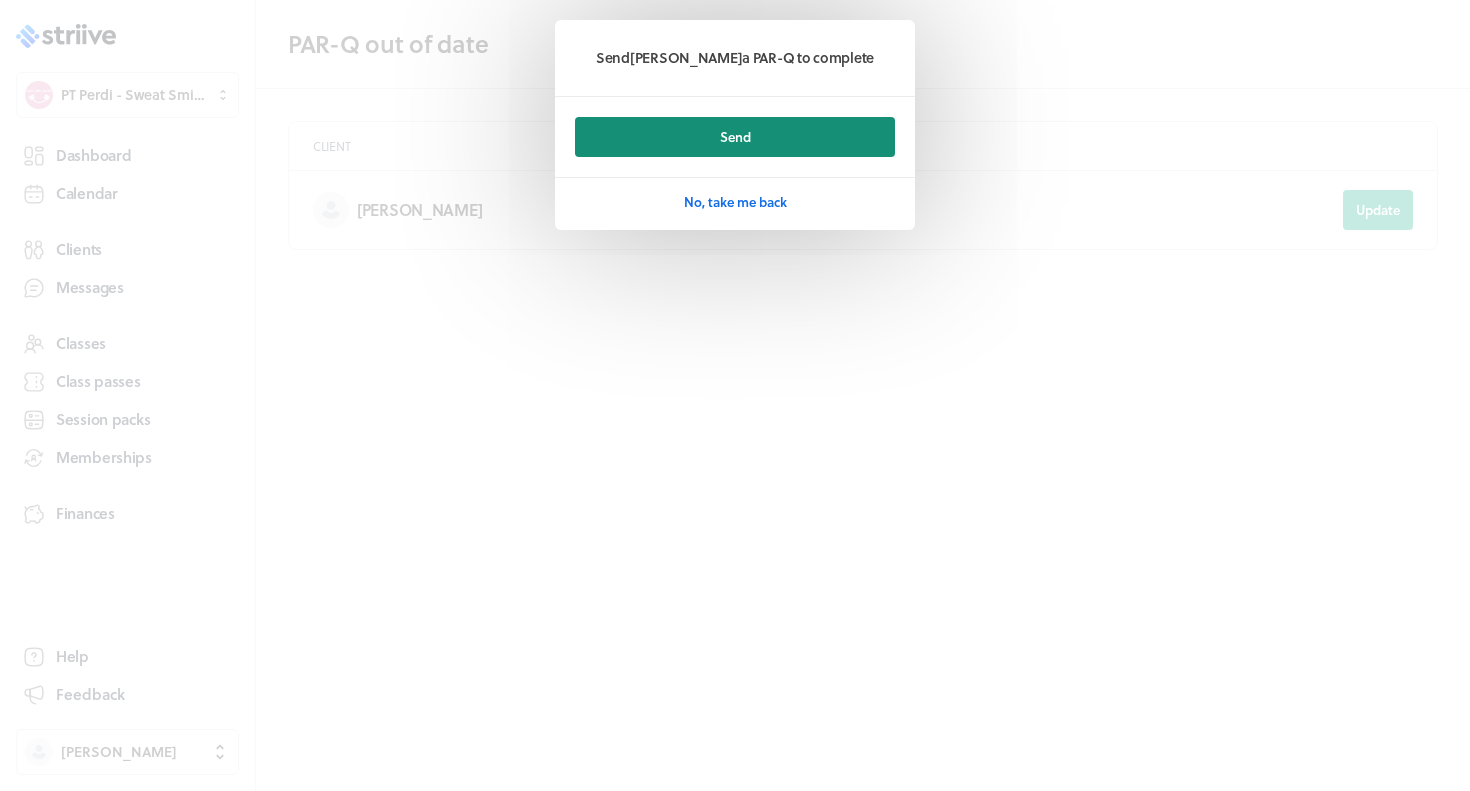 click on "Send" at bounding box center [735, 137] 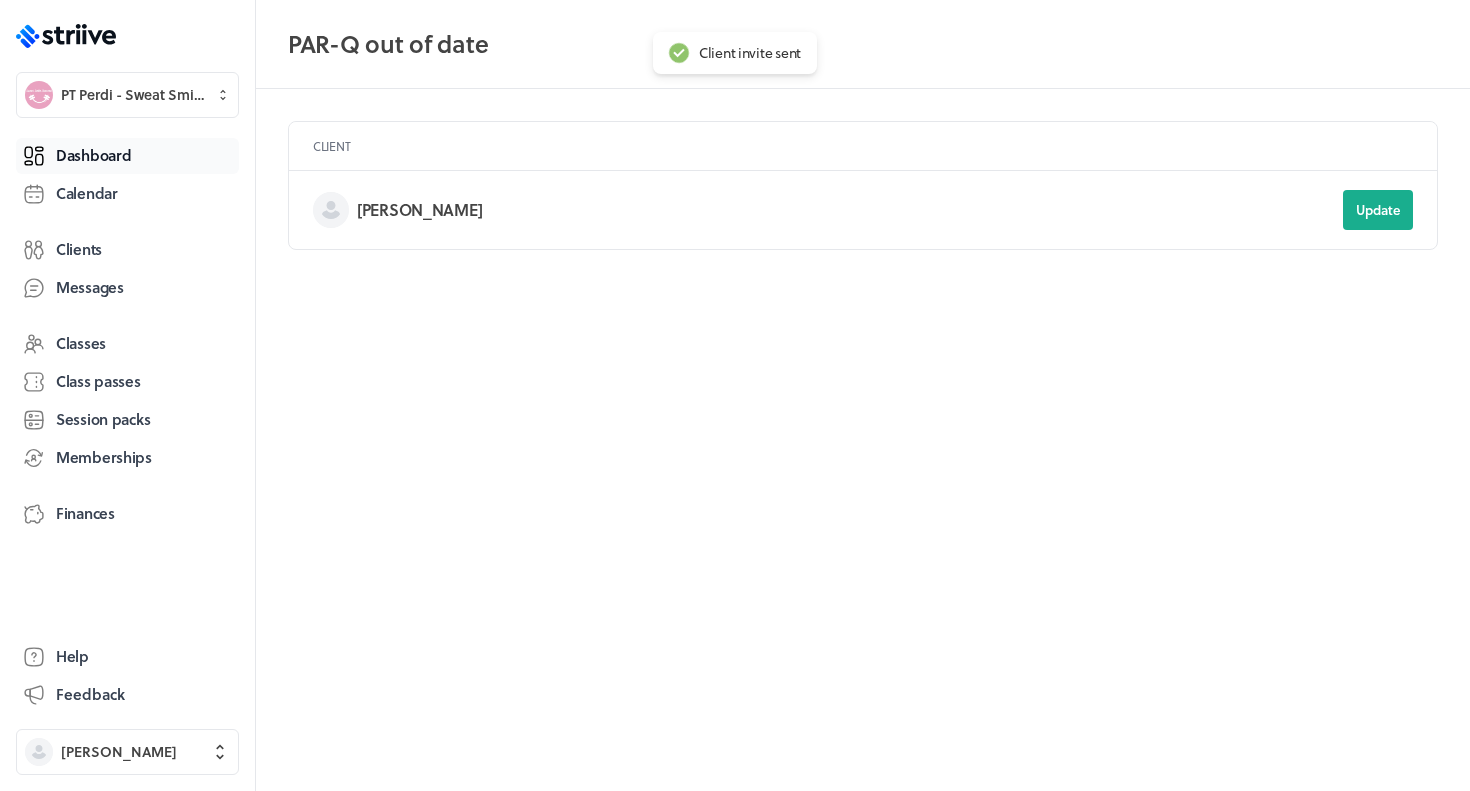 click on "Dashboard" at bounding box center (93, 155) 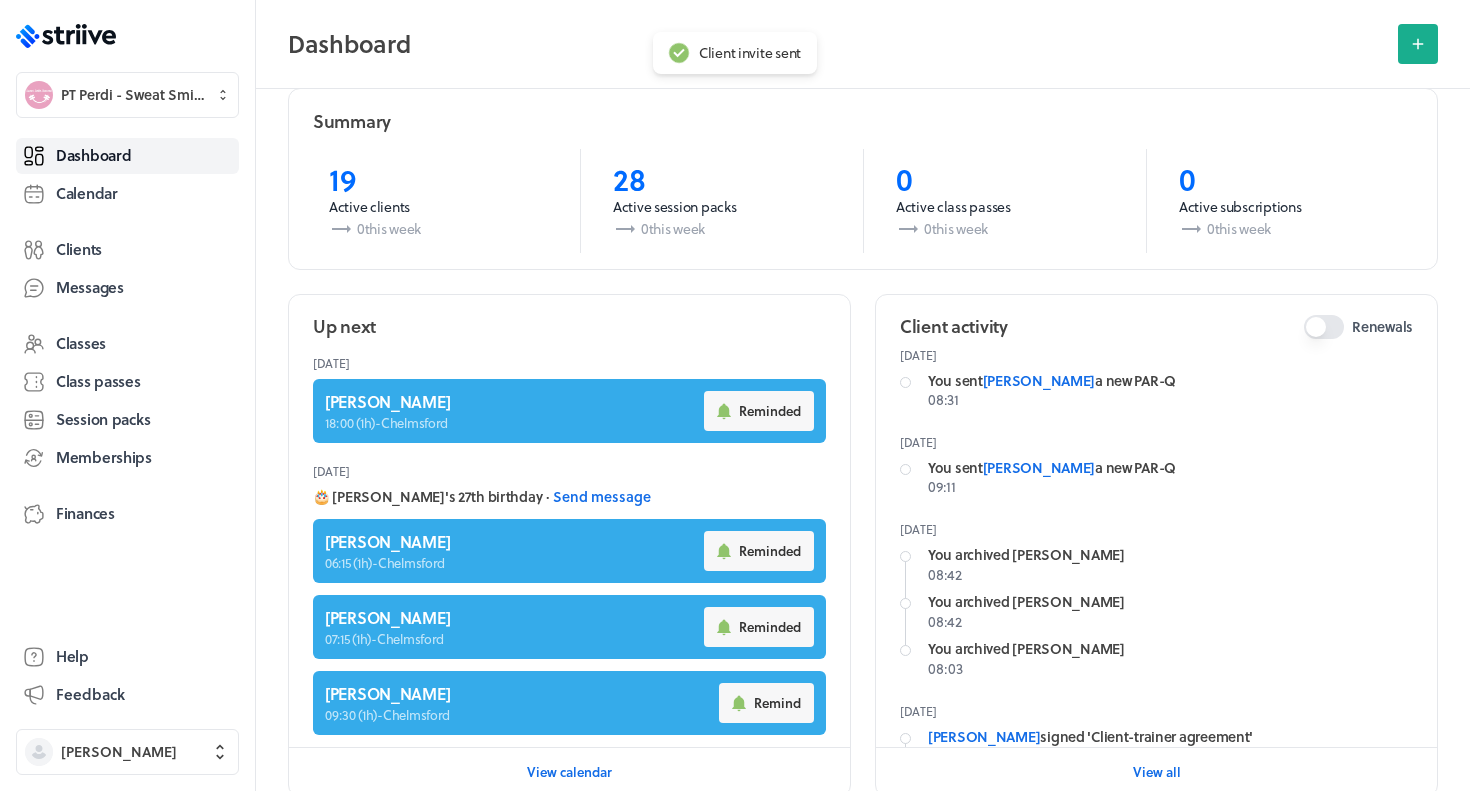 scroll, scrollTop: 51, scrollLeft: 0, axis: vertical 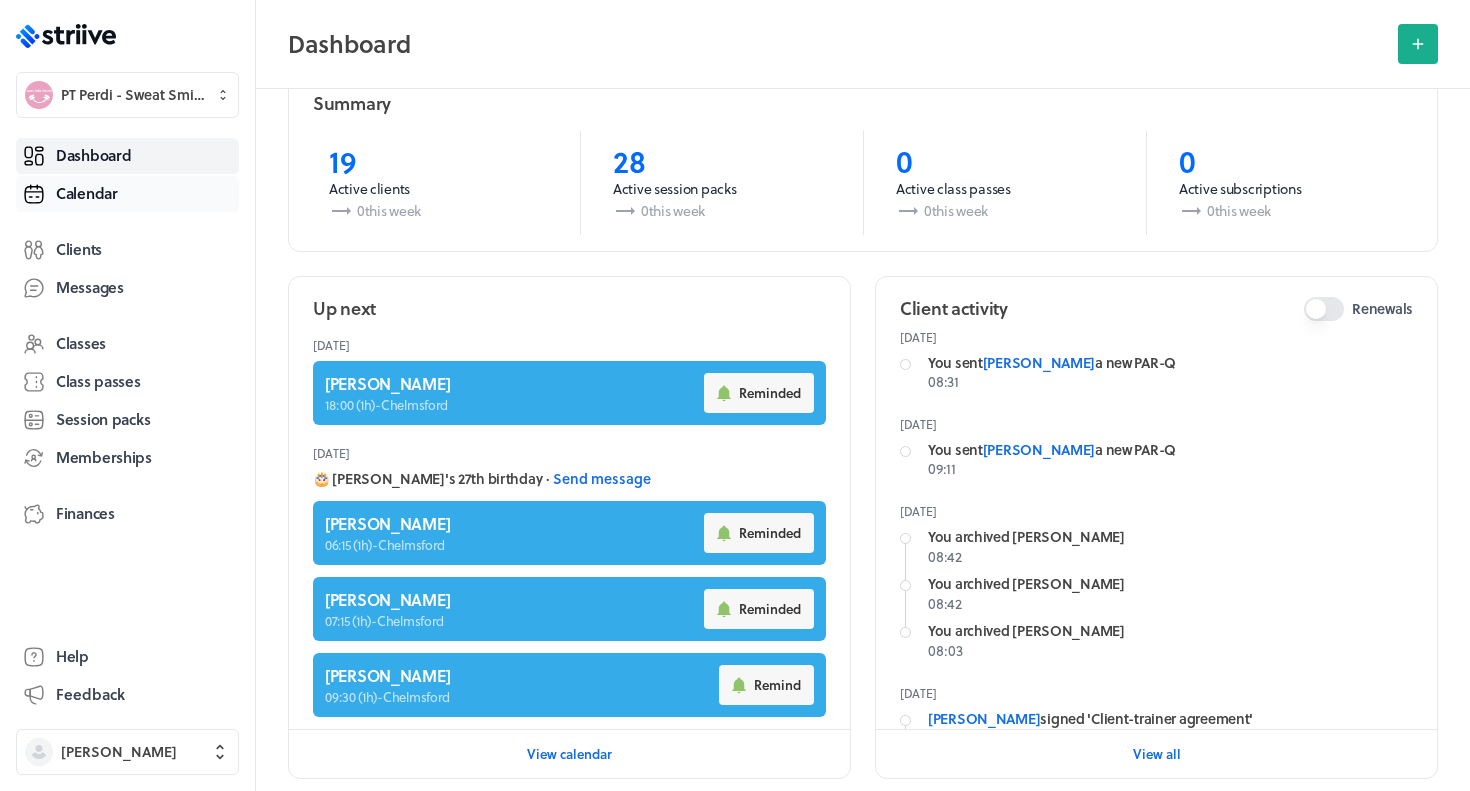 click on "Calendar" at bounding box center [87, 193] 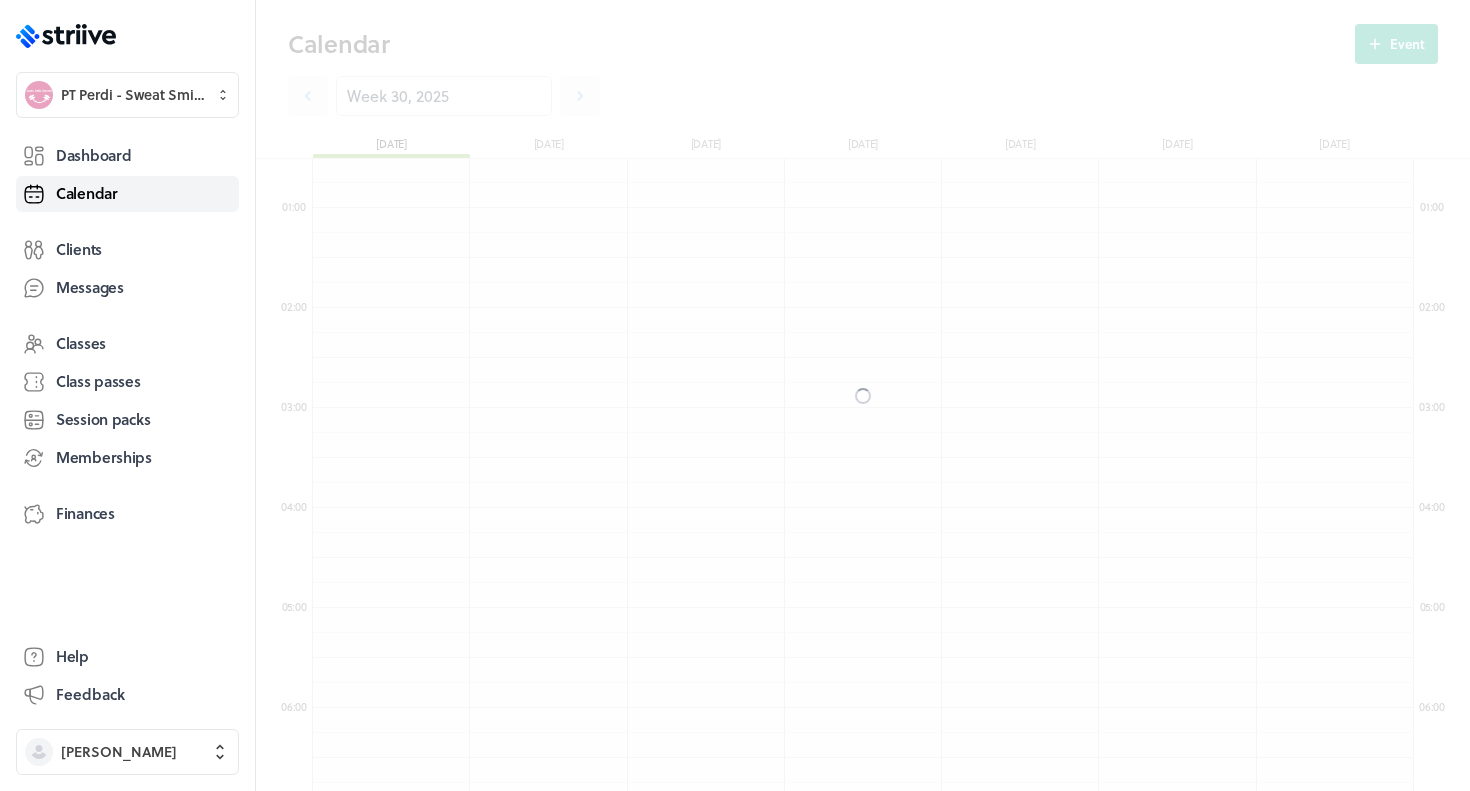 scroll, scrollTop: 550, scrollLeft: 0, axis: vertical 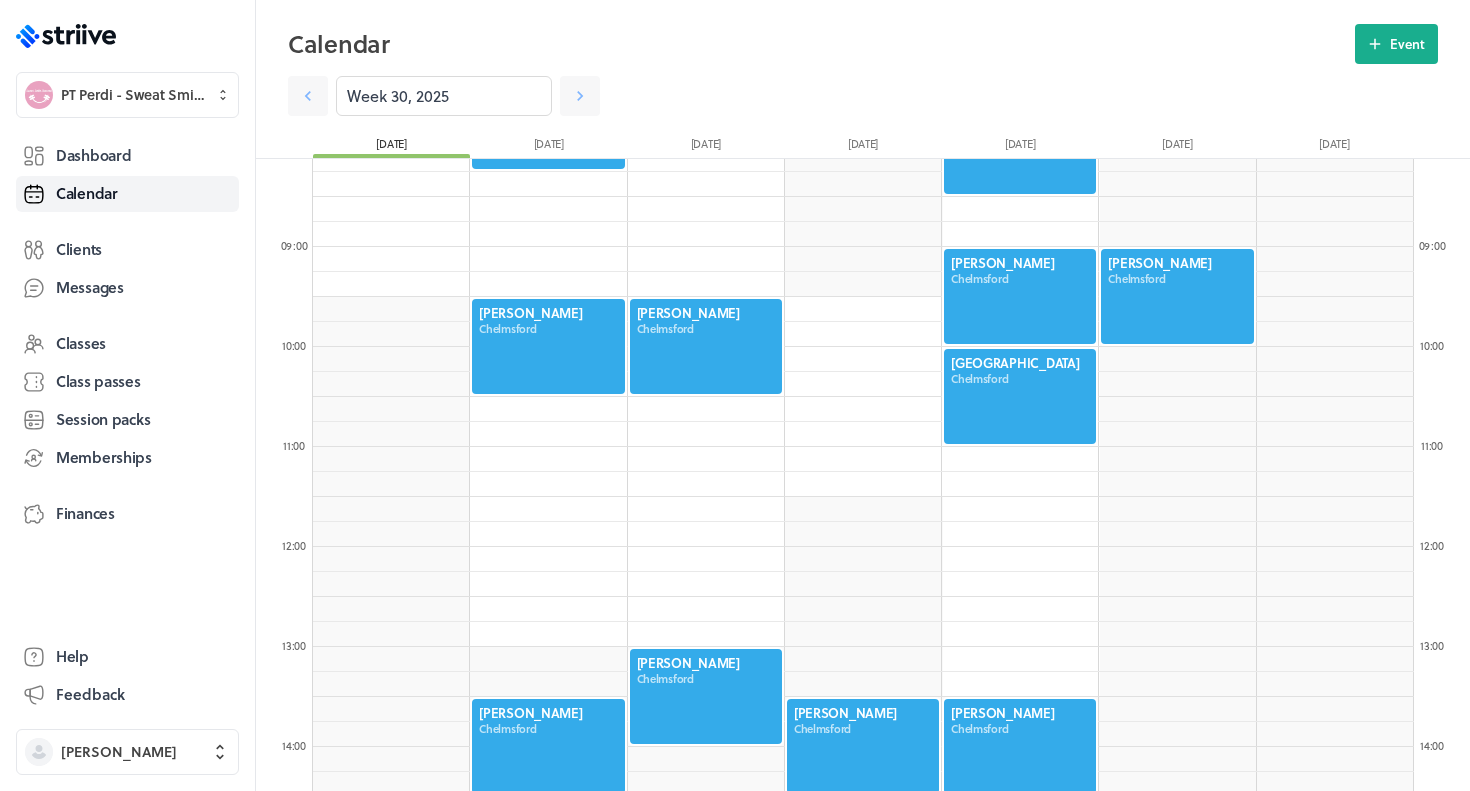 click at bounding box center [548, 346] 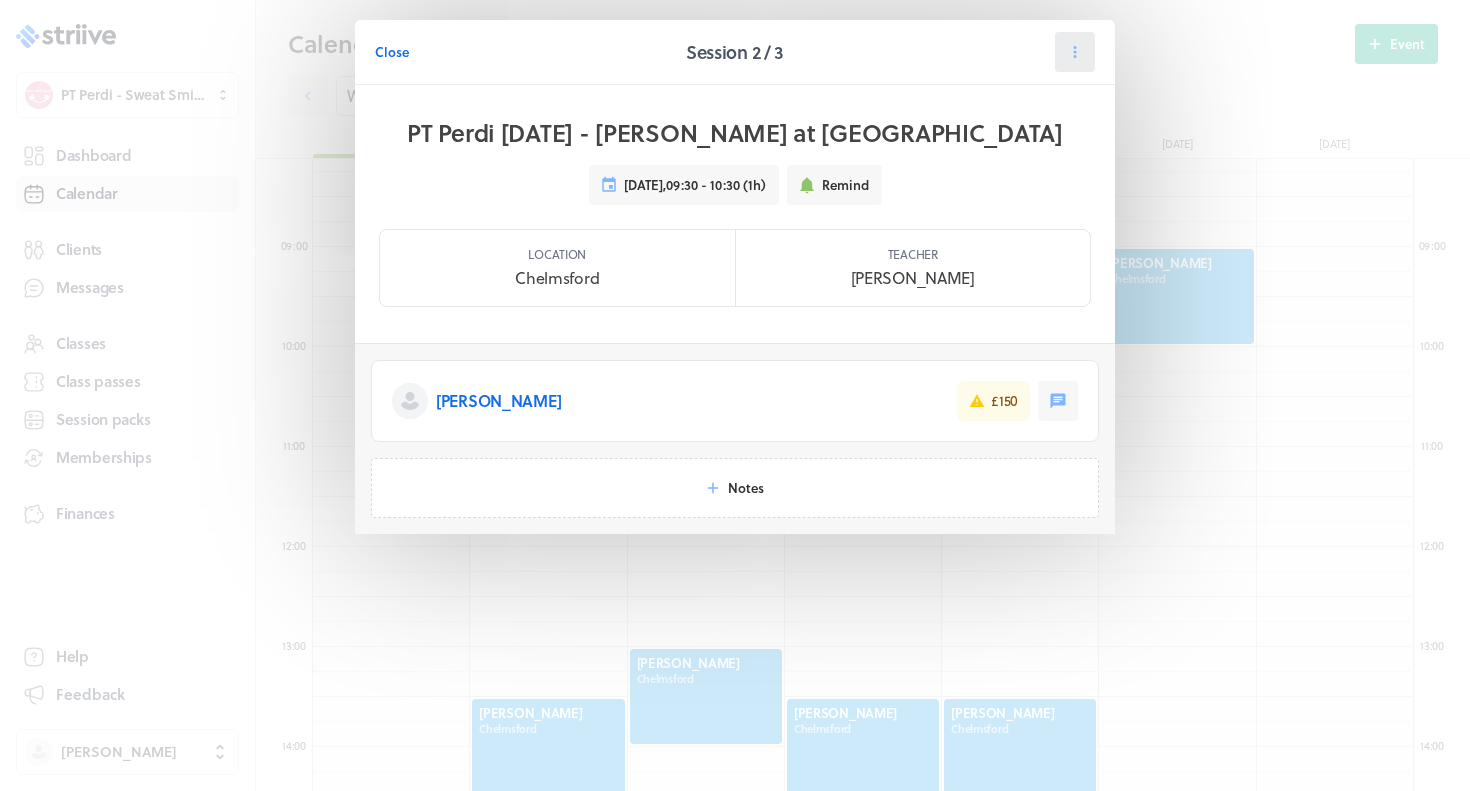 click at bounding box center [1075, 52] 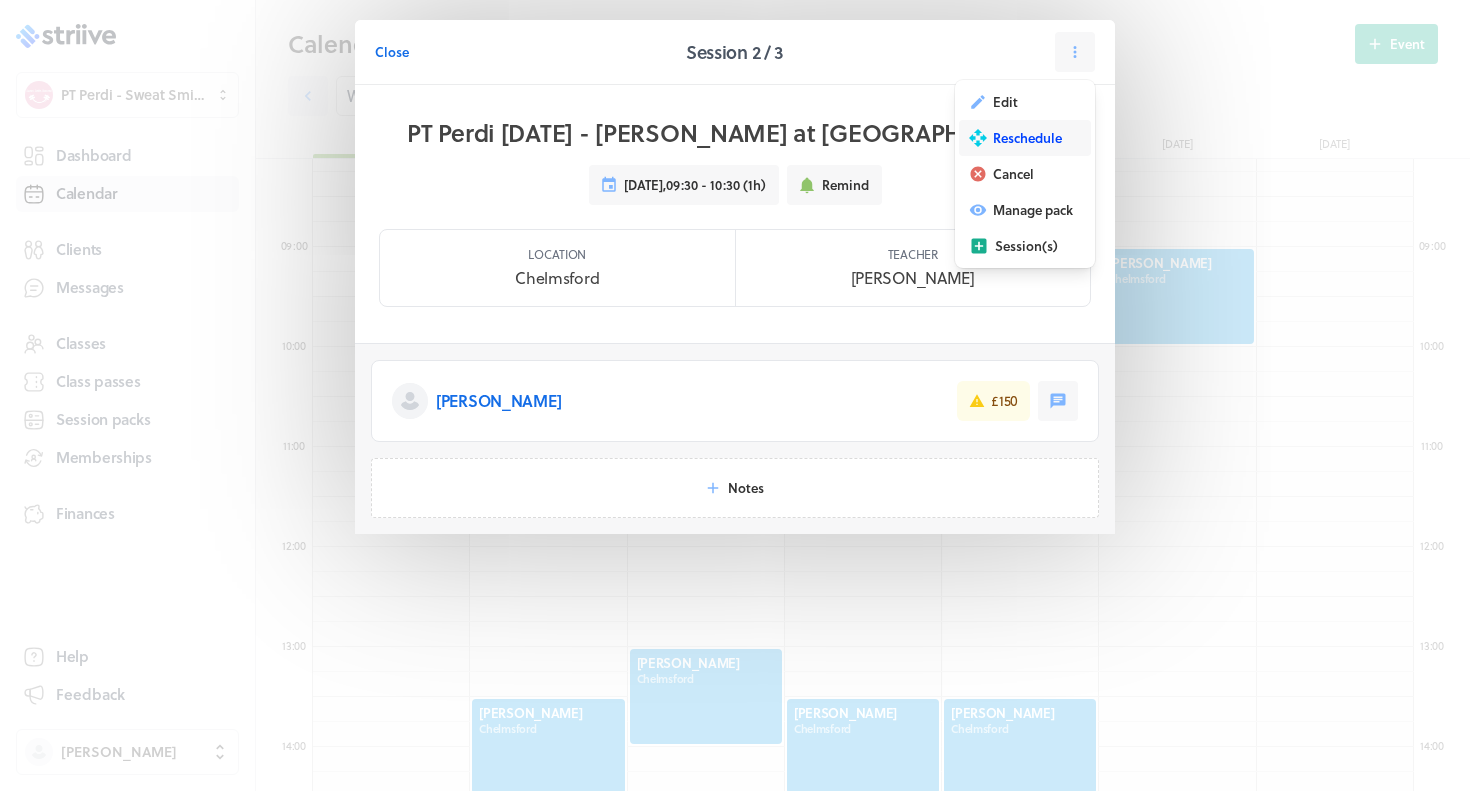 click on "Reschedule" at bounding box center (1027, 138) 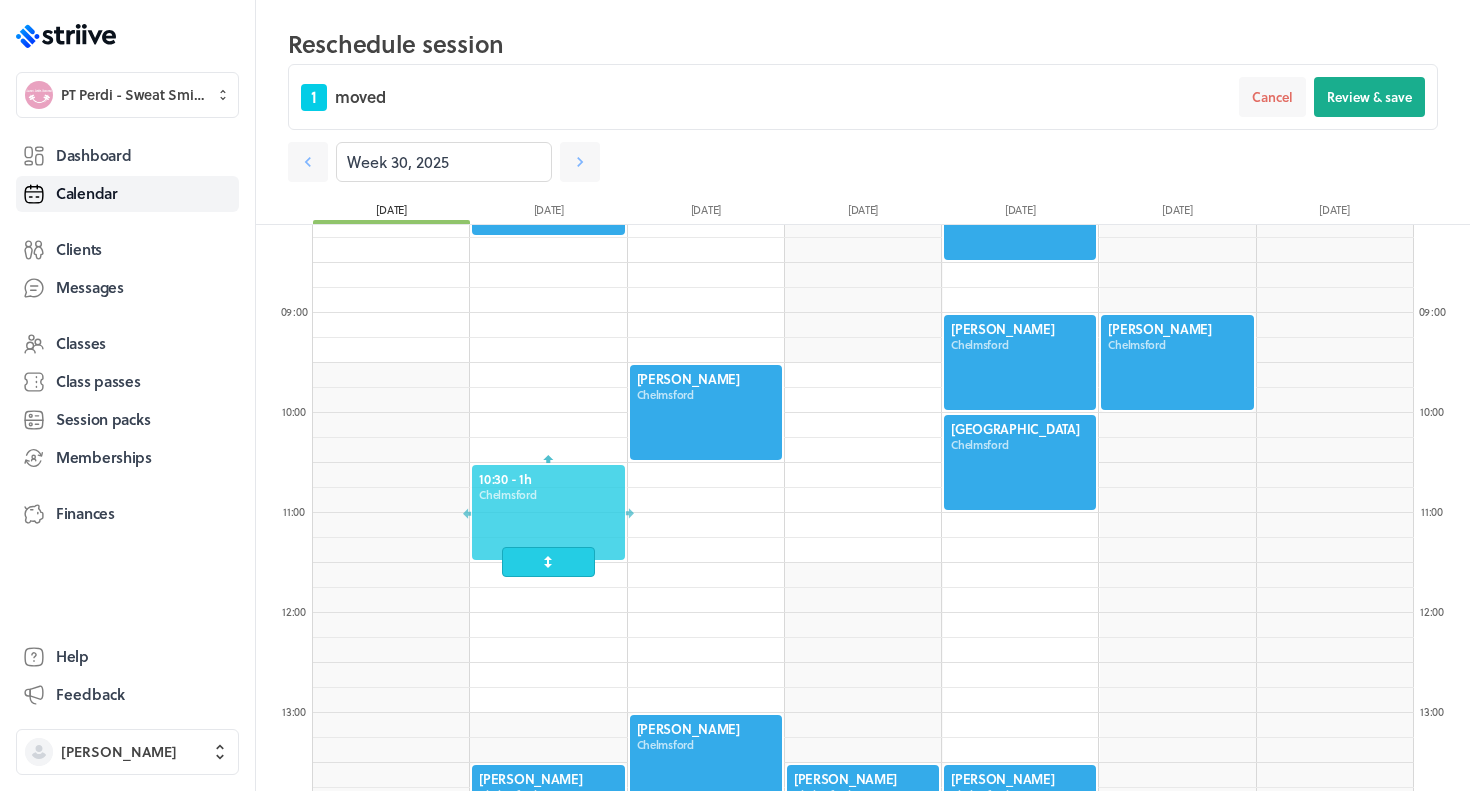 drag, startPoint x: 576, startPoint y: 388, endPoint x: 559, endPoint y: 489, distance: 102.4207 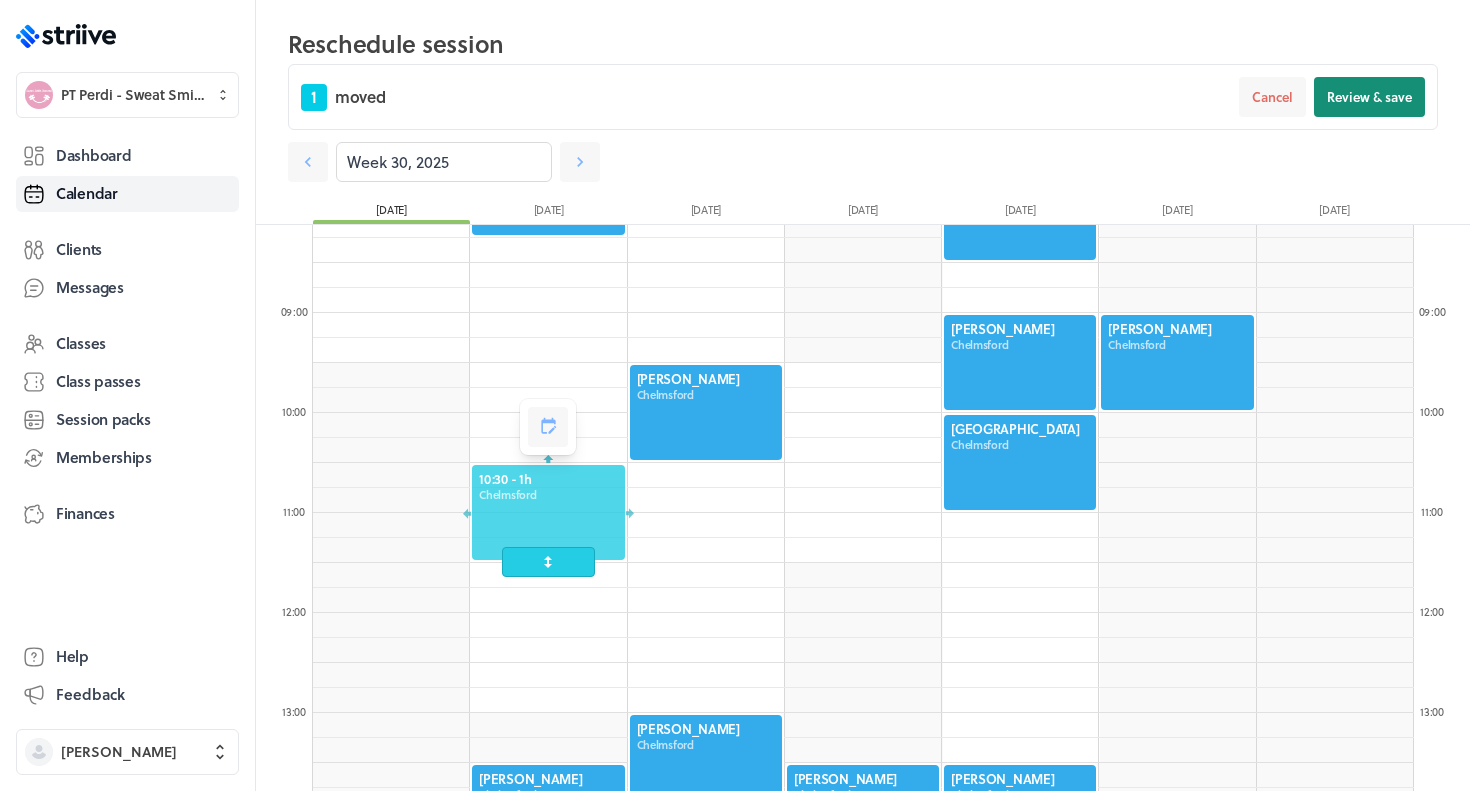 click on "Review & save" at bounding box center (1369, 97) 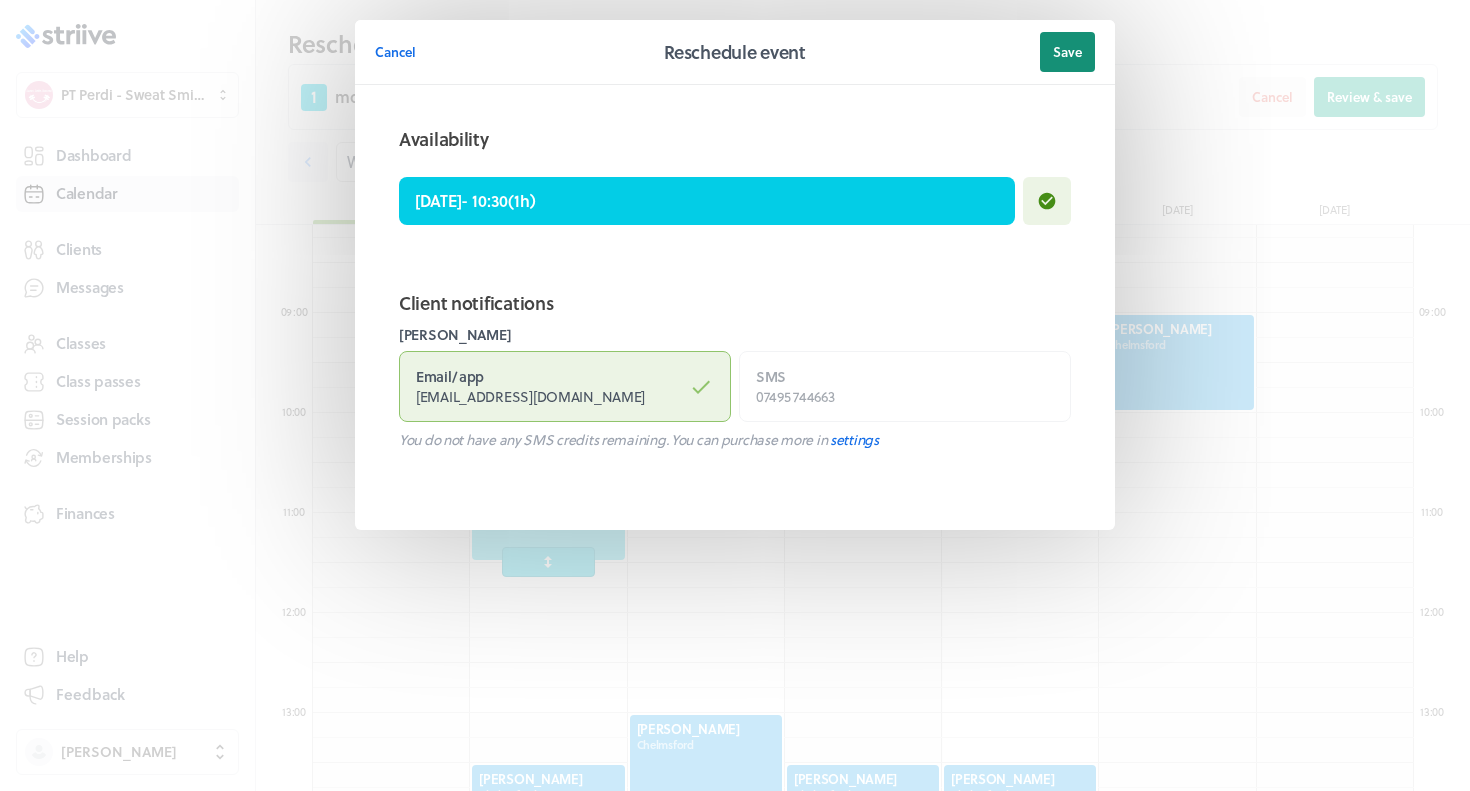 click on "Save" at bounding box center (1067, 52) 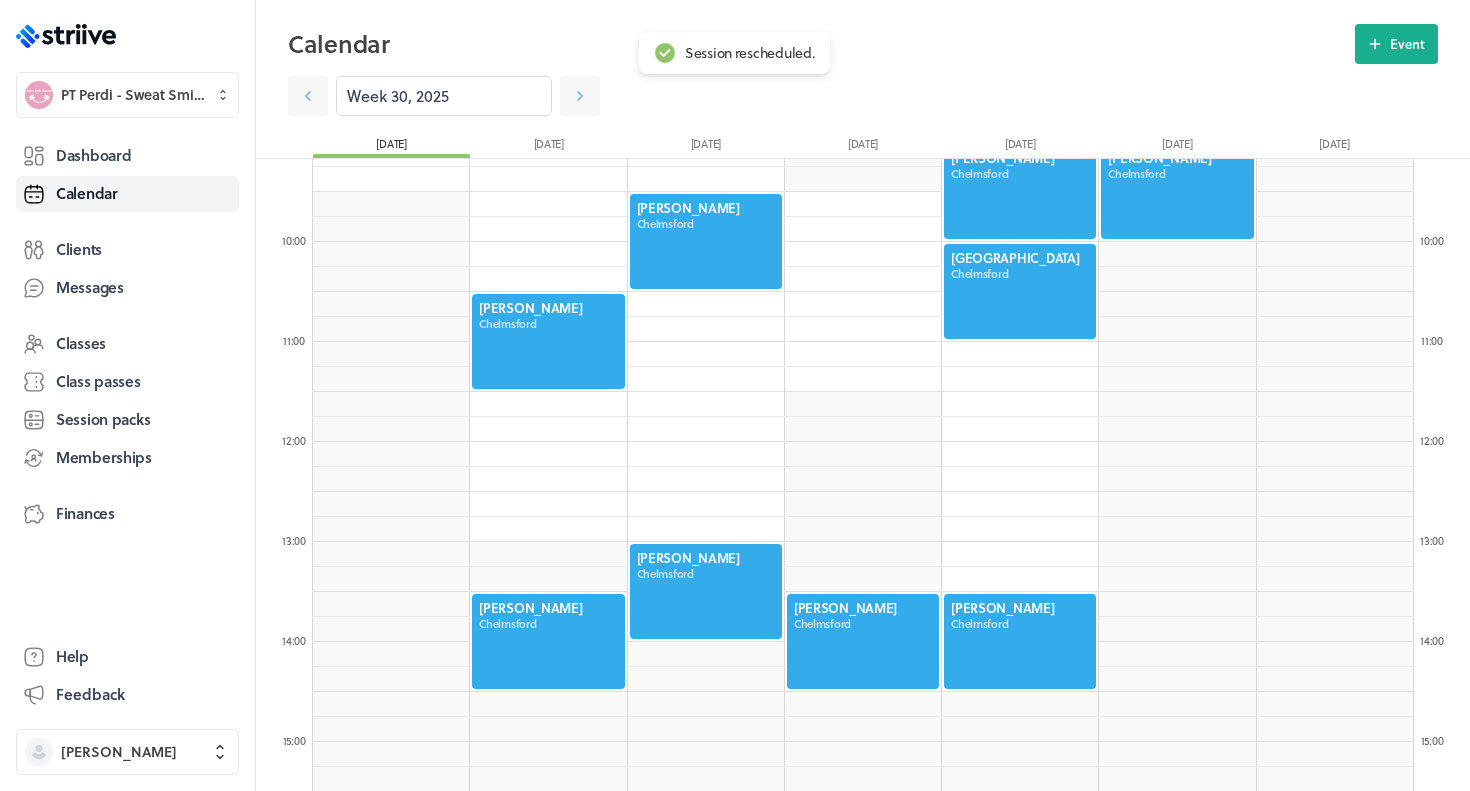 scroll, scrollTop: 949, scrollLeft: 0, axis: vertical 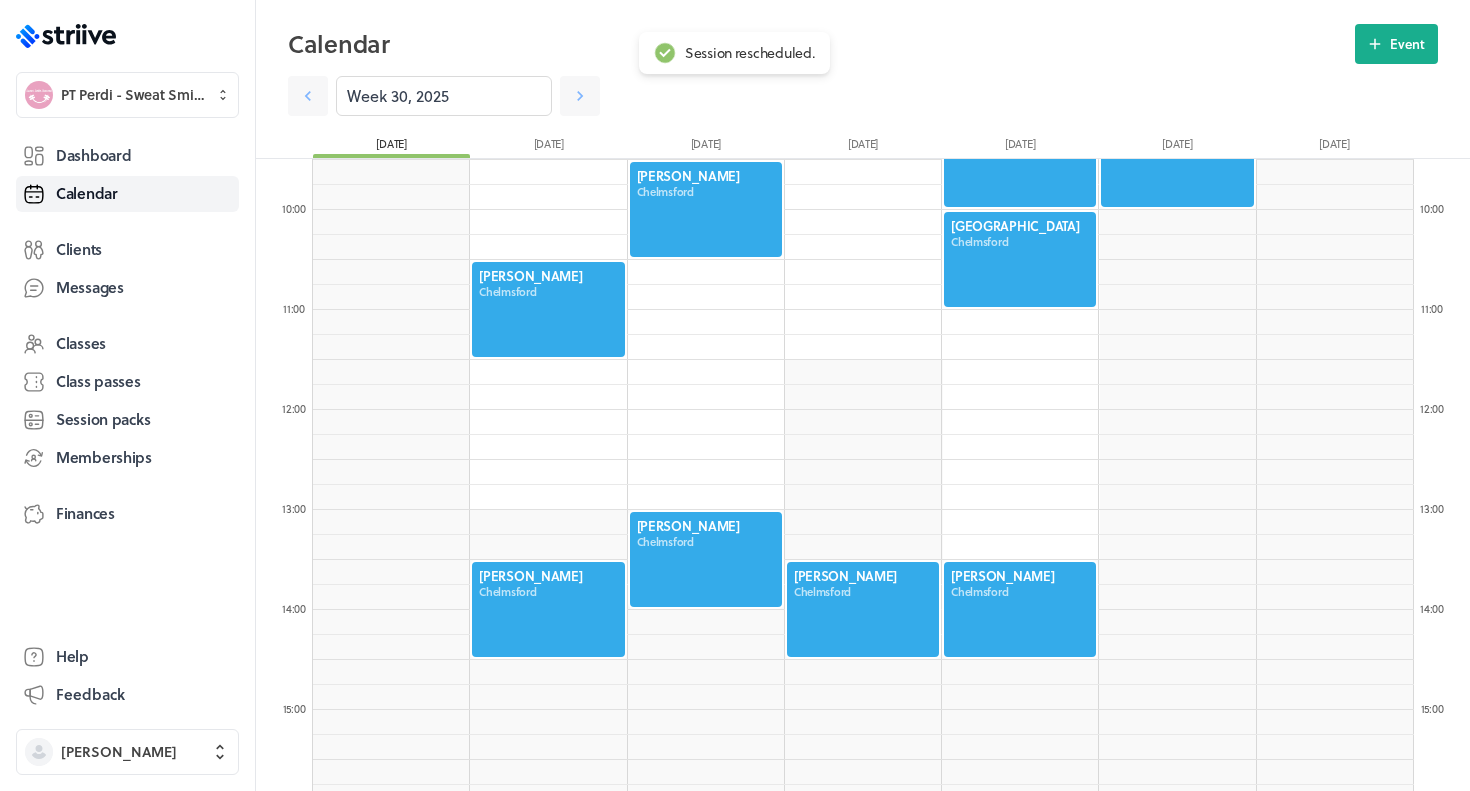click at bounding box center (548, 609) 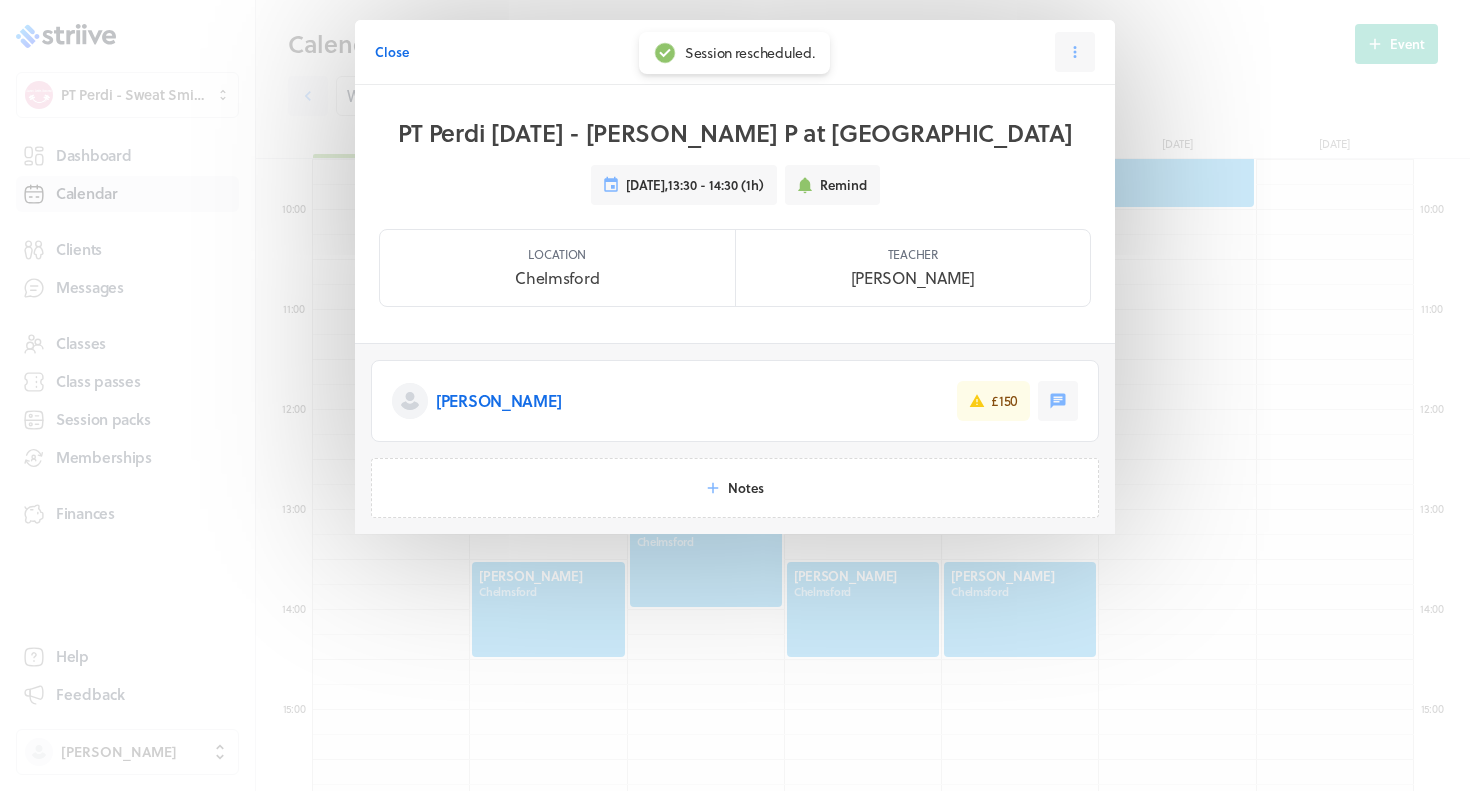 click on "Close Session 3 / 4" at bounding box center (735, 52) 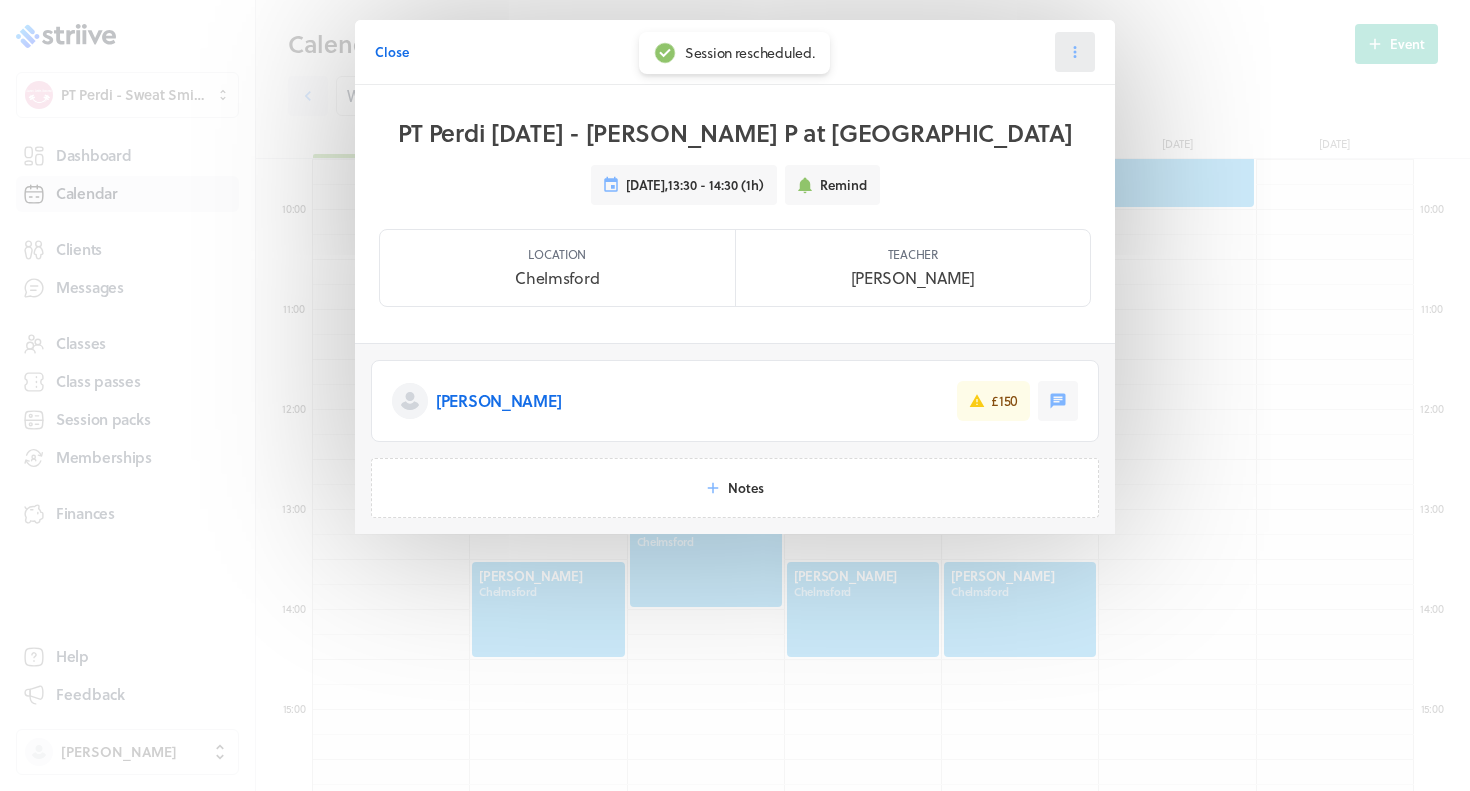 click at bounding box center (1075, 52) 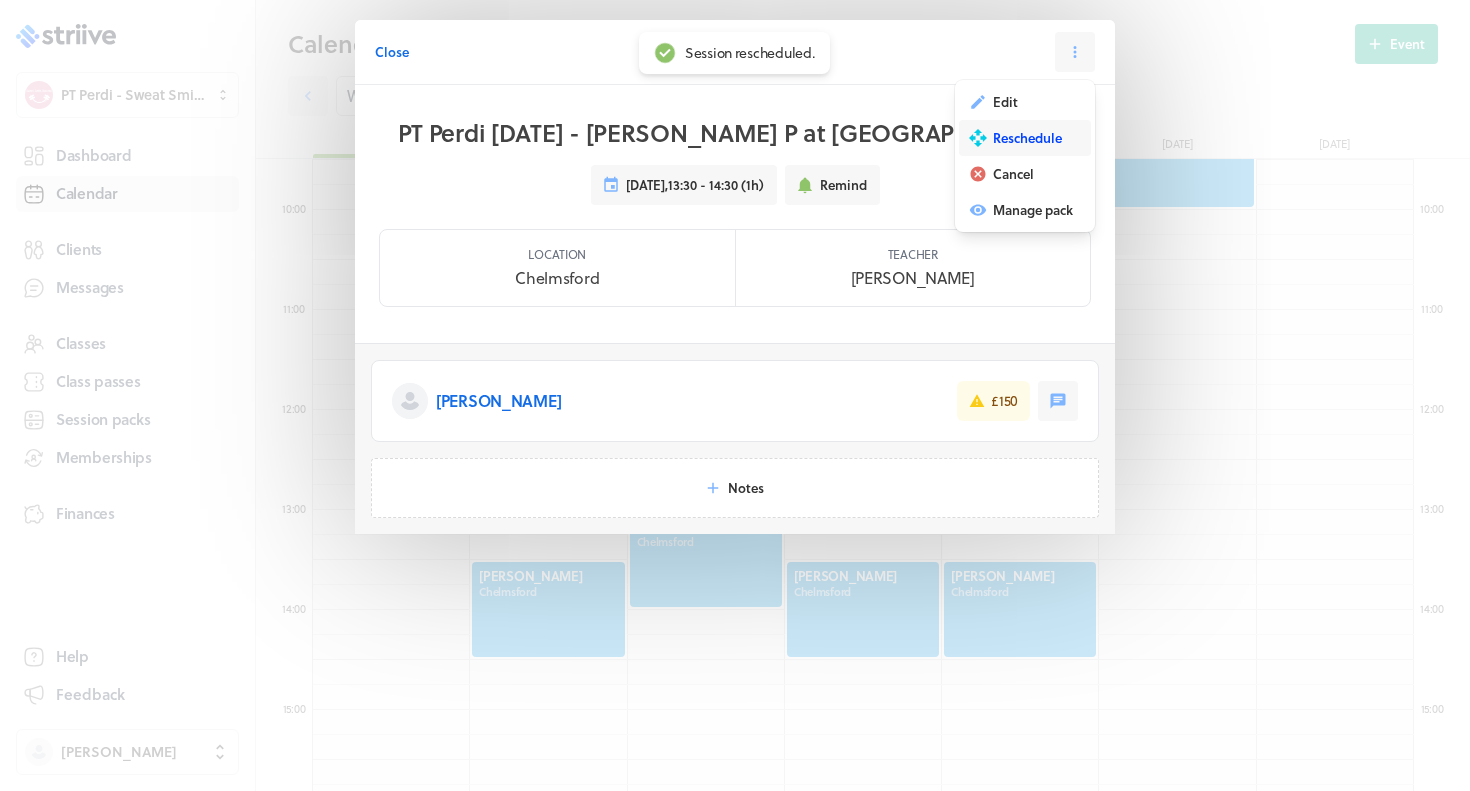 click on "Reschedule" at bounding box center [1027, 138] 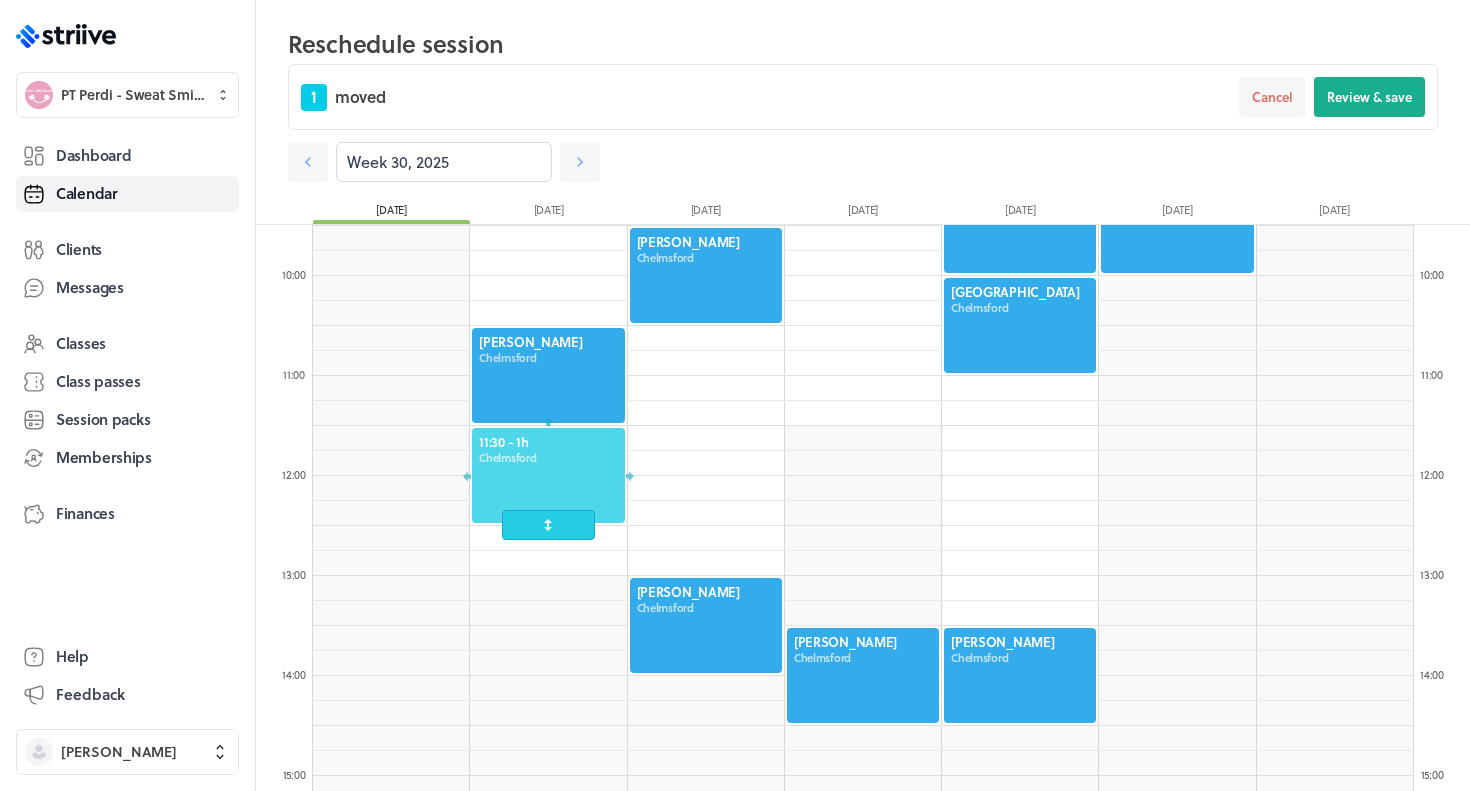 drag, startPoint x: 519, startPoint y: 659, endPoint x: 530, endPoint y: 481, distance: 178.33957 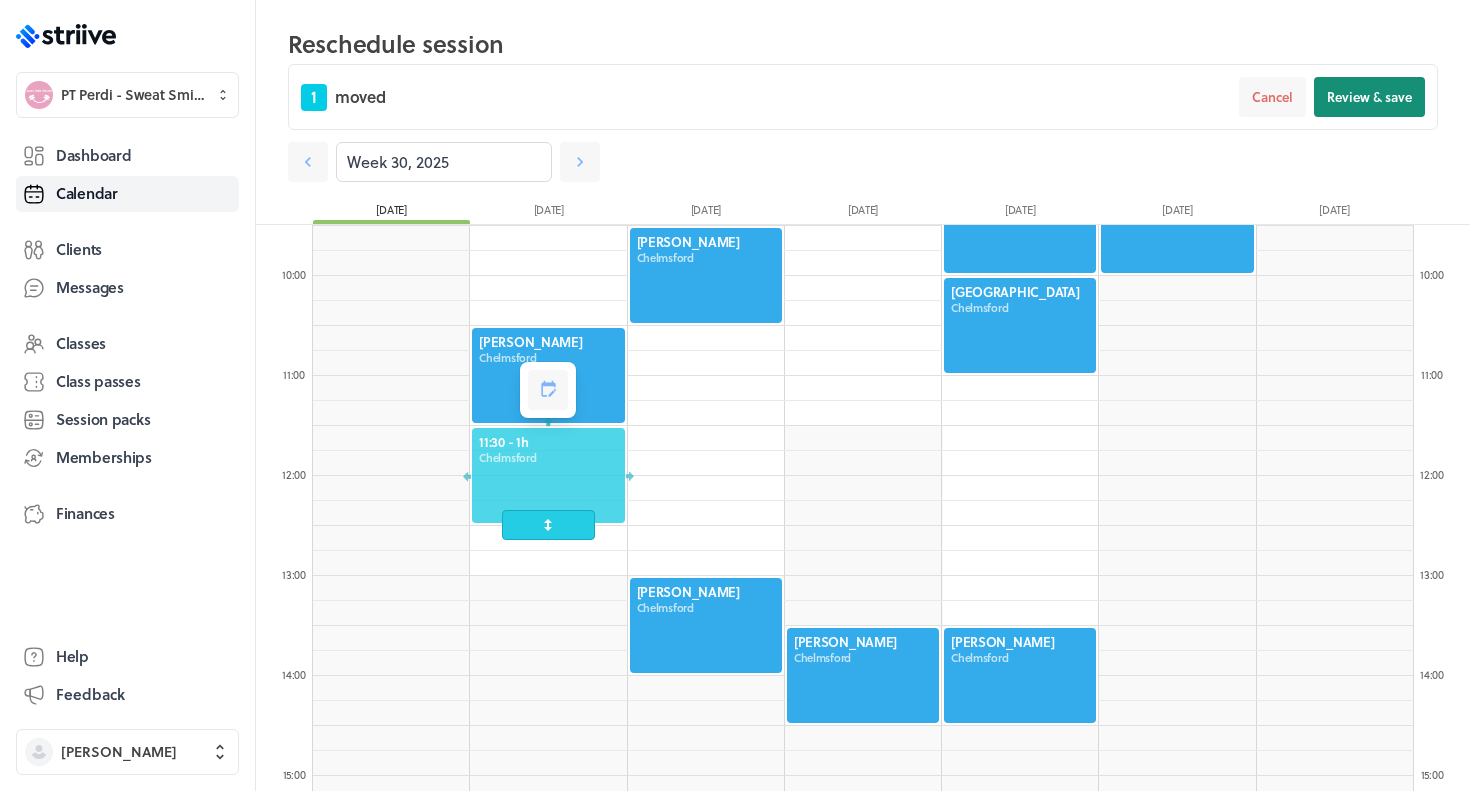 click on "Review & save" at bounding box center (1369, 97) 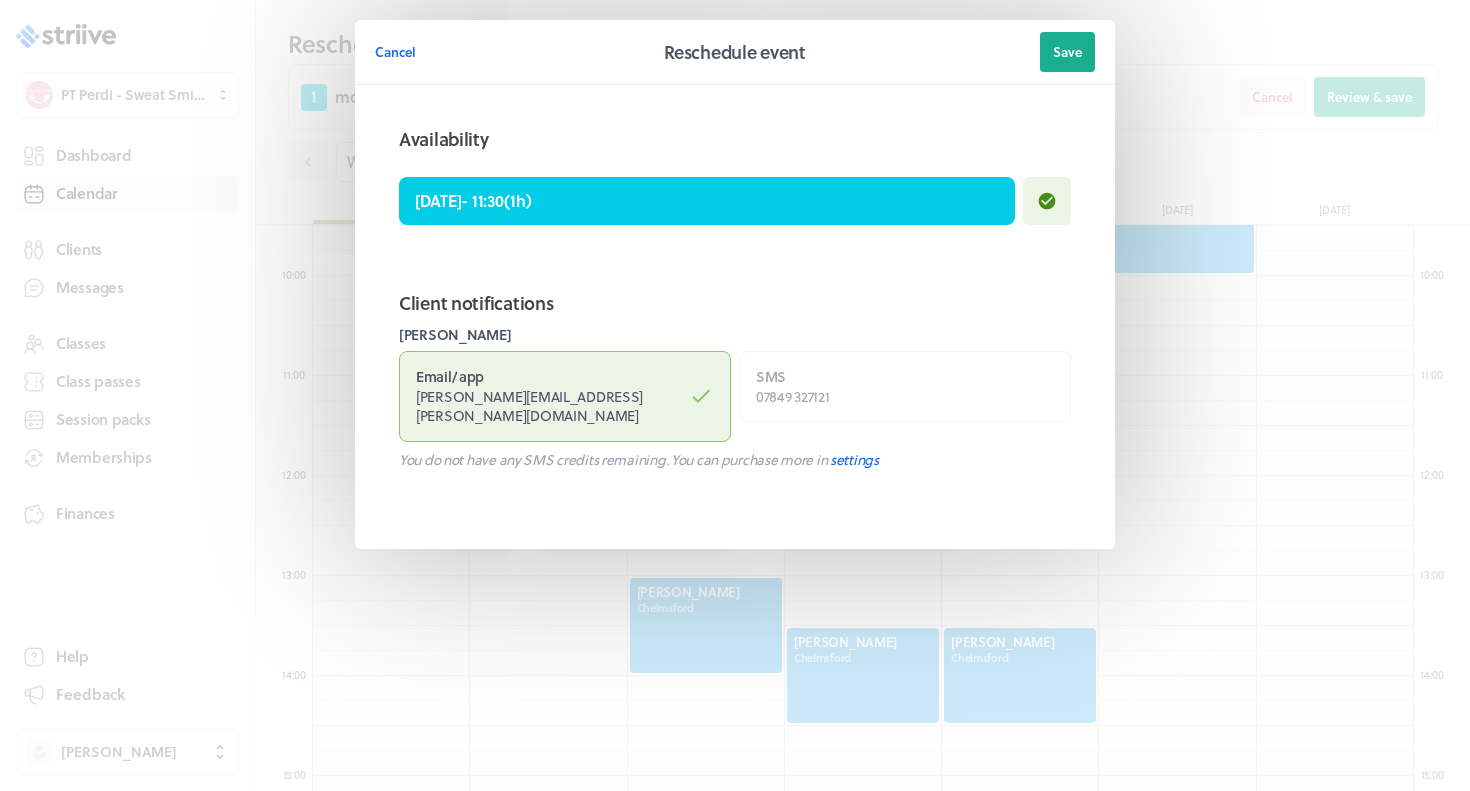 click on "Cancel Reschedule event Save" at bounding box center (735, 52) 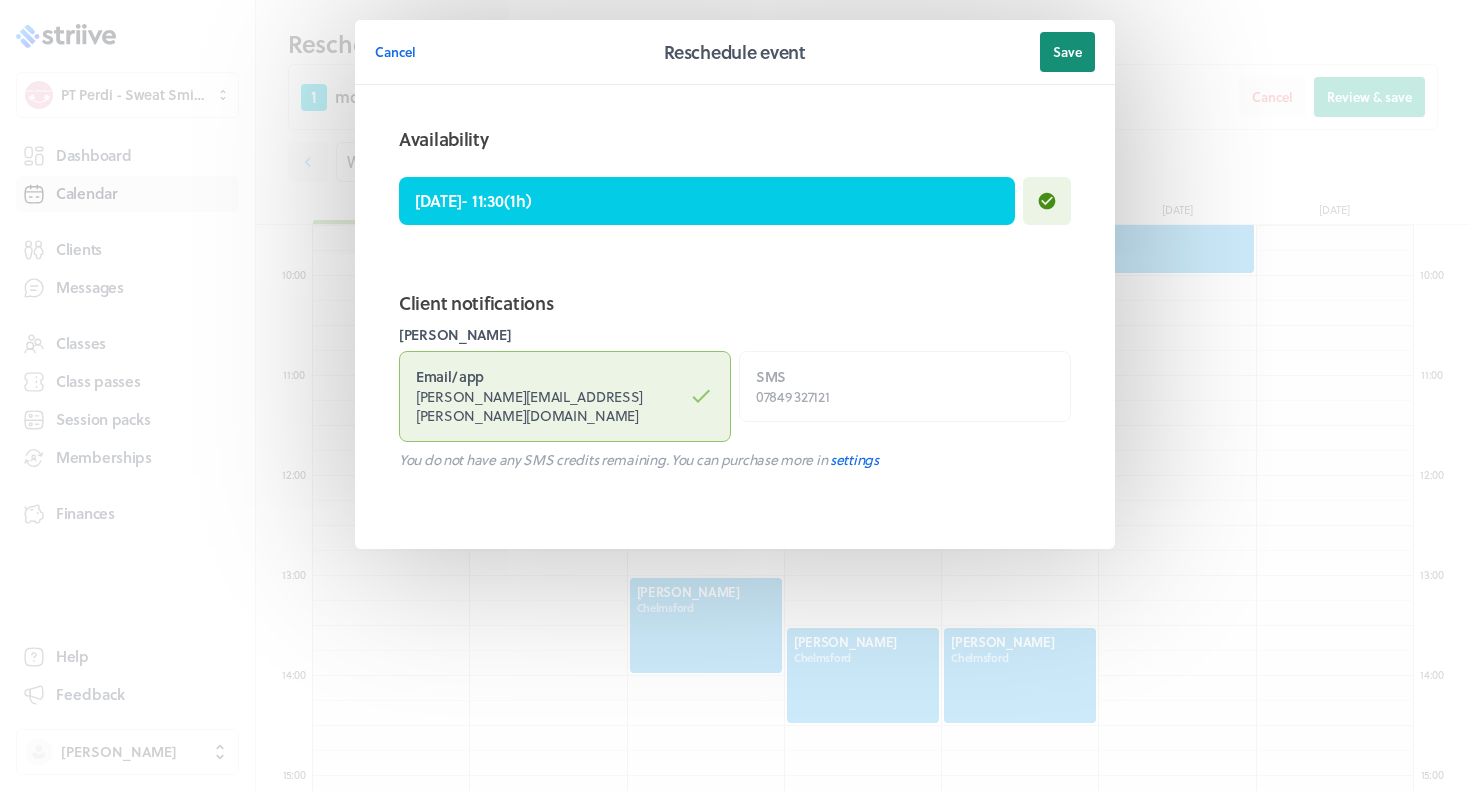 click on "Save" at bounding box center (1067, 52) 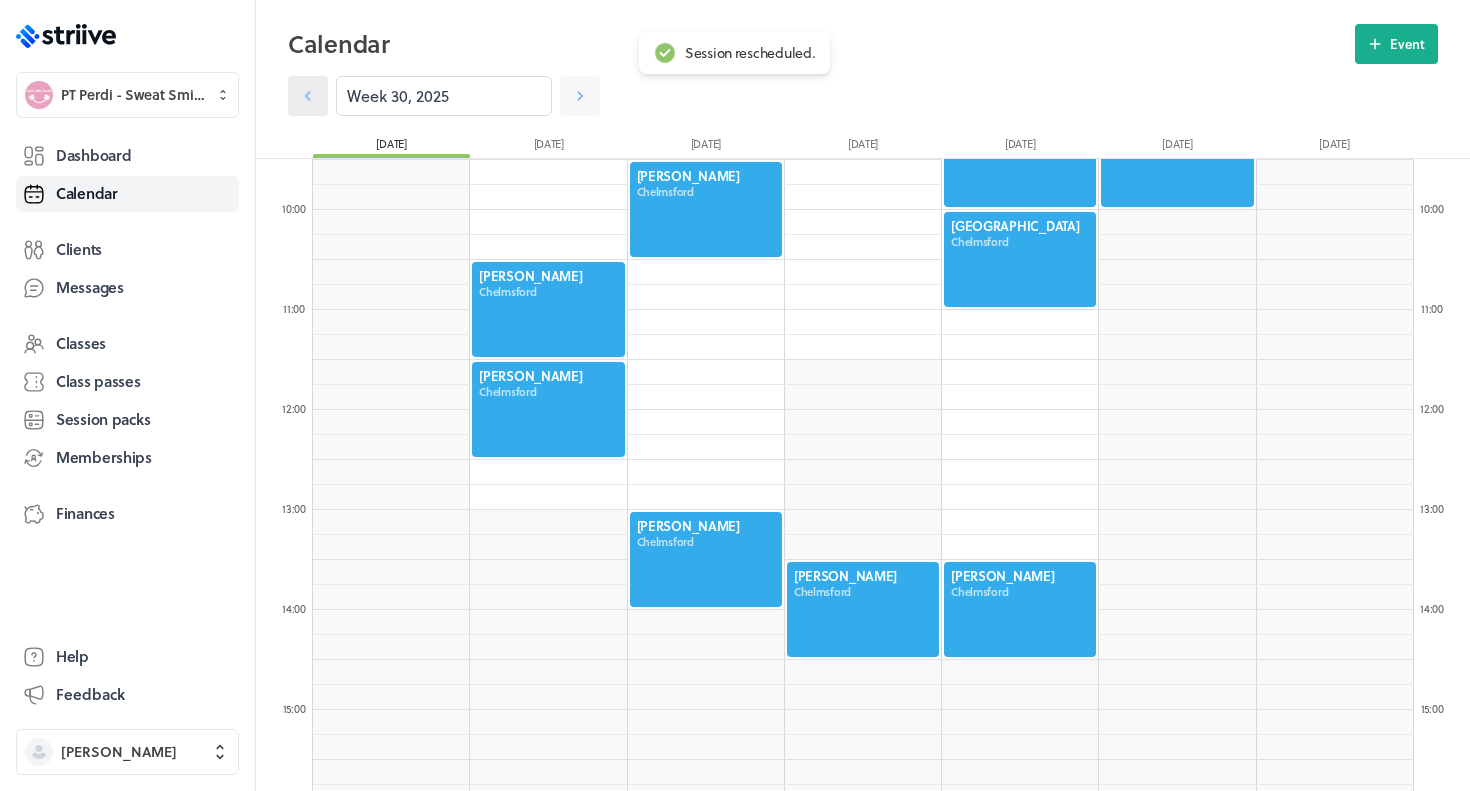 click 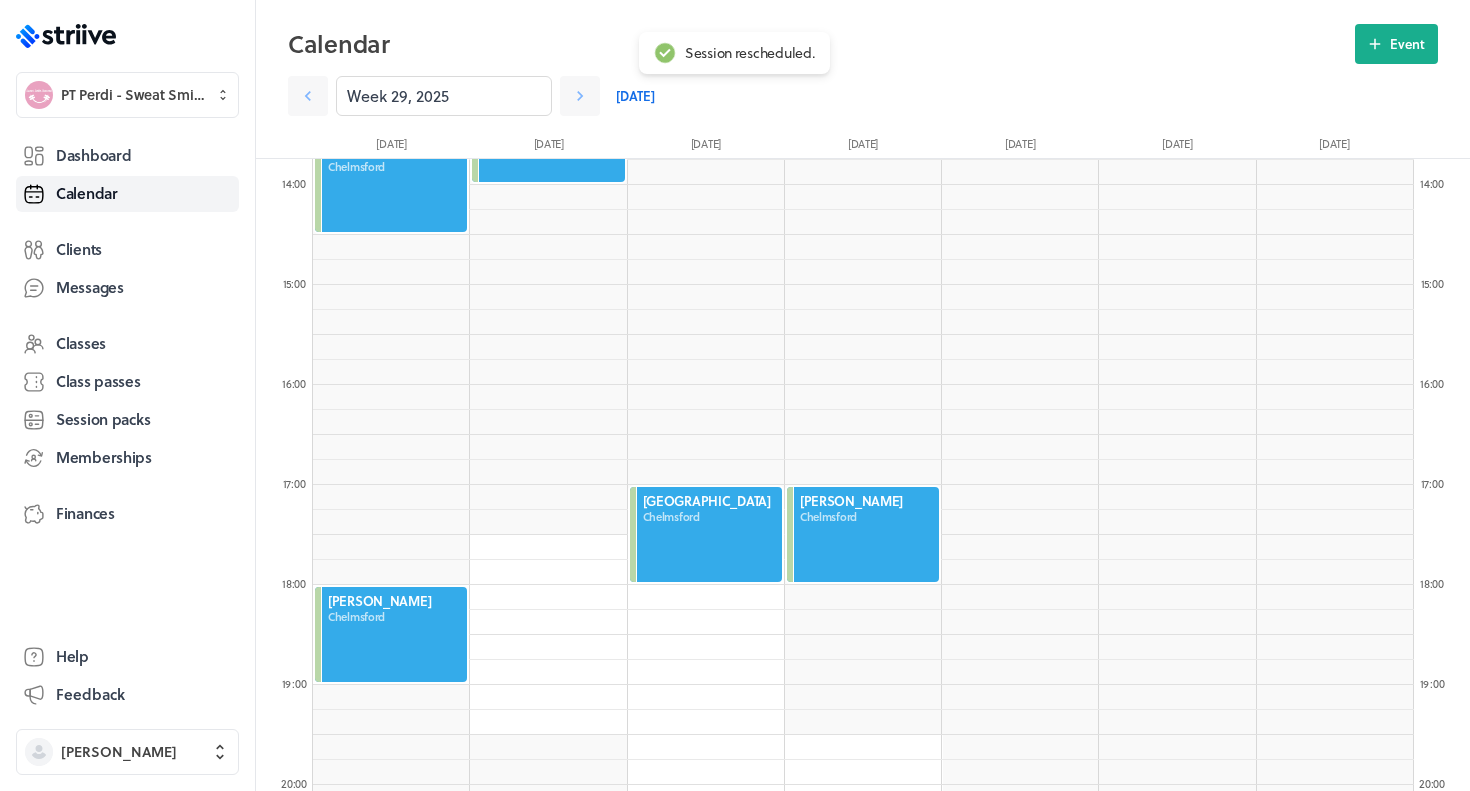 scroll, scrollTop: 1434, scrollLeft: 0, axis: vertical 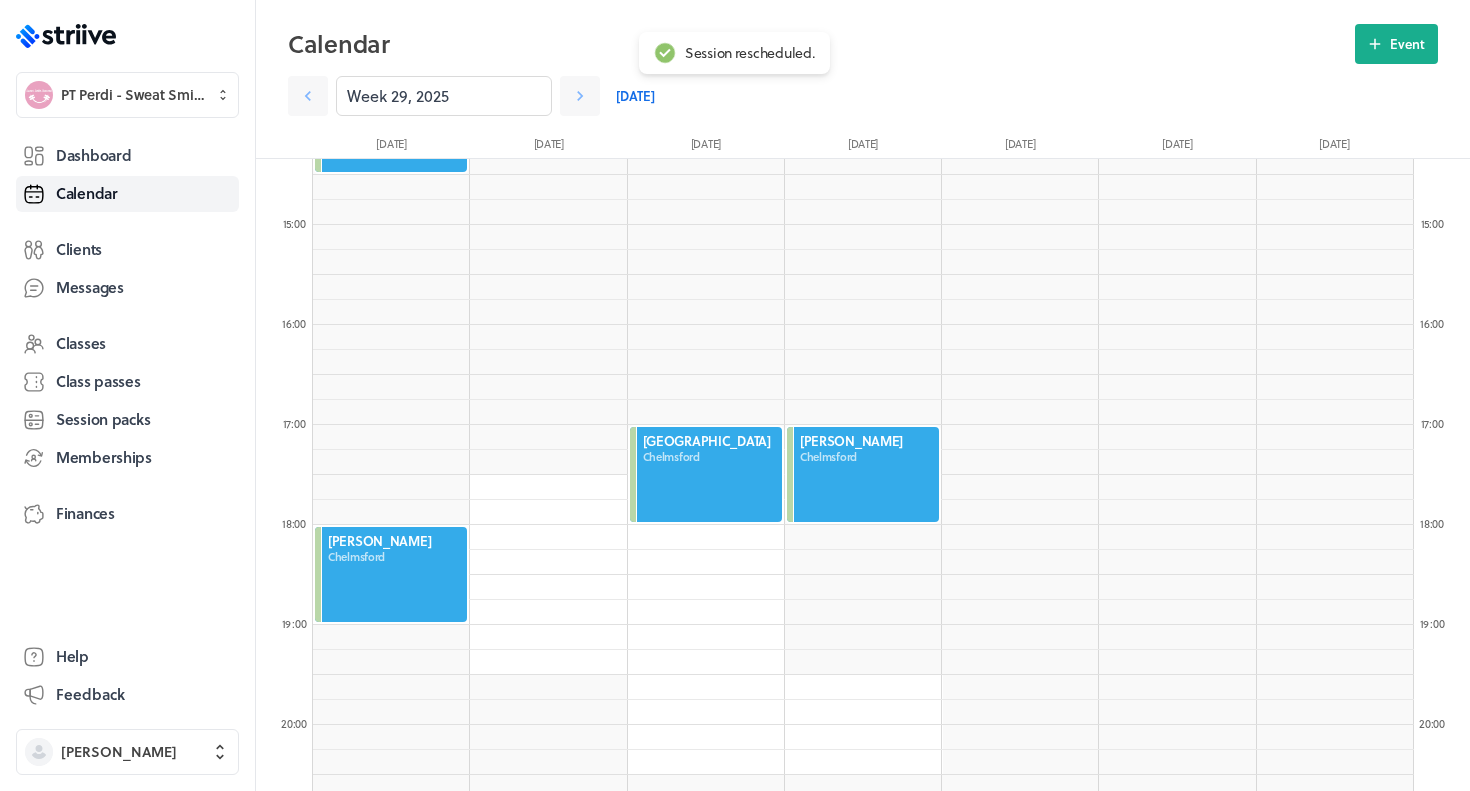 click at bounding box center (706, 474) 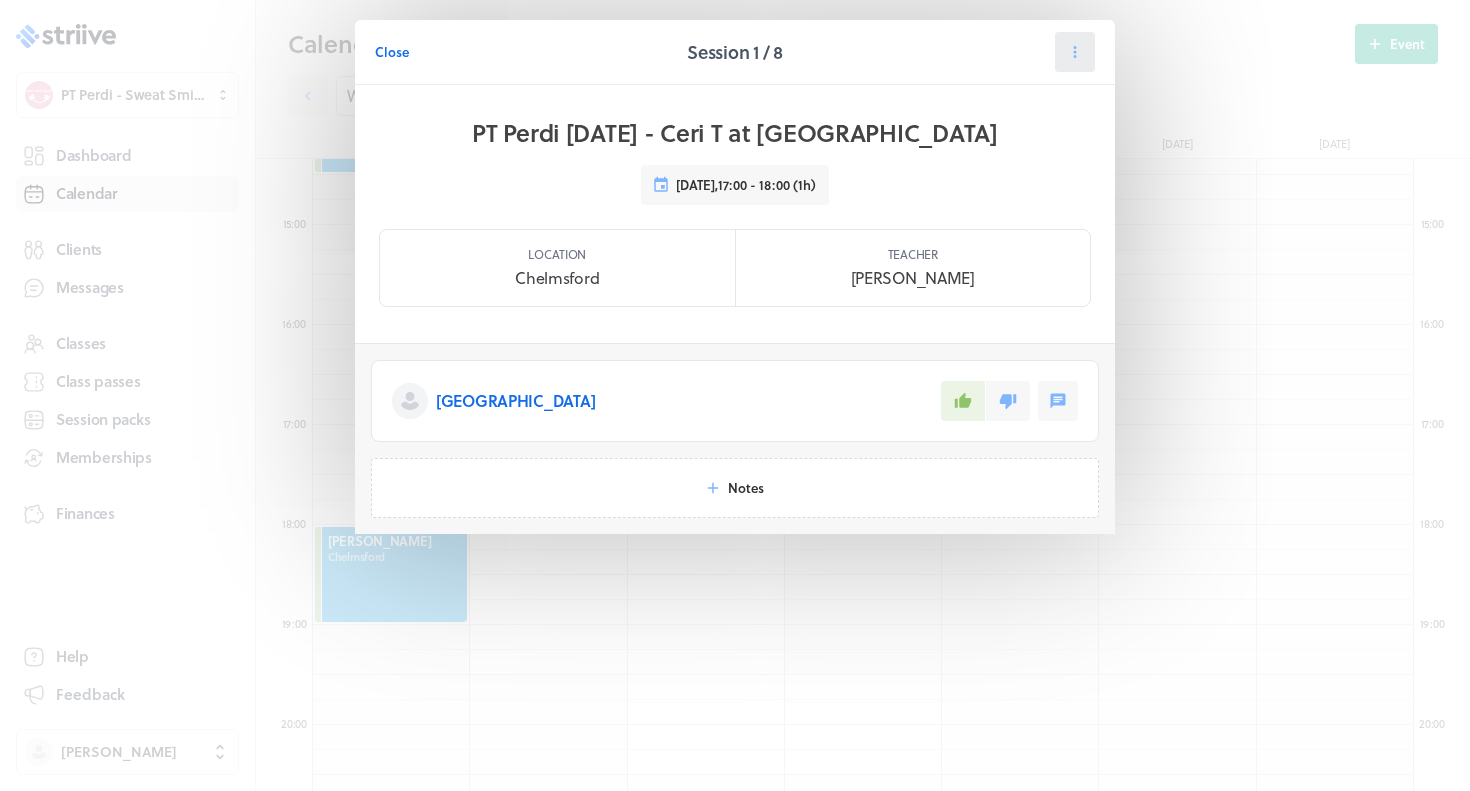 click at bounding box center (1075, 52) 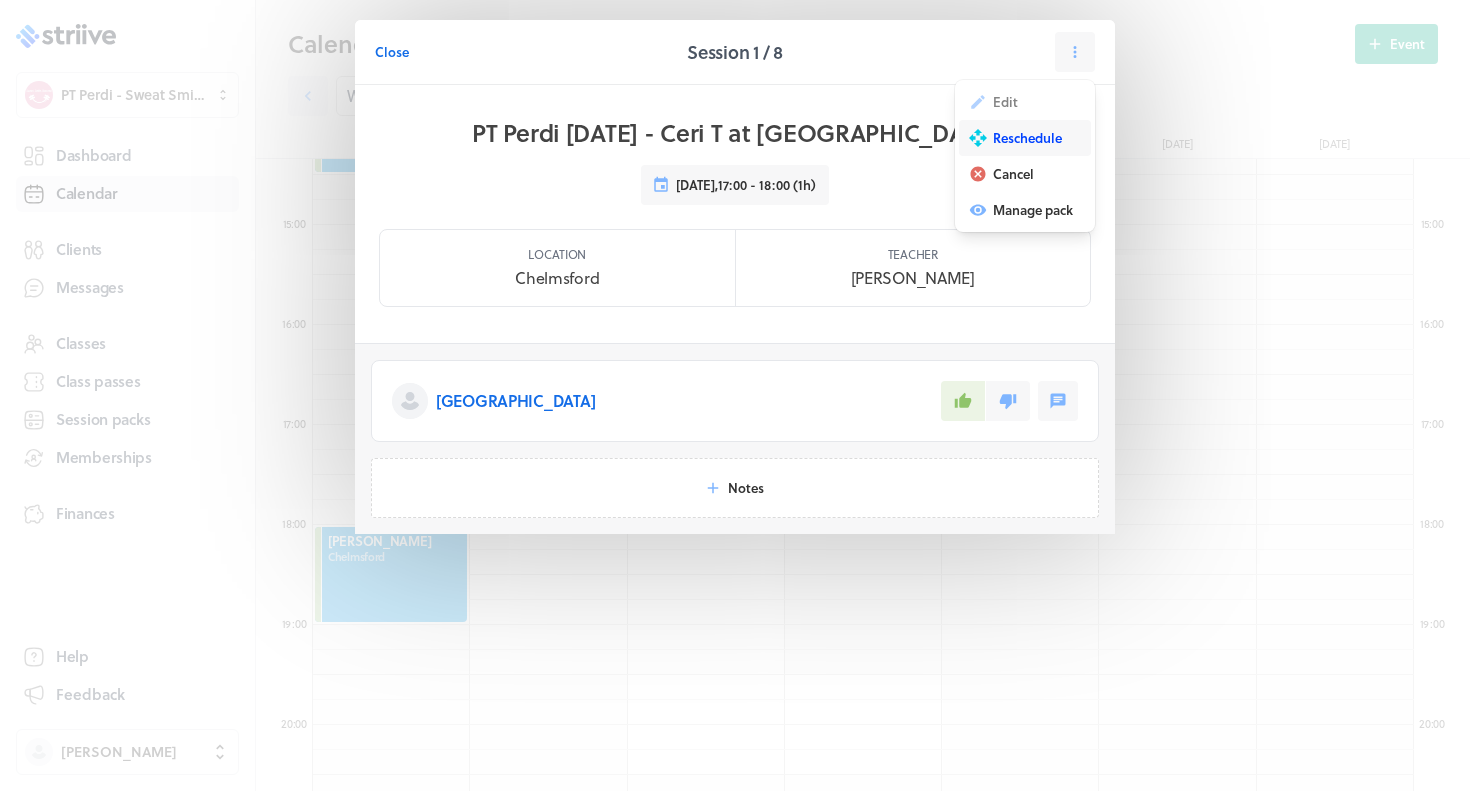 click on "Reschedule" at bounding box center (1027, 138) 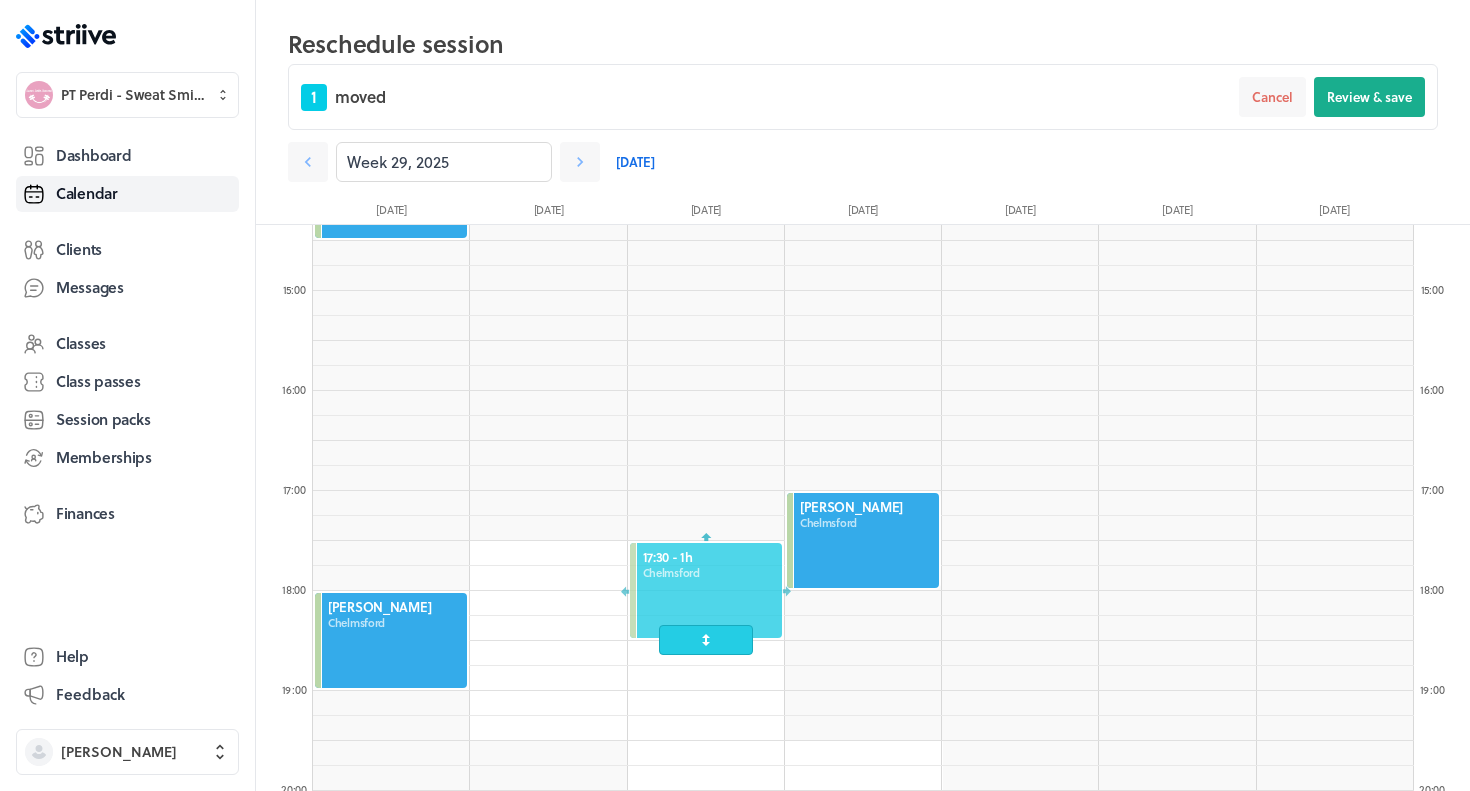 drag, startPoint x: 688, startPoint y: 563, endPoint x: 683, endPoint y: 622, distance: 59.211487 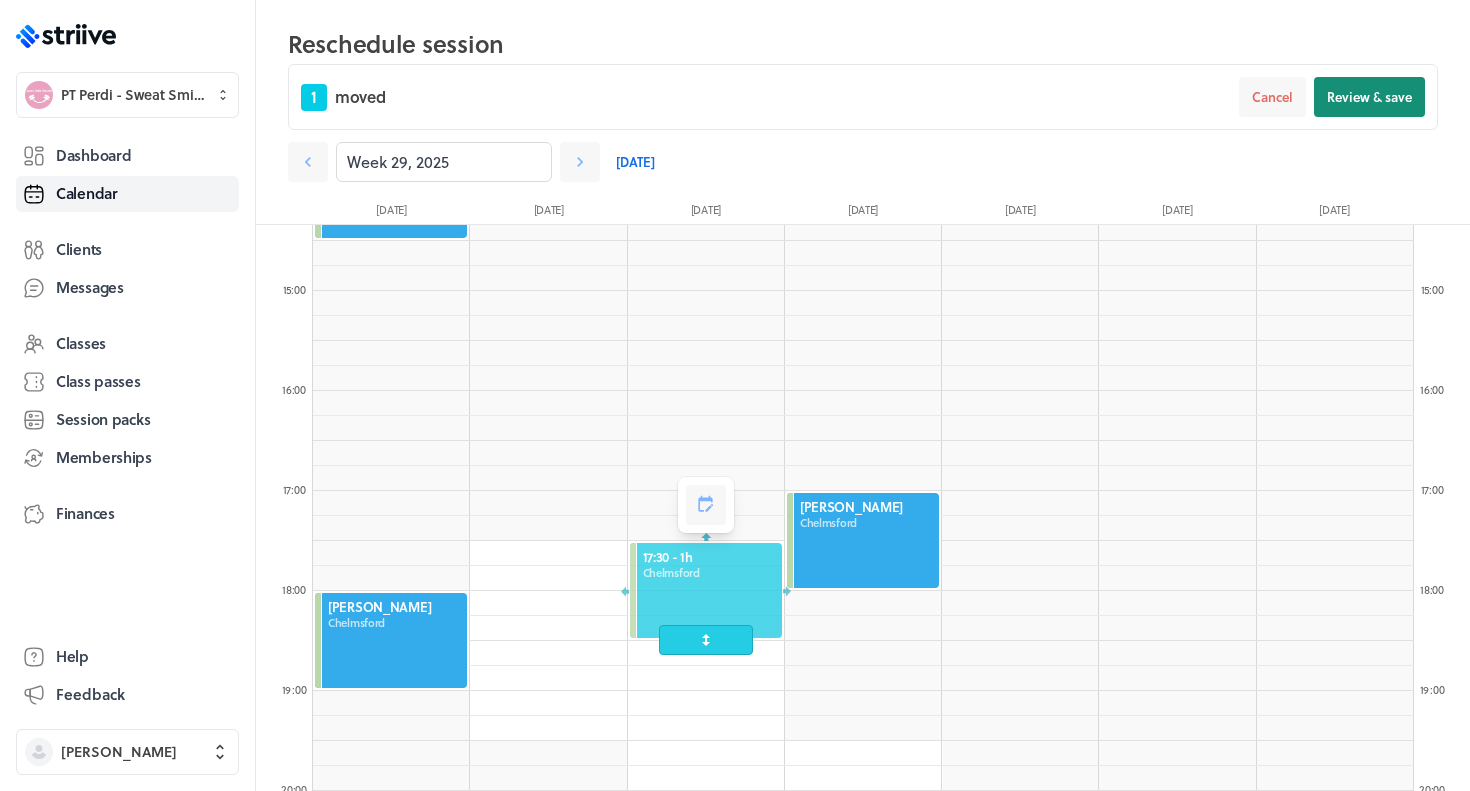 click on "Review & save" at bounding box center (1369, 97) 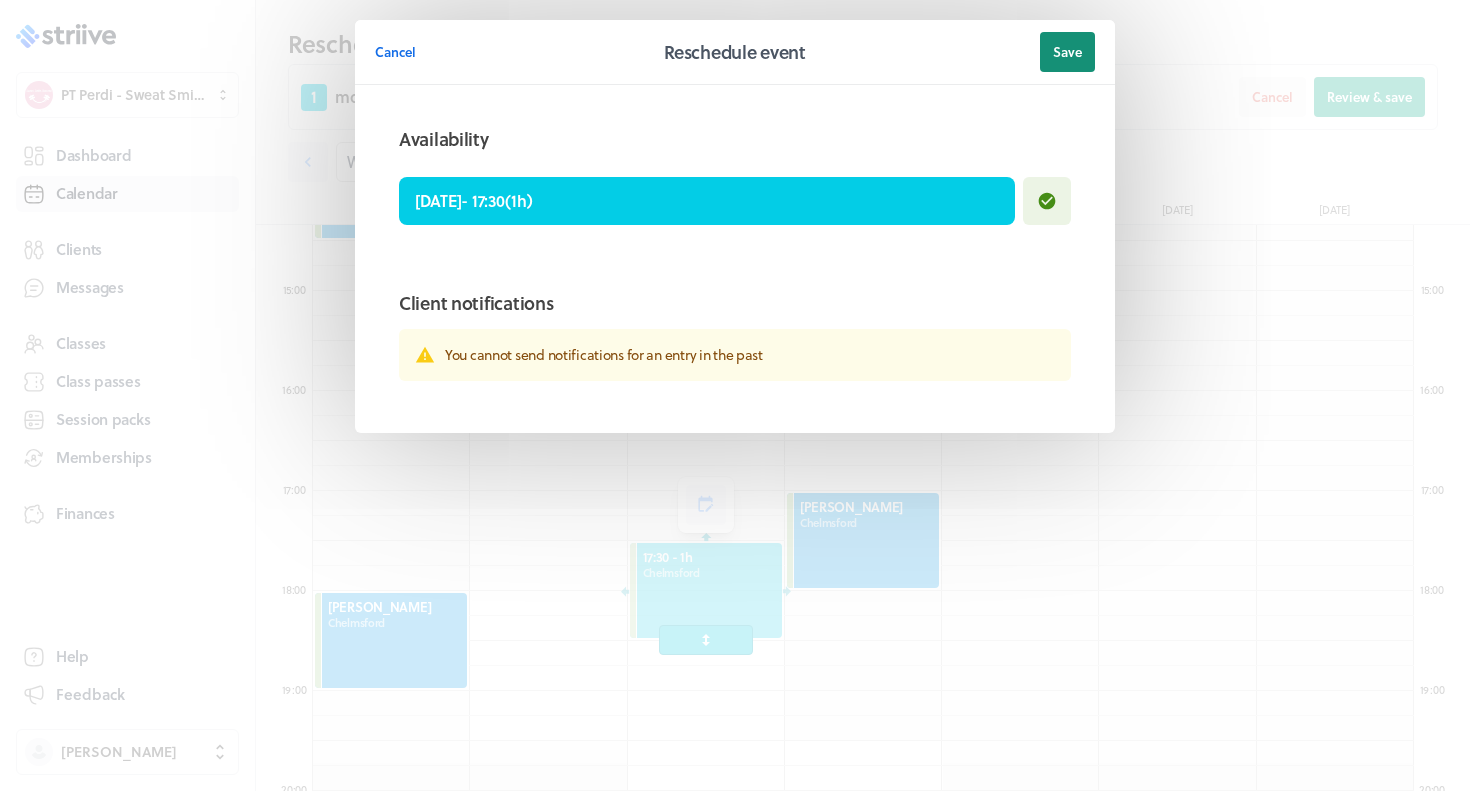 click on "Save" at bounding box center (1067, 52) 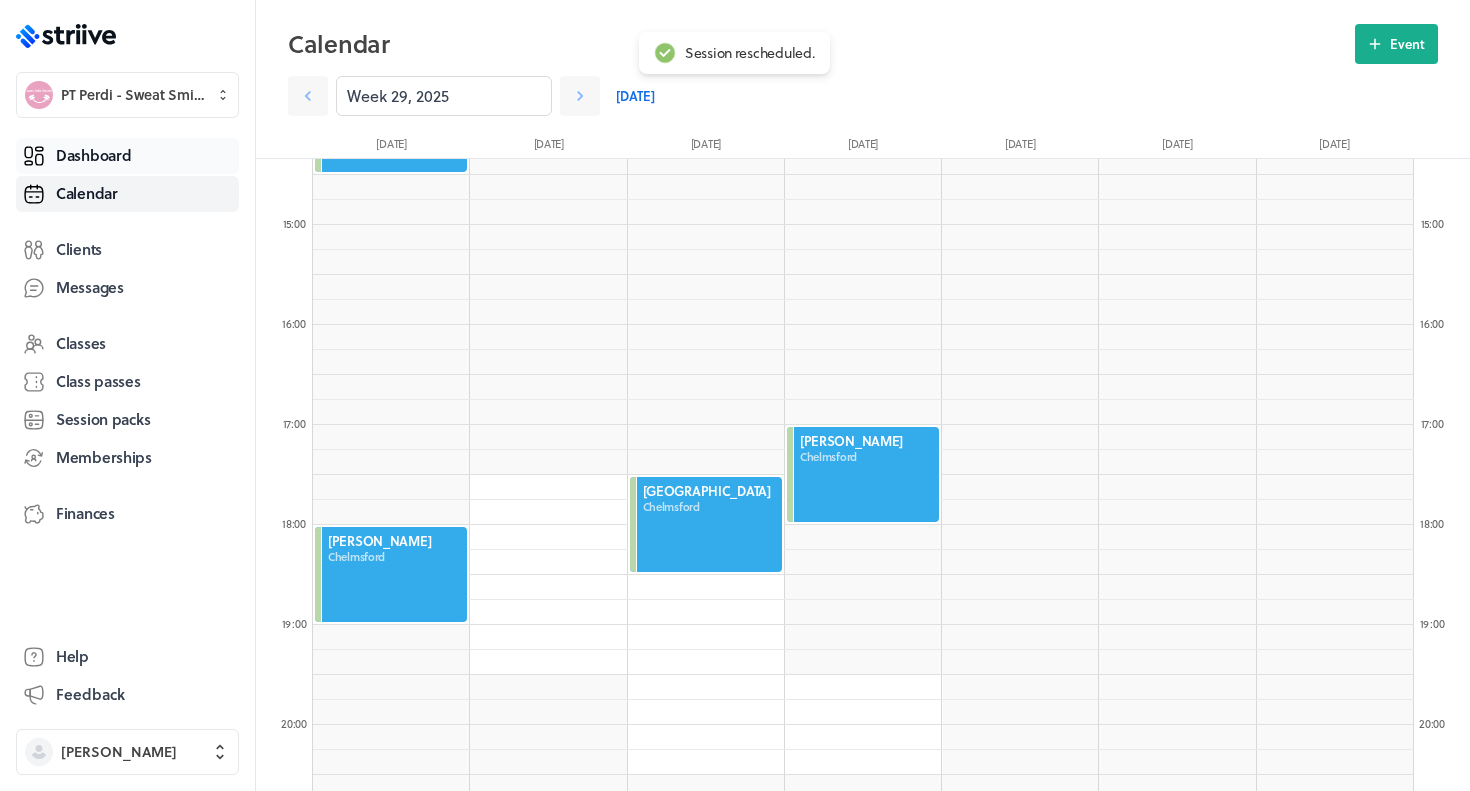 click on "Dashboard" at bounding box center [127, 156] 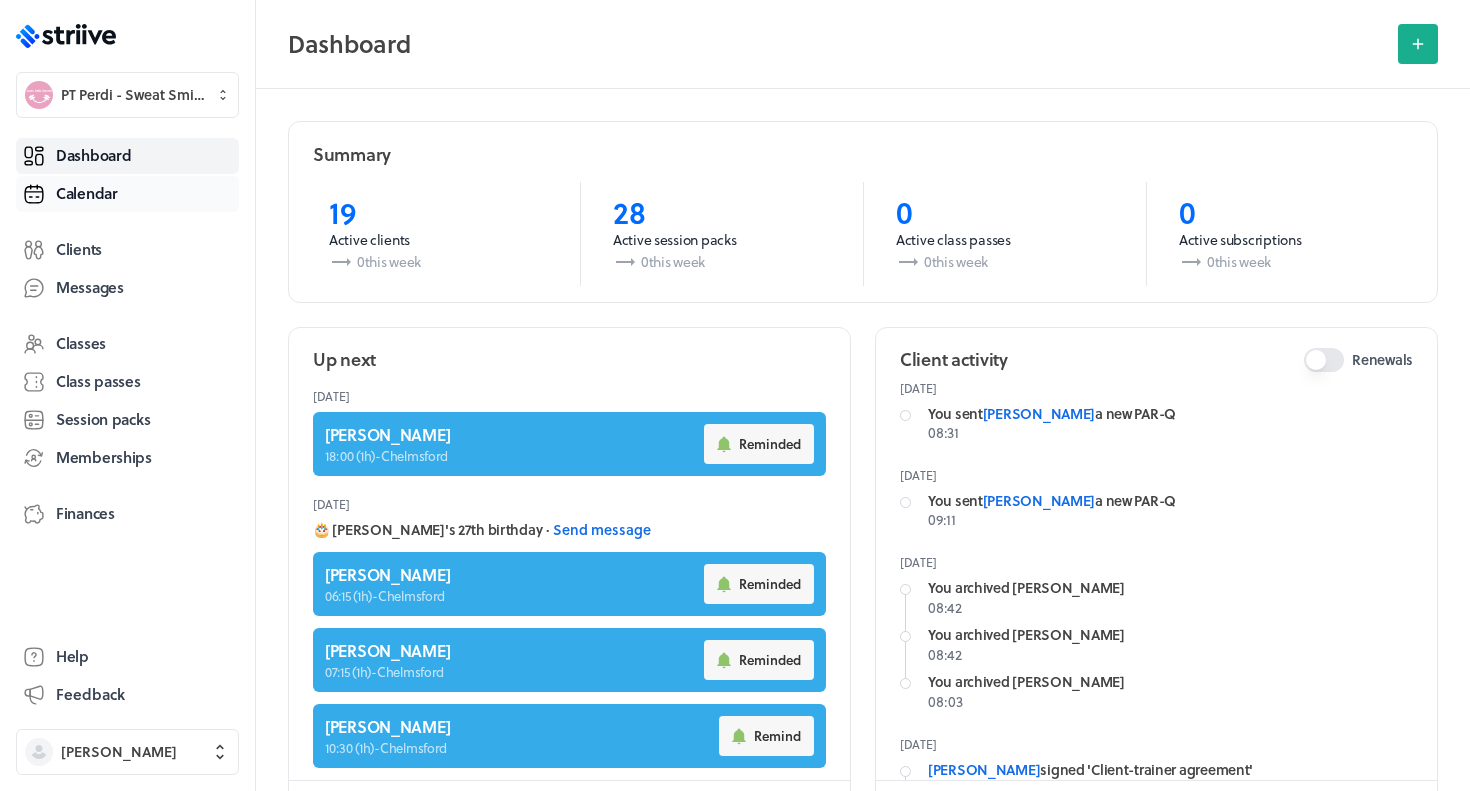 scroll, scrollTop: 0, scrollLeft: 0, axis: both 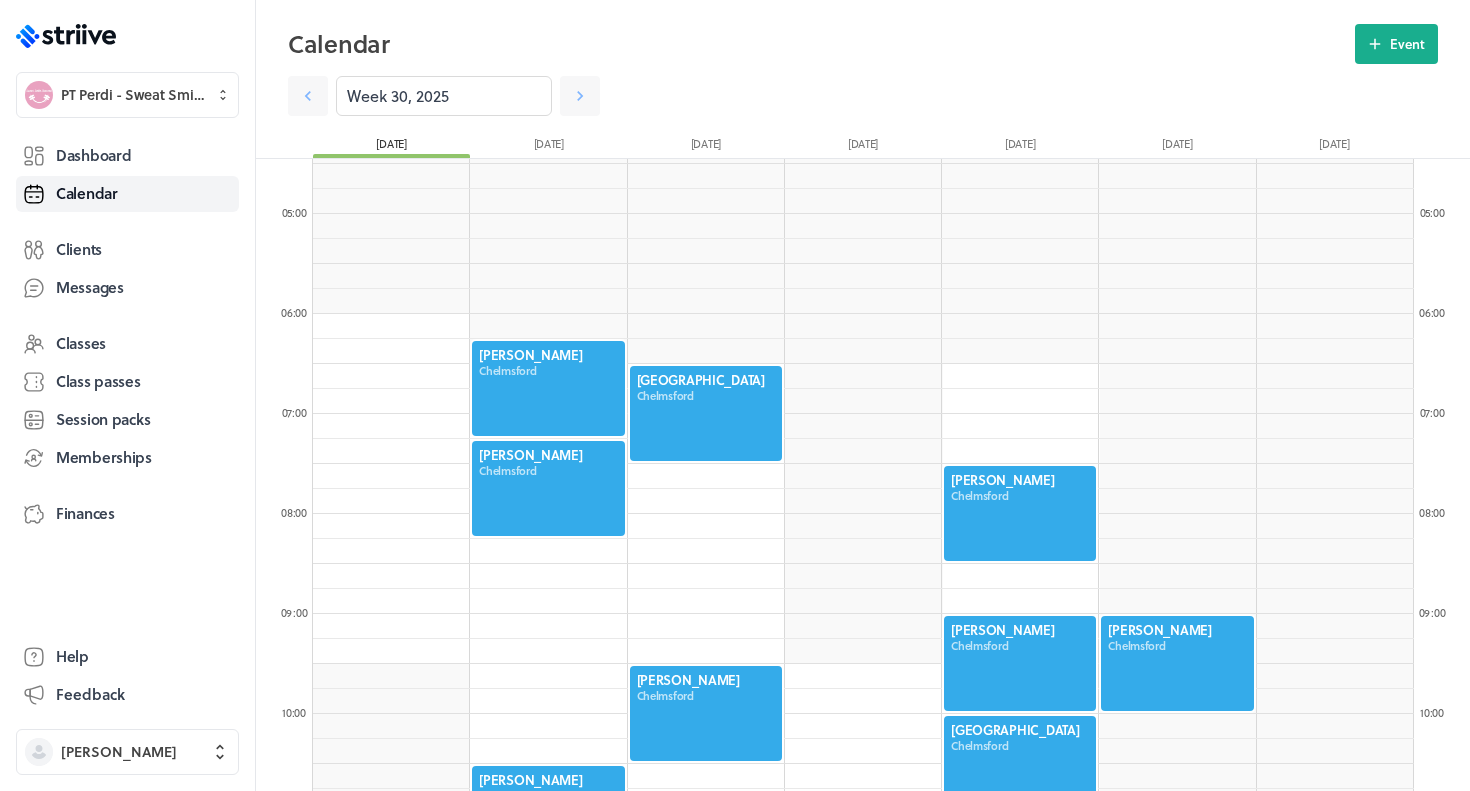click at bounding box center (706, 413) 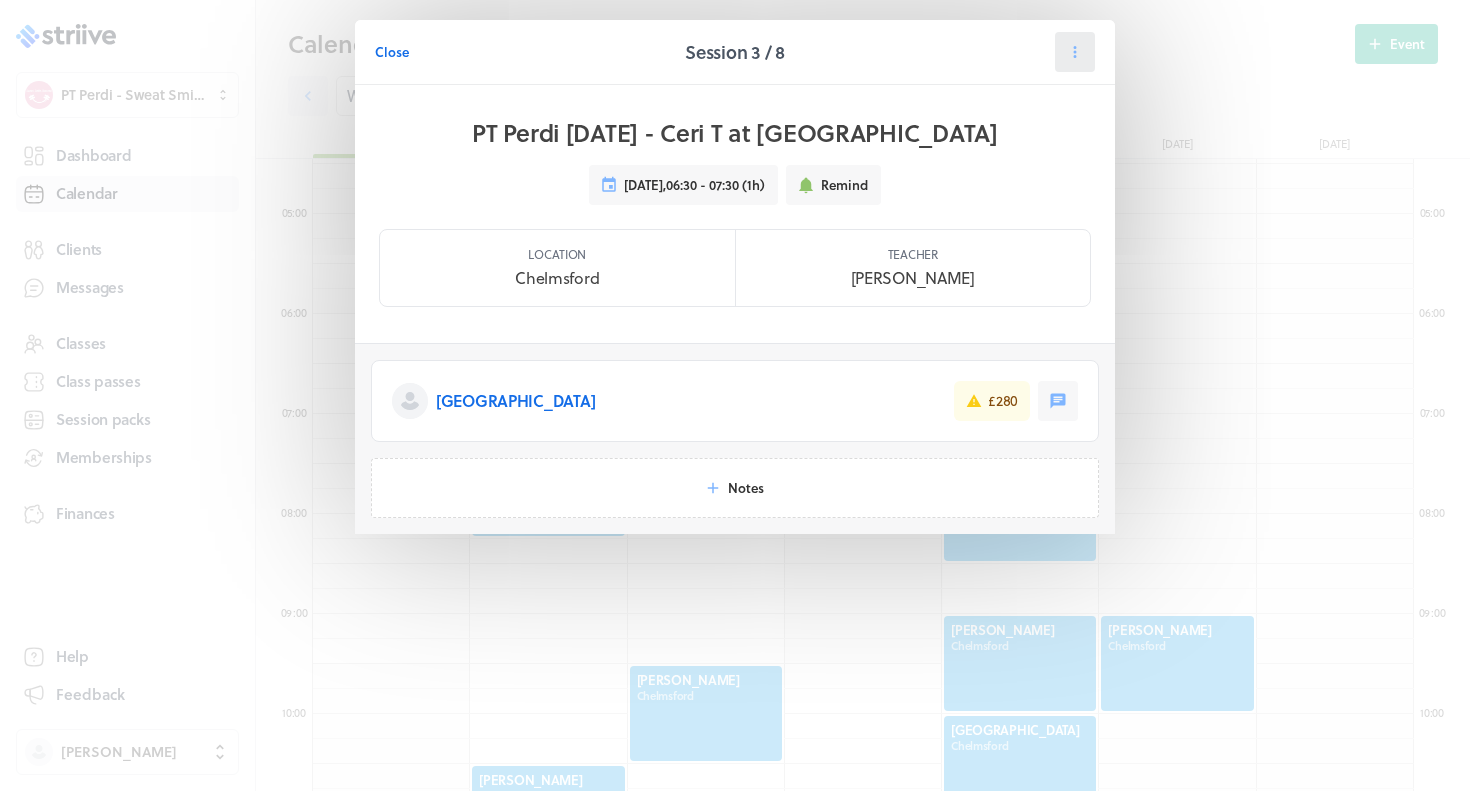 click at bounding box center [1075, 52] 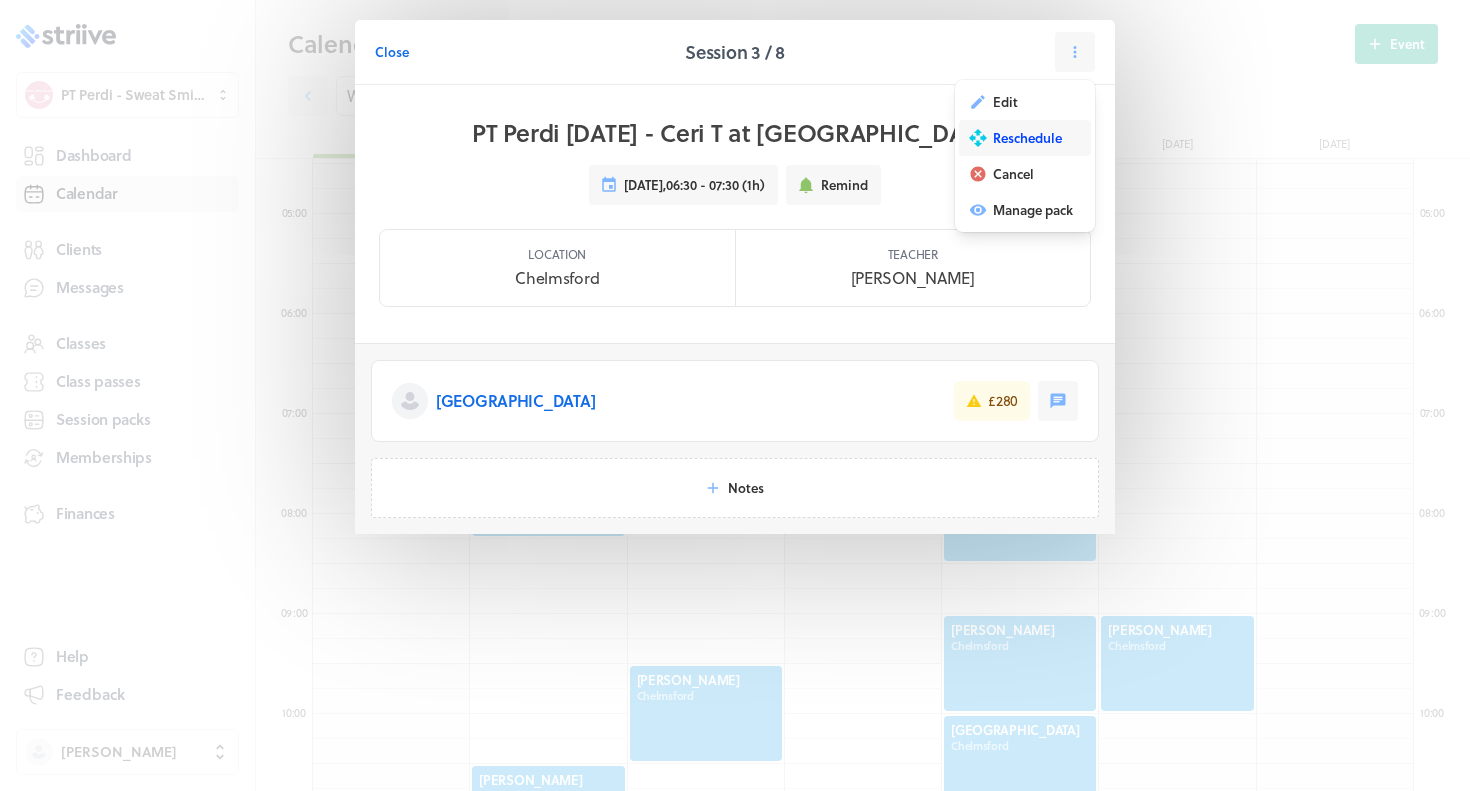 click on "Reschedule" at bounding box center (1025, 138) 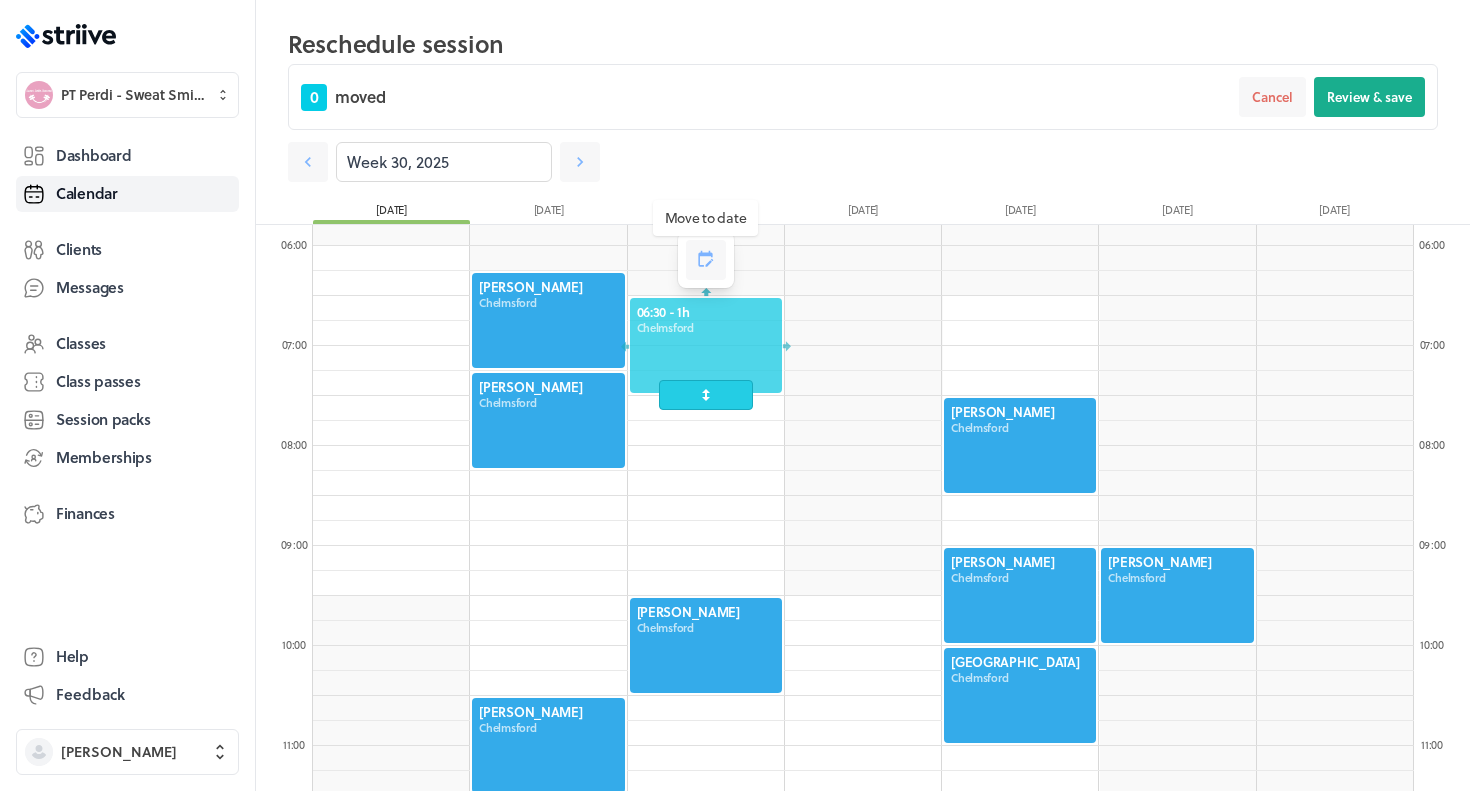 scroll, scrollTop: 580, scrollLeft: 0, axis: vertical 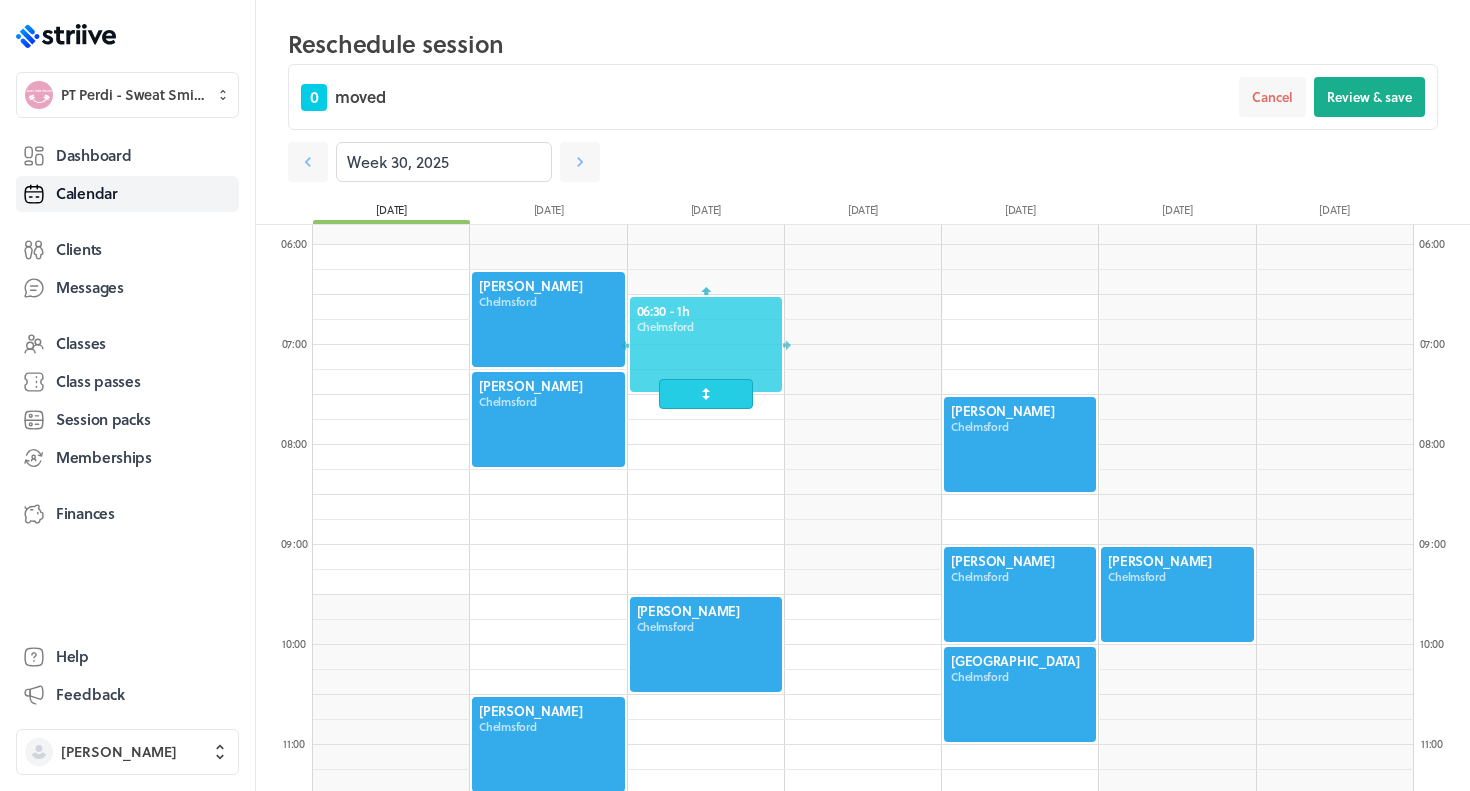 click at bounding box center (706, 344) 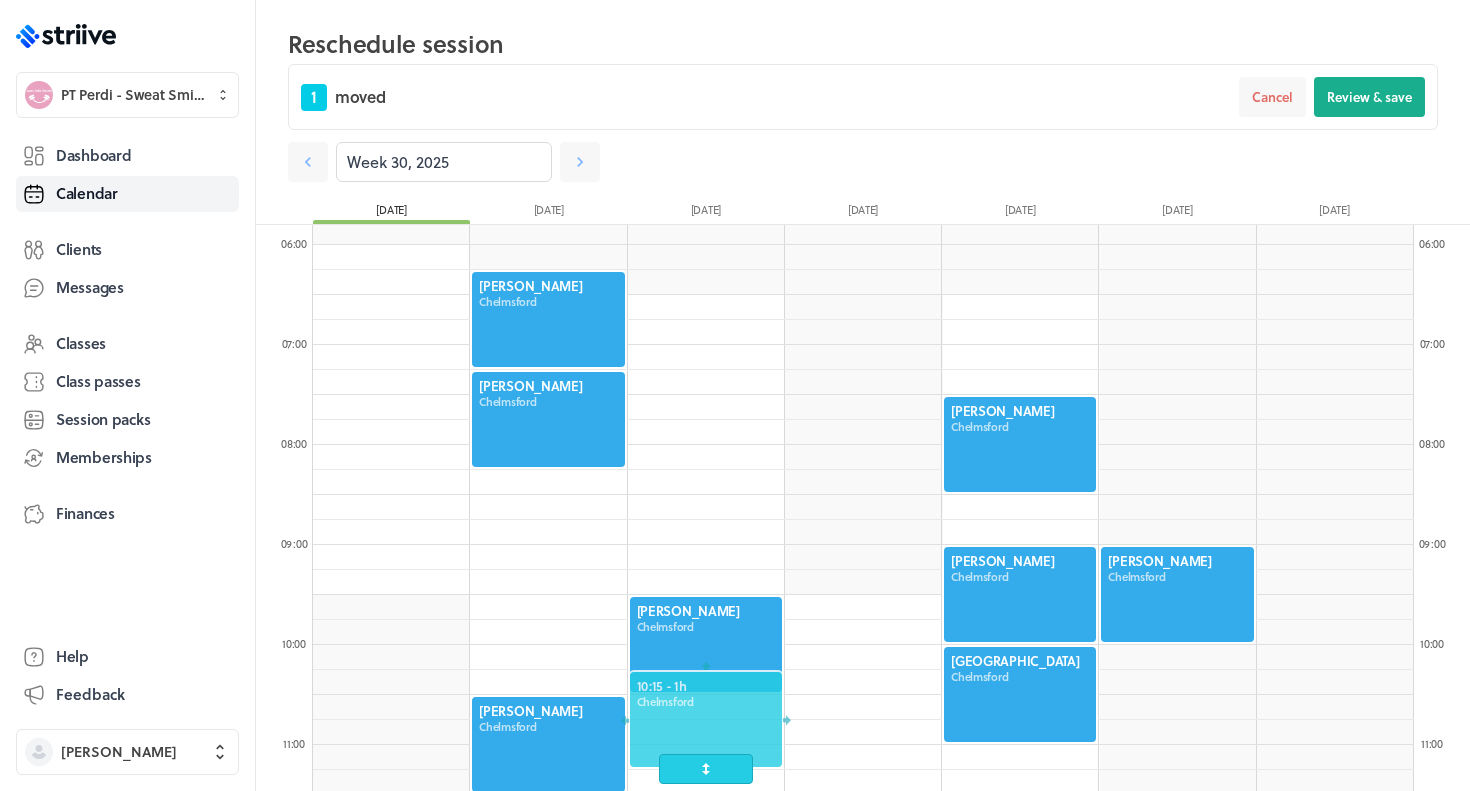 drag, startPoint x: 722, startPoint y: 338, endPoint x: 660, endPoint y: 715, distance: 382.06412 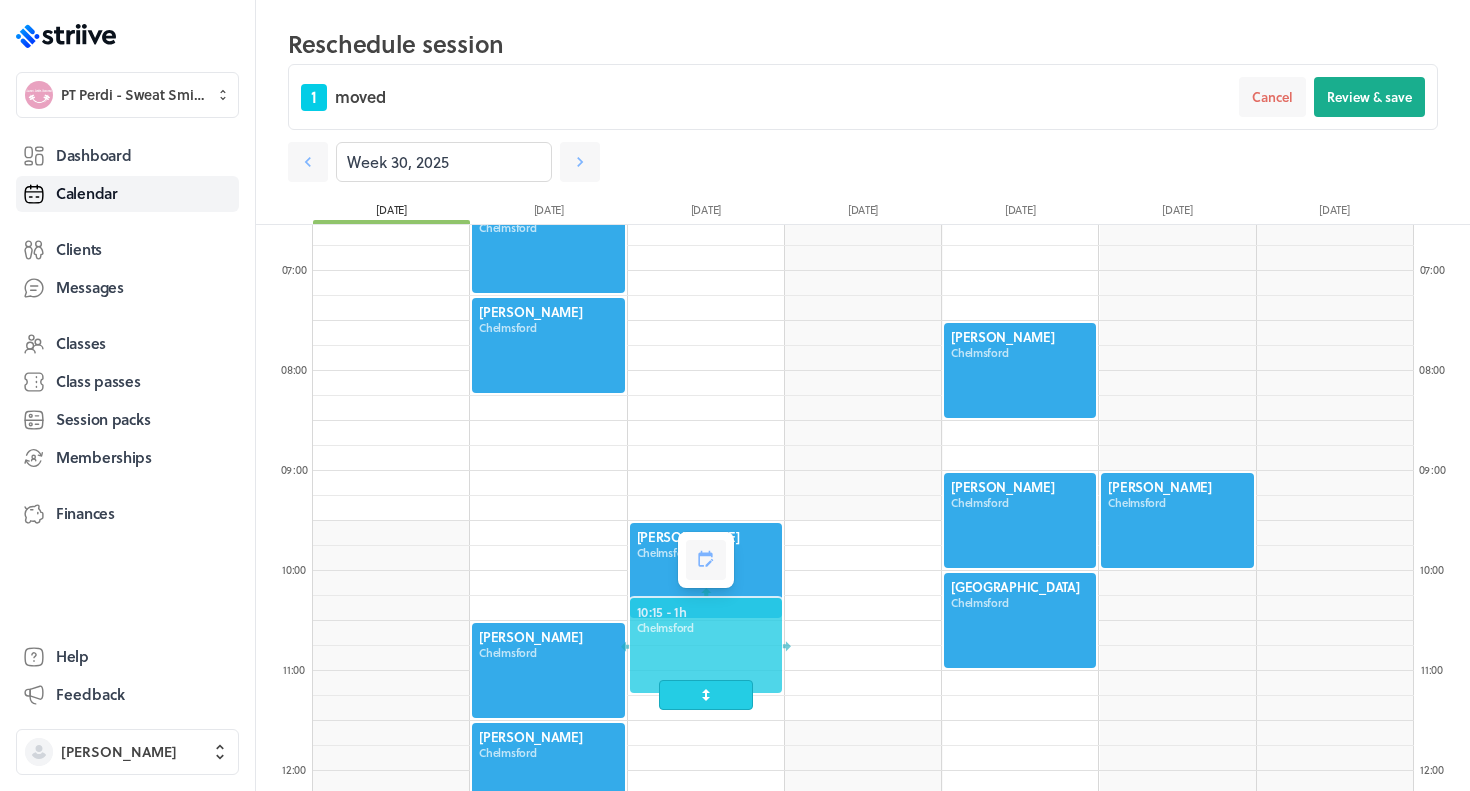 scroll, scrollTop: 776, scrollLeft: 0, axis: vertical 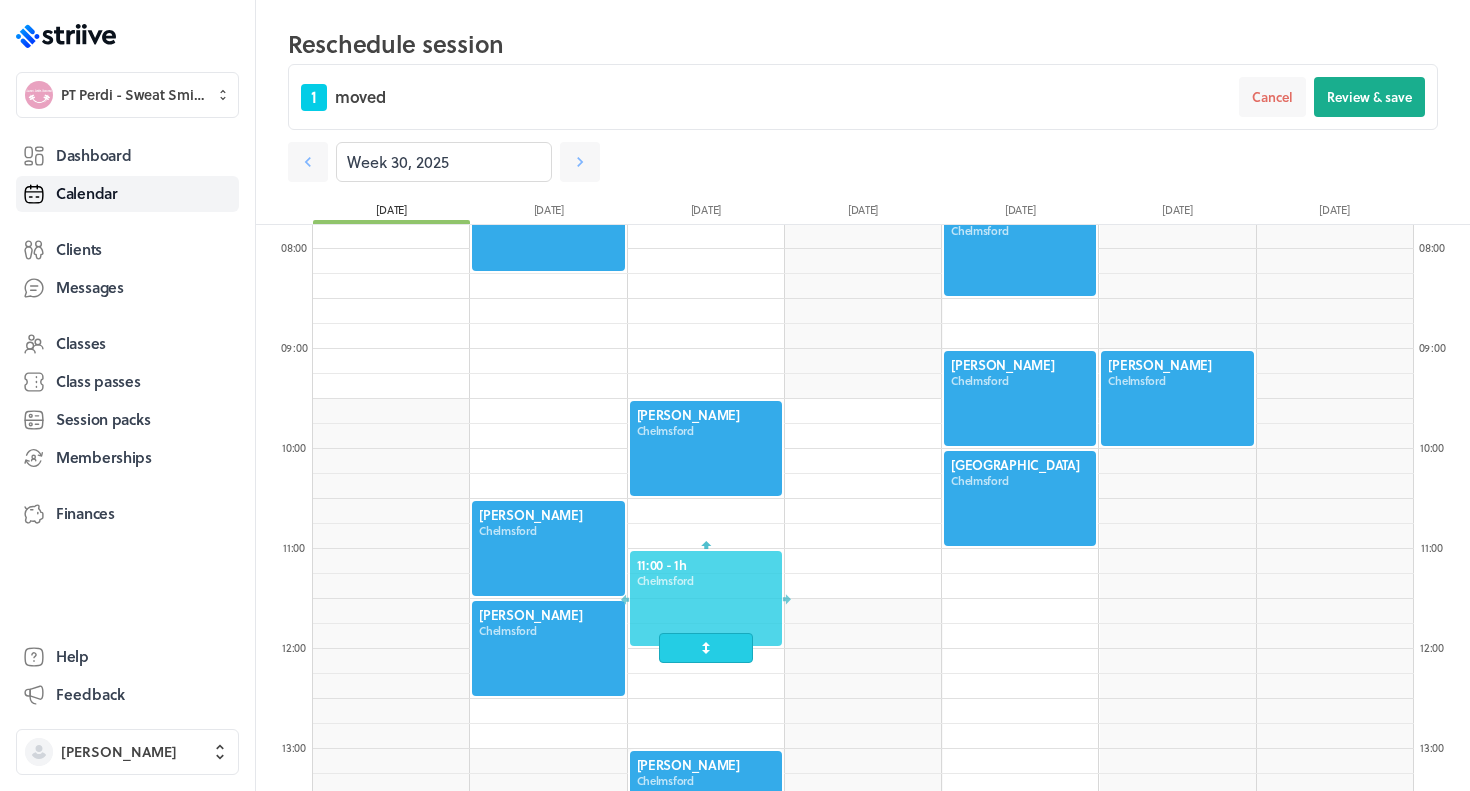 drag, startPoint x: 660, startPoint y: 519, endPoint x: 664, endPoint y: 639, distance: 120.06665 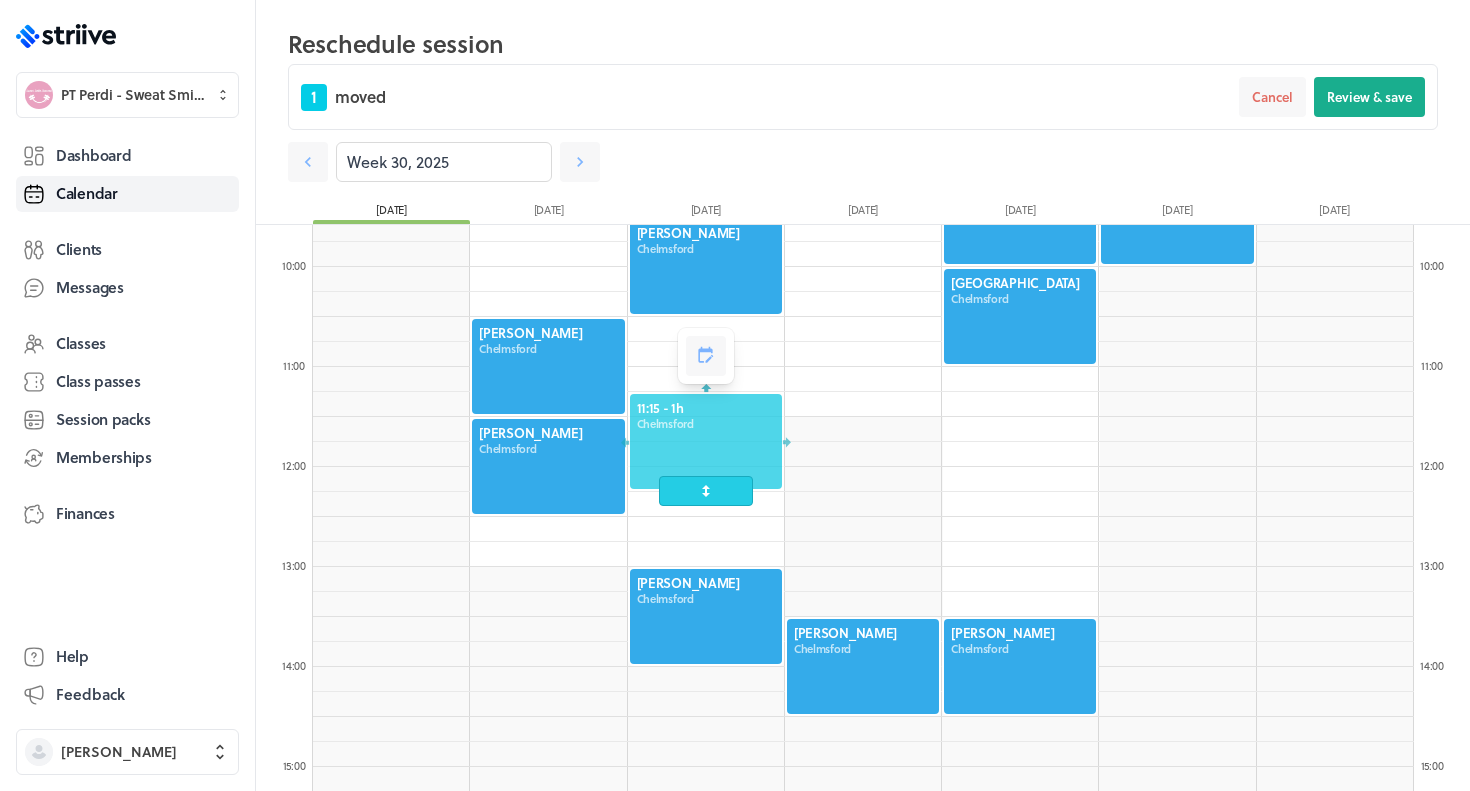 scroll, scrollTop: 1015, scrollLeft: 0, axis: vertical 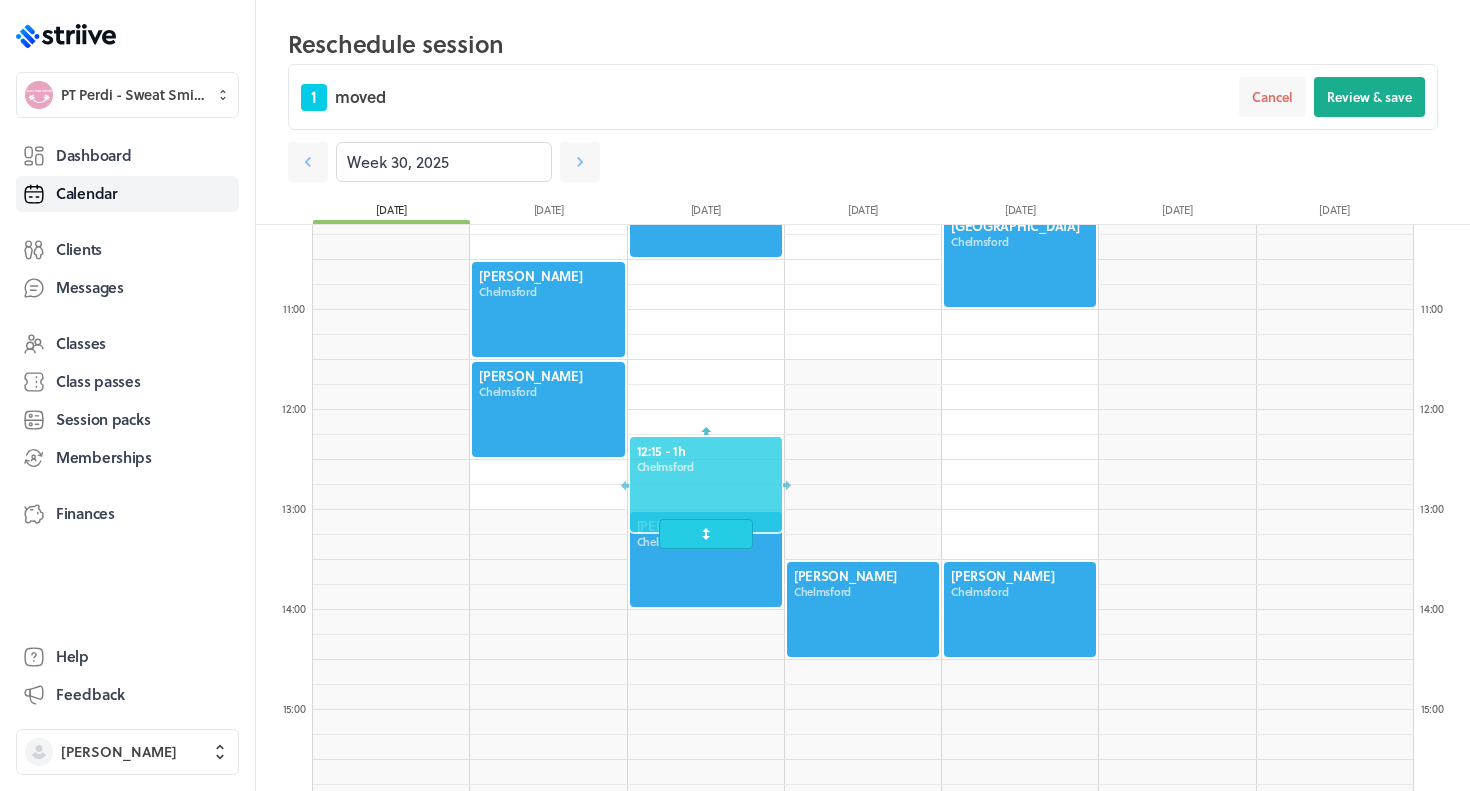 drag, startPoint x: 669, startPoint y: 356, endPoint x: 634, endPoint y: 751, distance: 396.5476 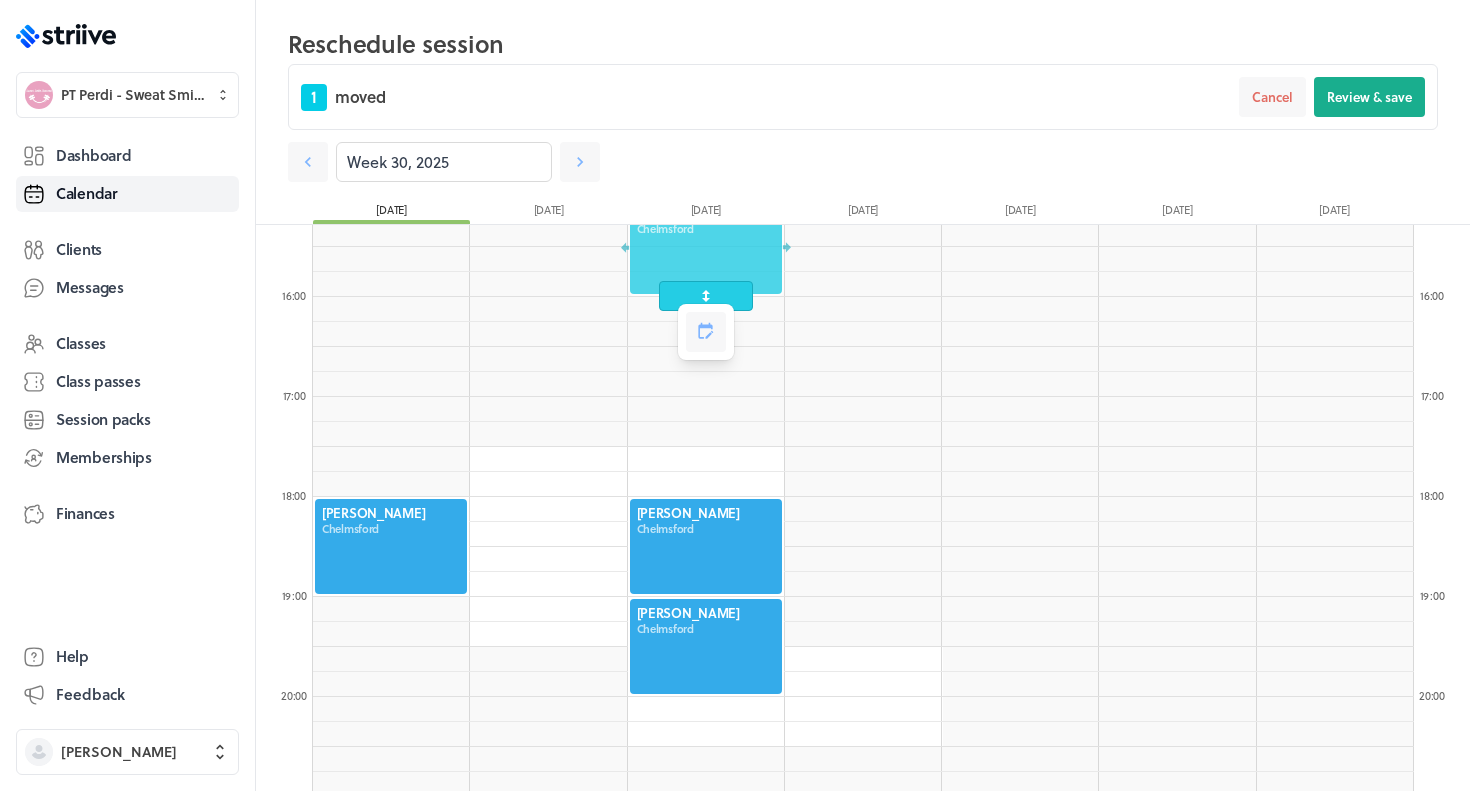 scroll, scrollTop: 1507, scrollLeft: 0, axis: vertical 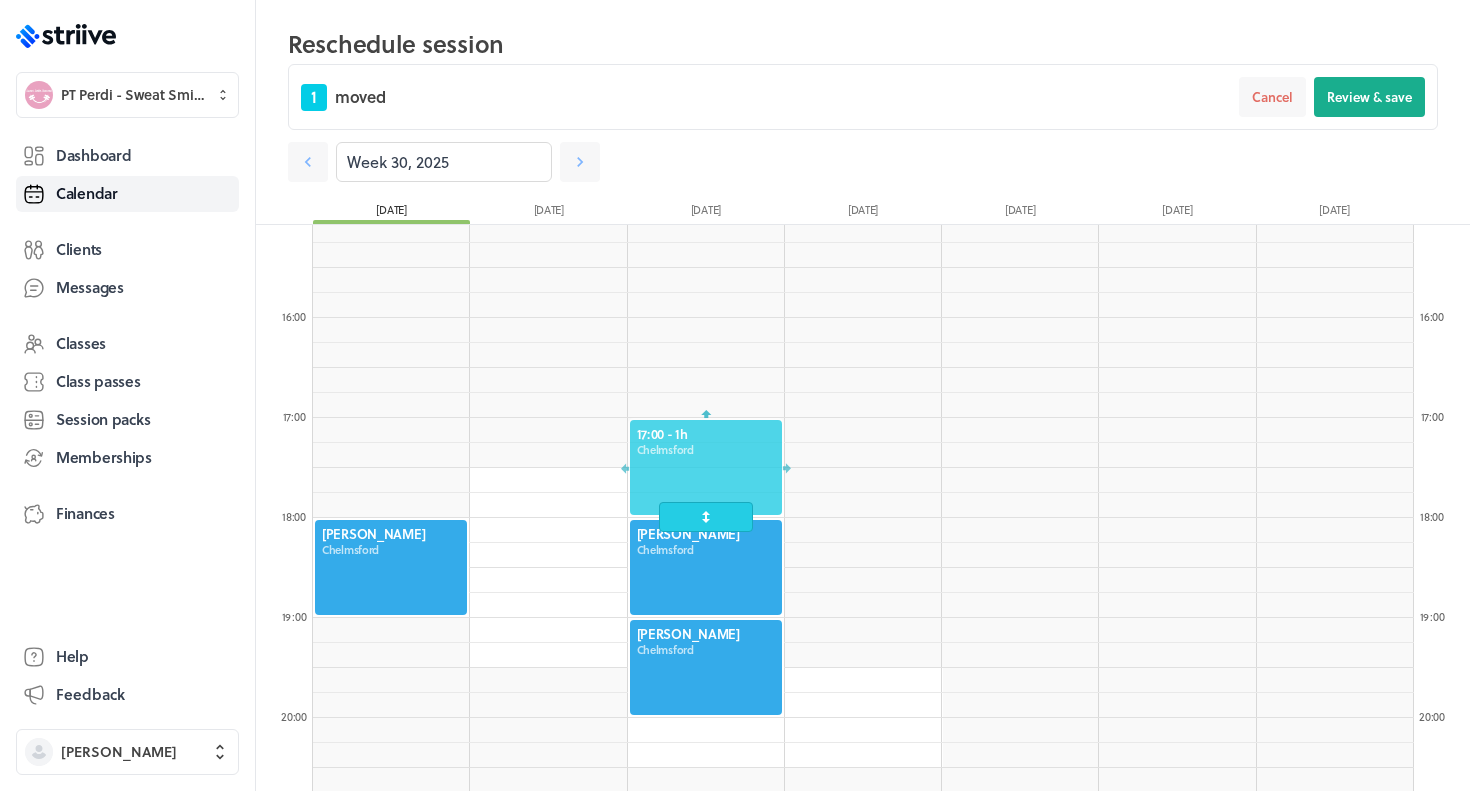 drag, startPoint x: 656, startPoint y: 263, endPoint x: 643, endPoint y: 465, distance: 202.41788 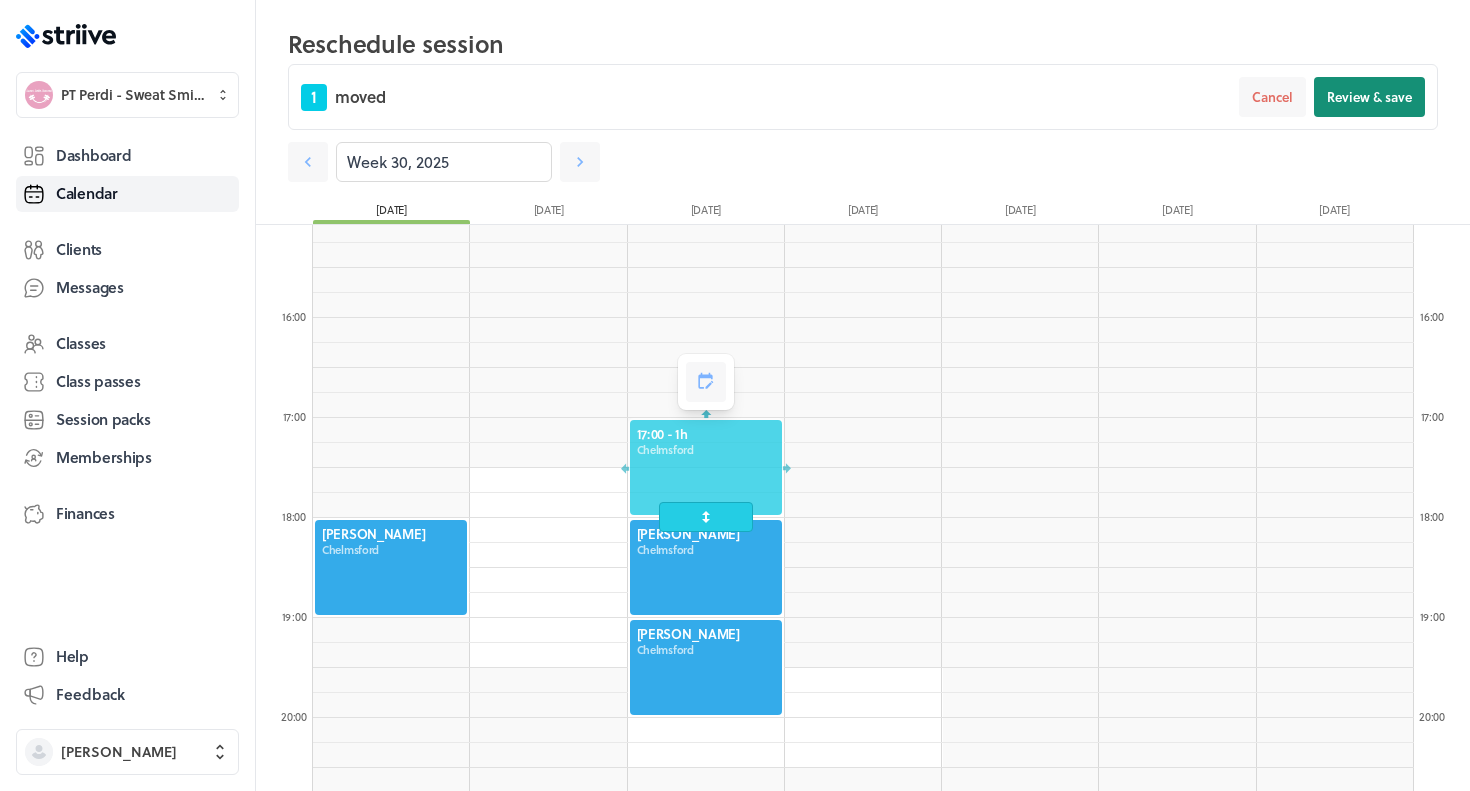 click on "Review & save" at bounding box center [1369, 97] 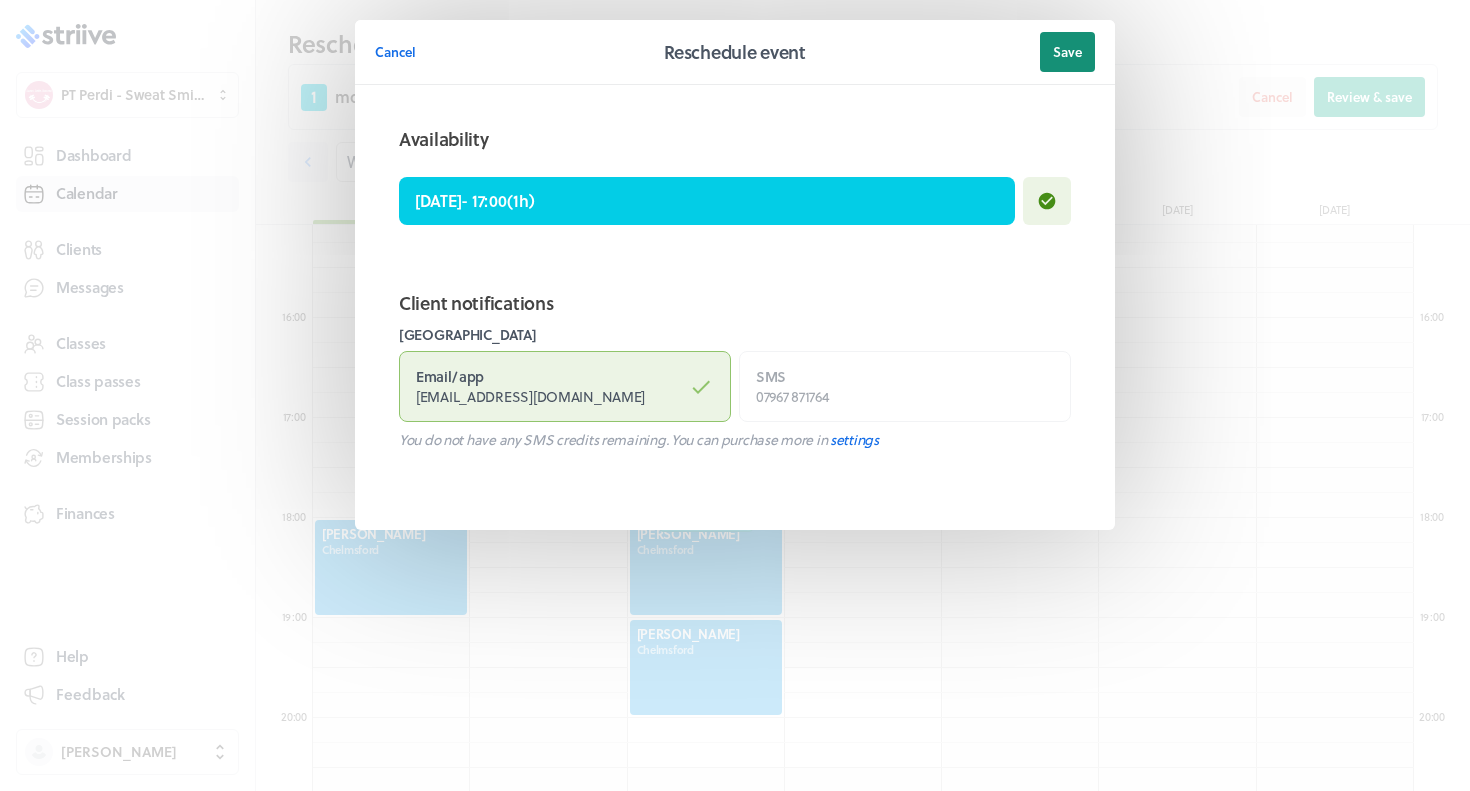 click on "Save" at bounding box center (1067, 52) 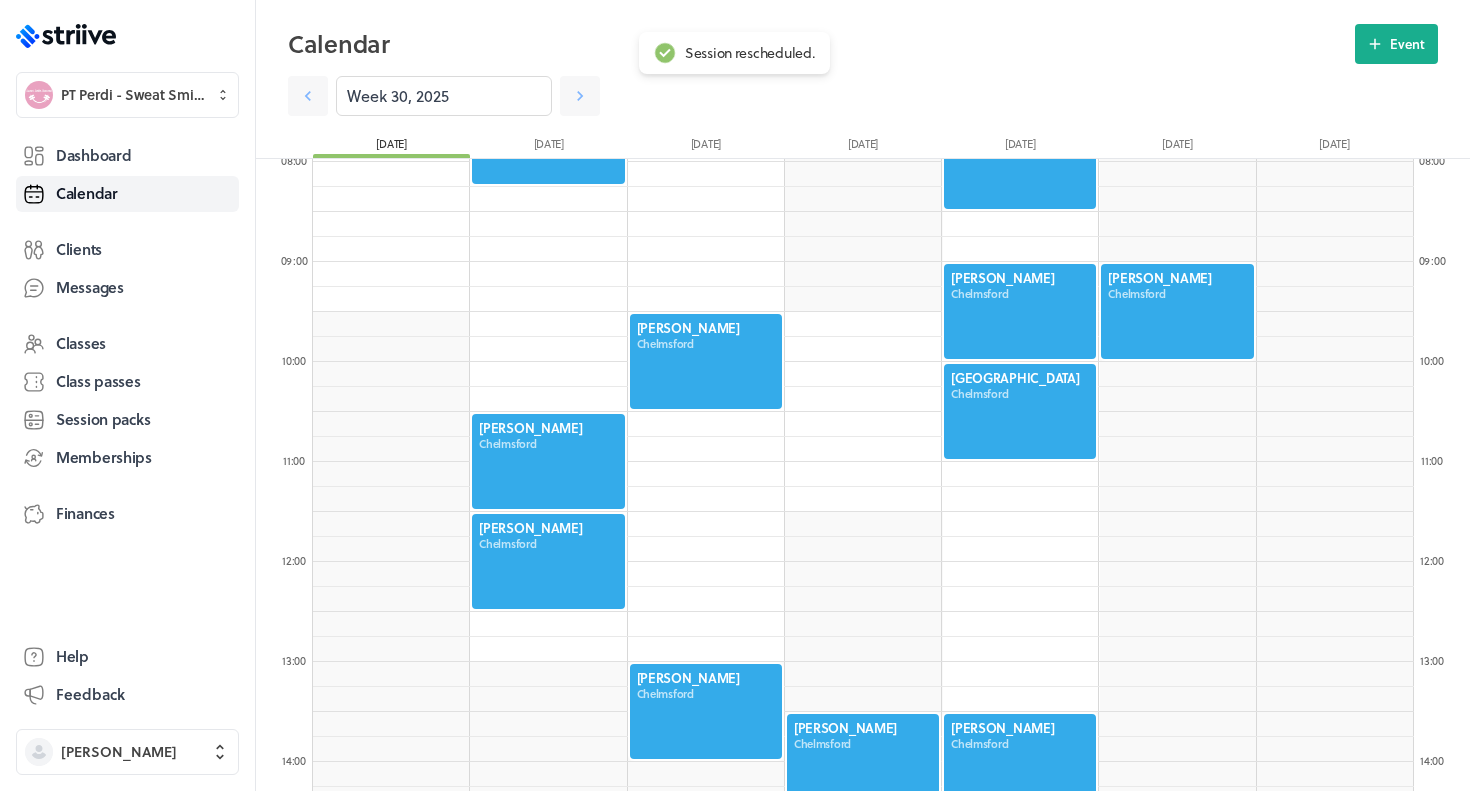 scroll, scrollTop: 796, scrollLeft: 0, axis: vertical 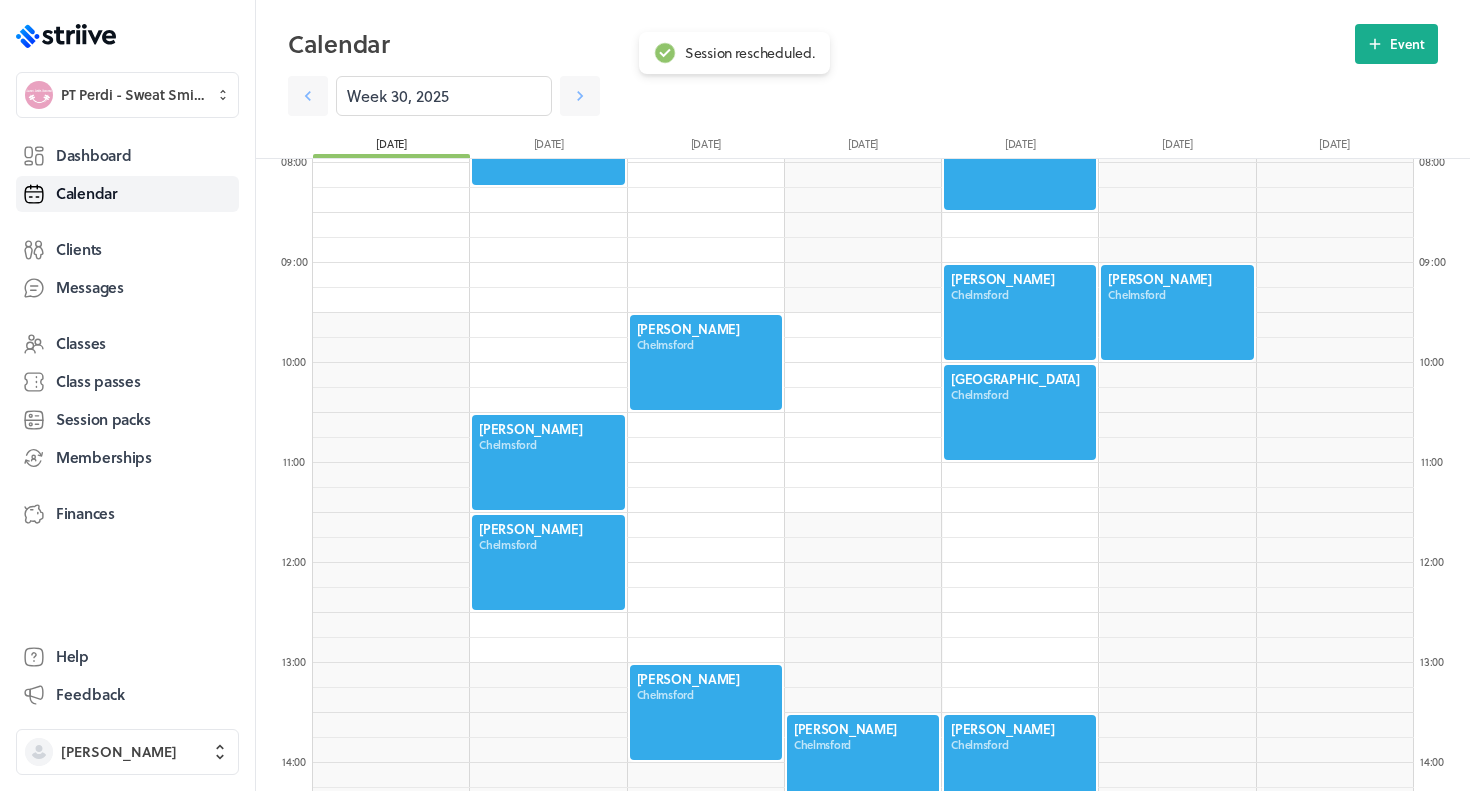 click at bounding box center (1020, 412) 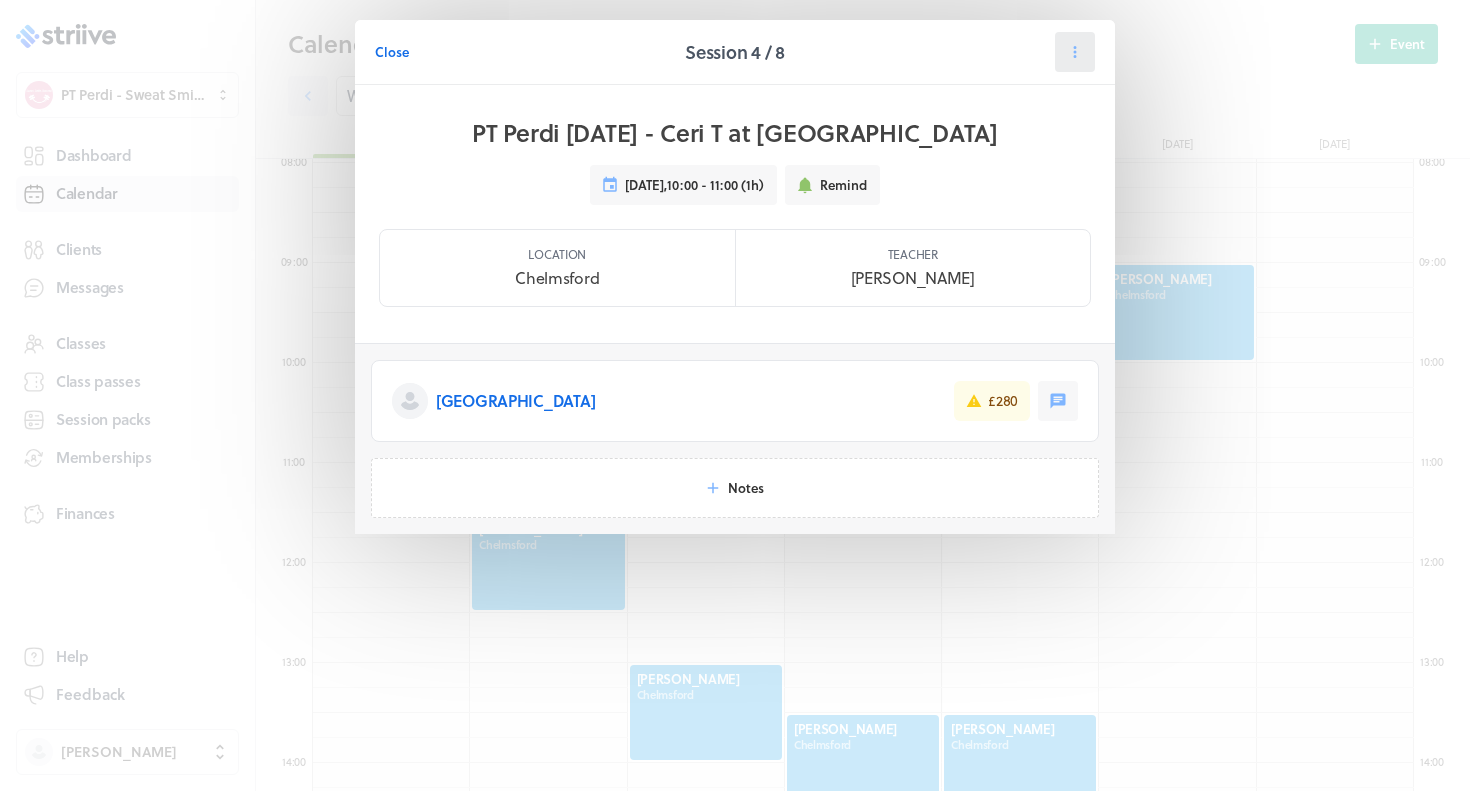 click 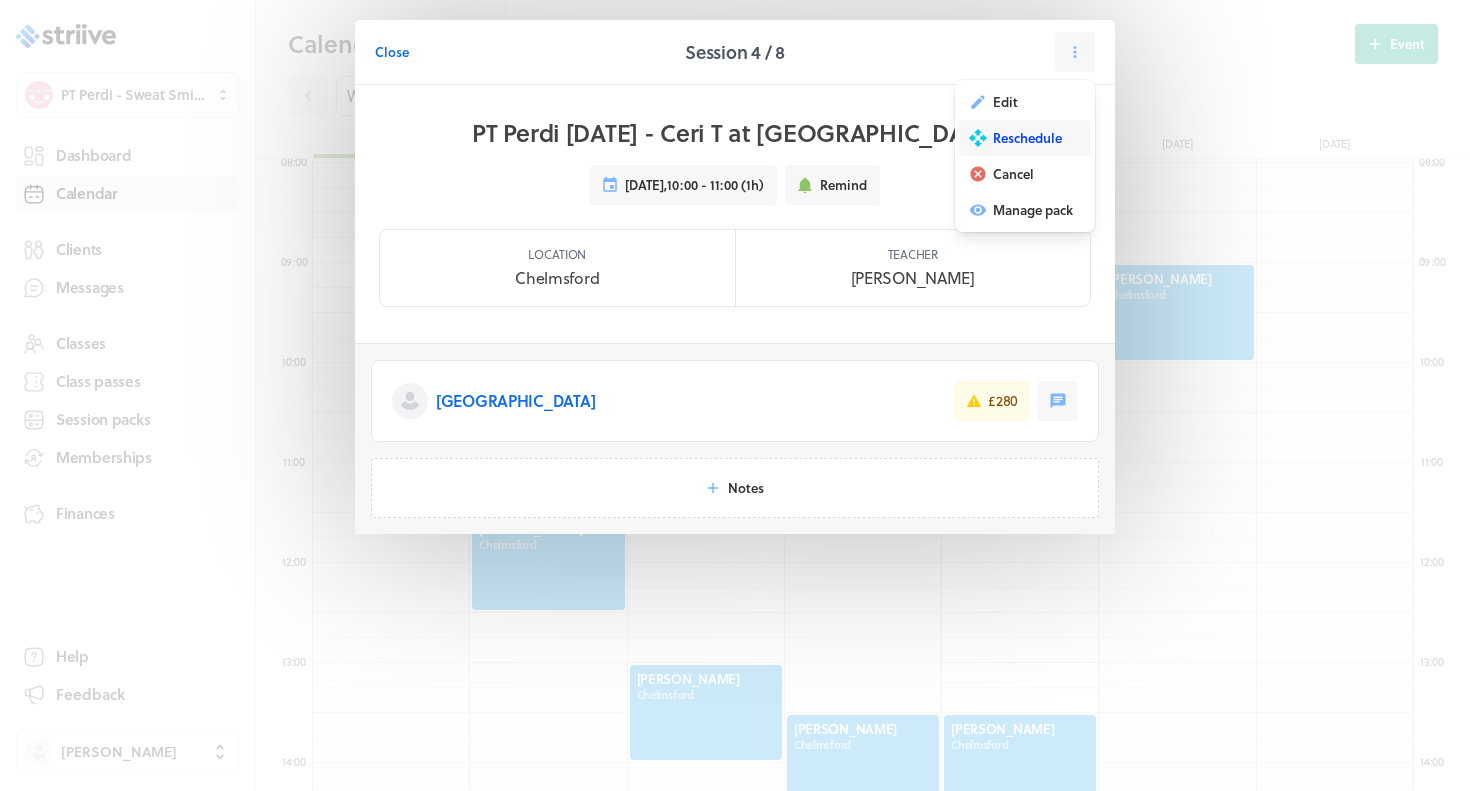 click on "Reschedule" at bounding box center [1027, 138] 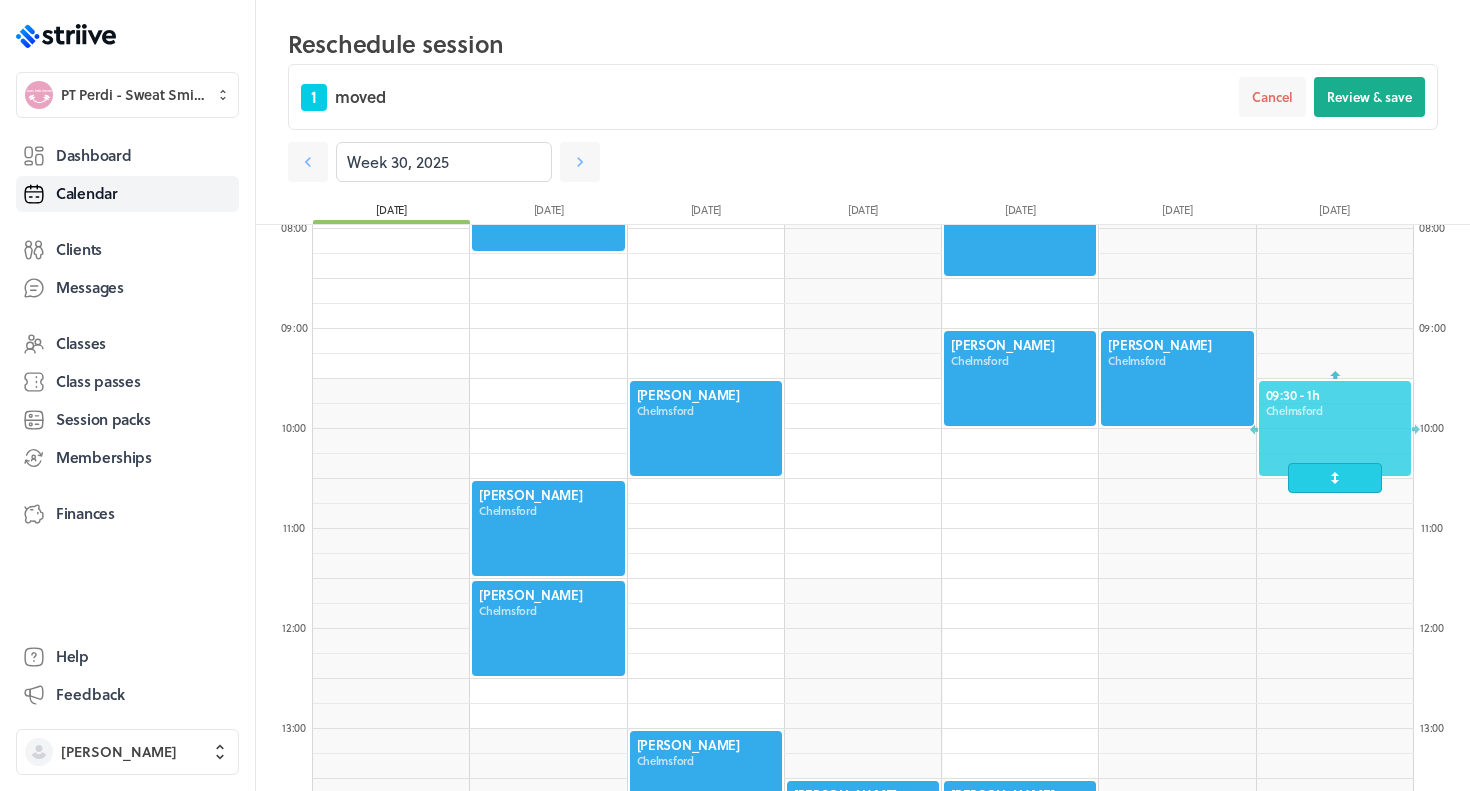 drag, startPoint x: 978, startPoint y: 480, endPoint x: 1285, endPoint y: 435, distance: 310.28052 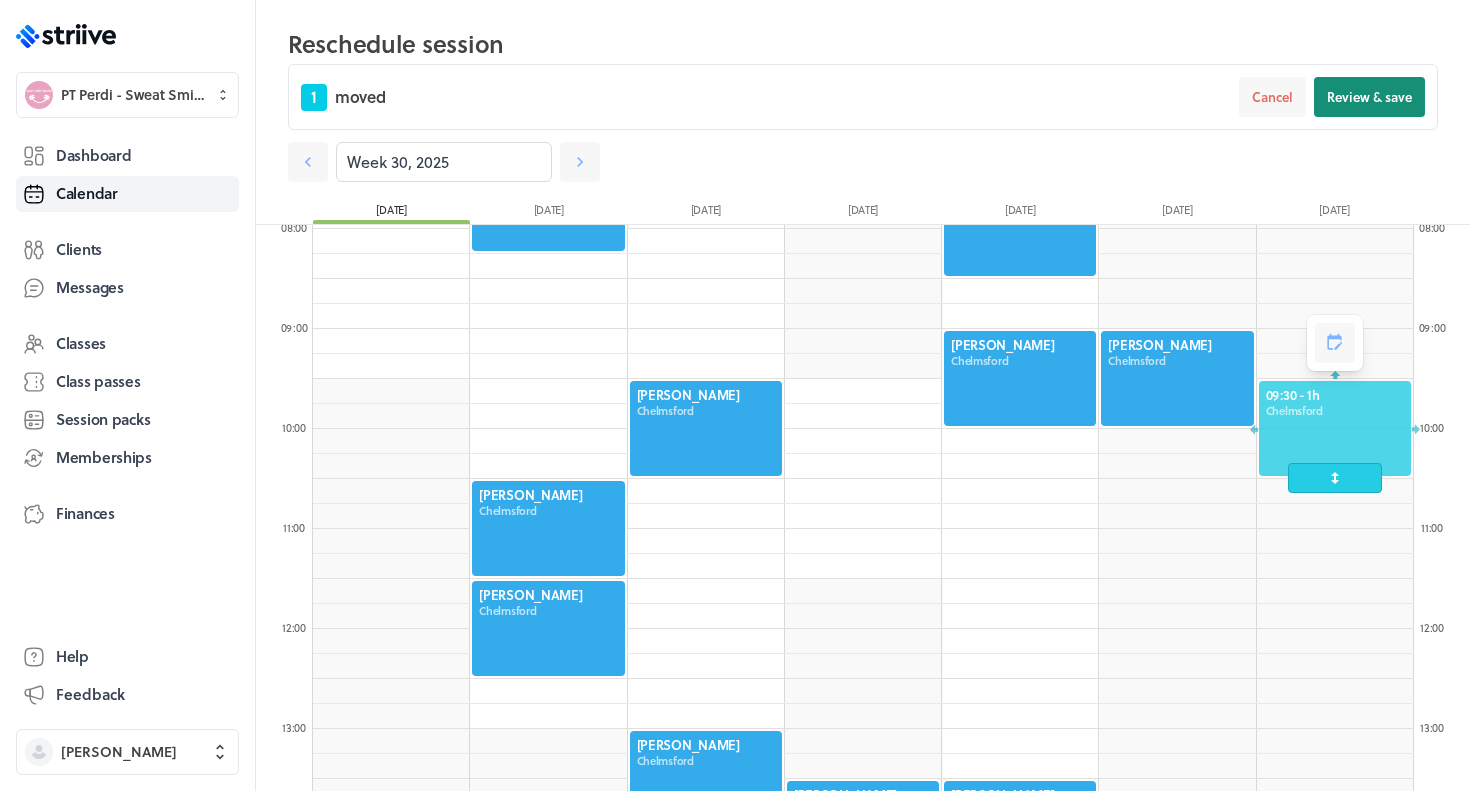 click on "Review & save" at bounding box center (1369, 97) 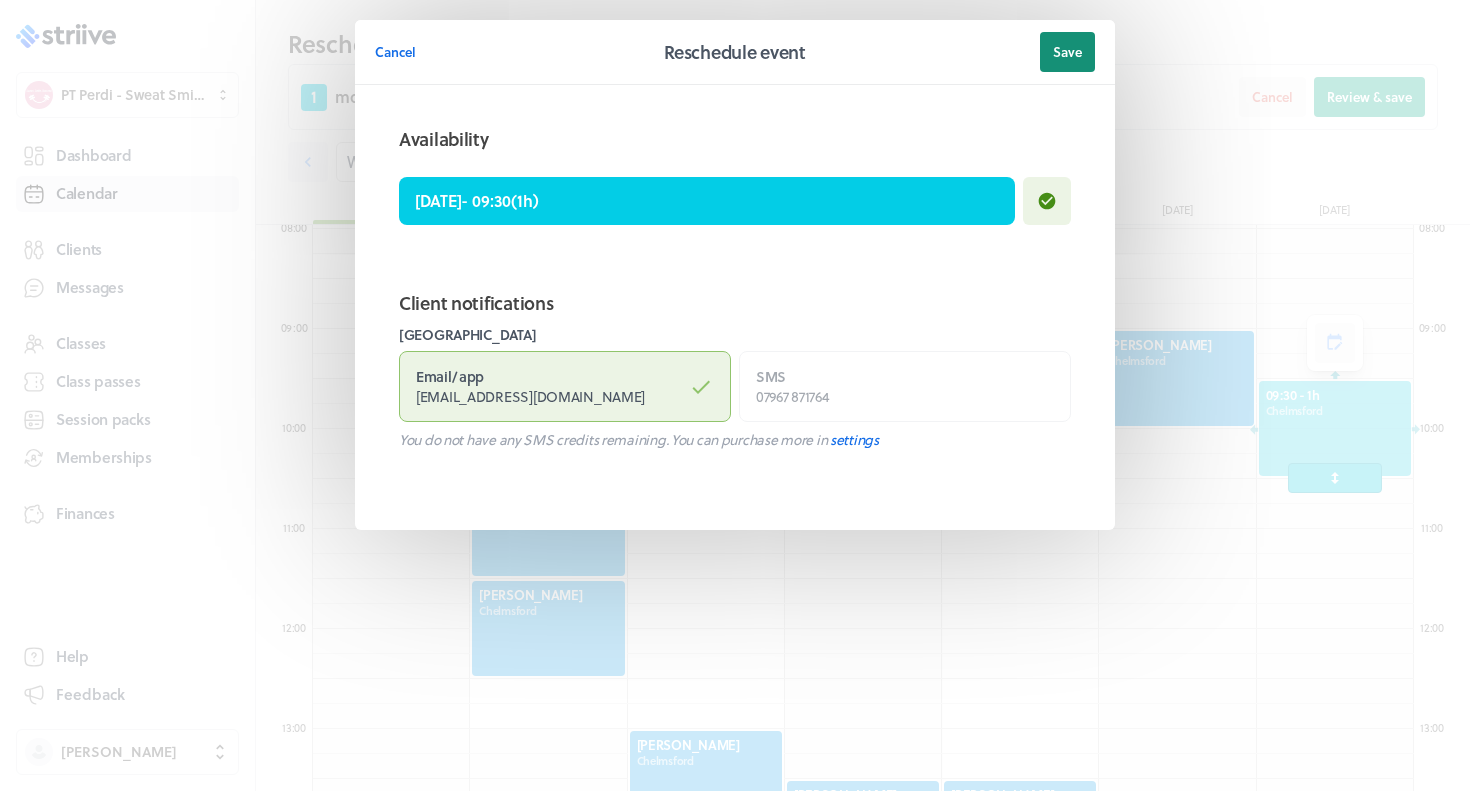 click on "Save" at bounding box center (1067, 52) 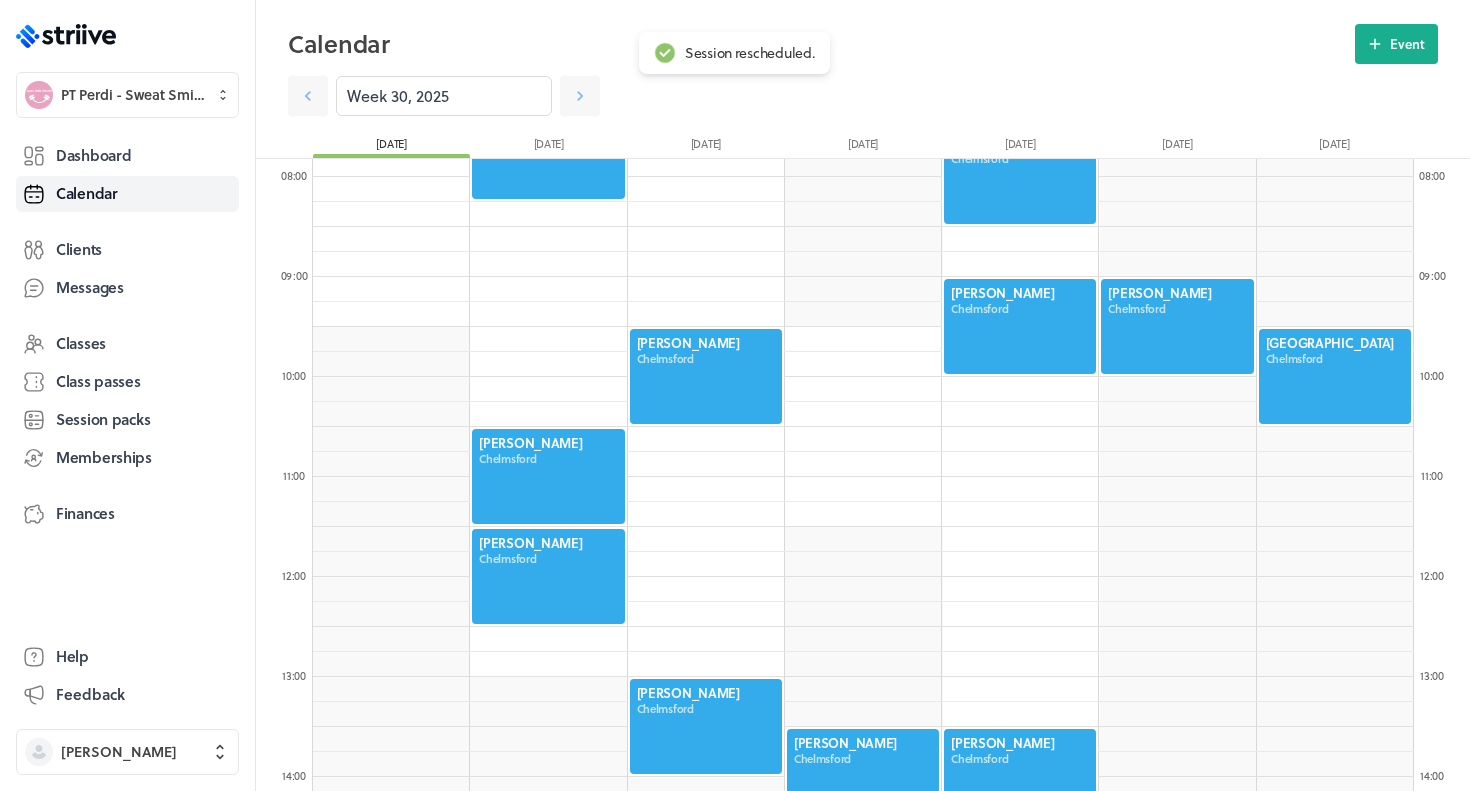 scroll, scrollTop: 871, scrollLeft: 0, axis: vertical 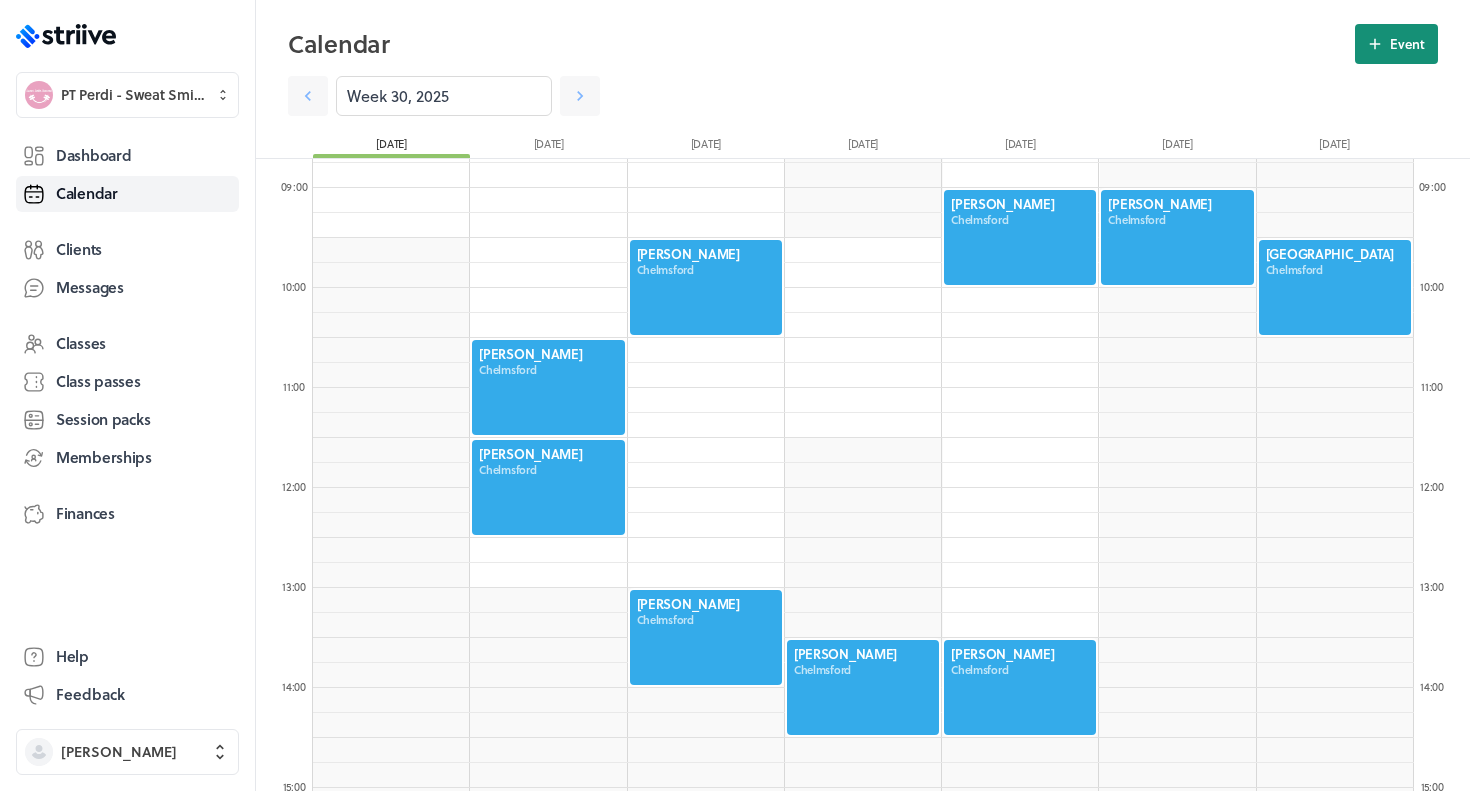 click on "Event" at bounding box center (1407, 44) 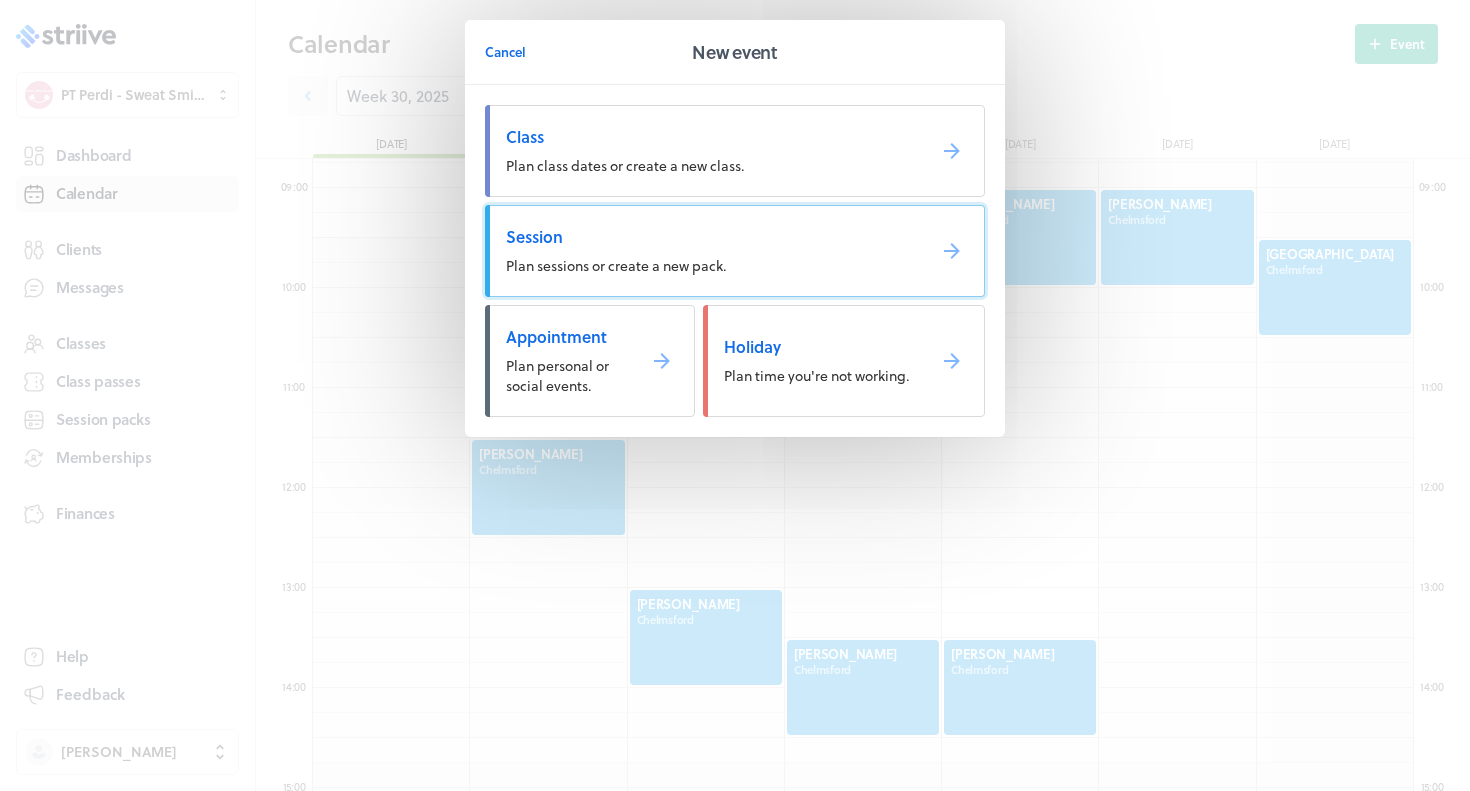 click on "Session" at bounding box center (707, 237) 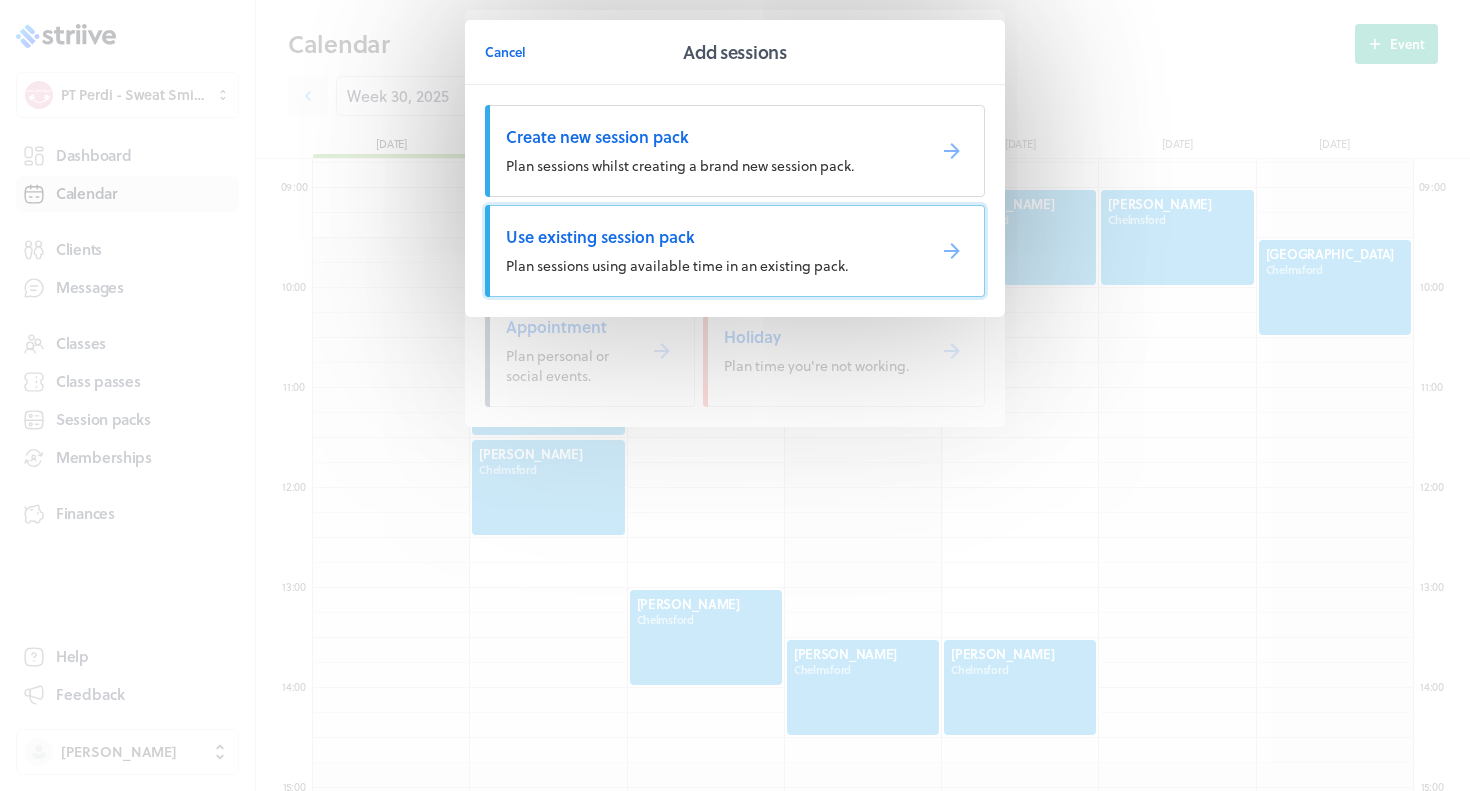 click on "Plan sessions using available time in an existing pack." at bounding box center [677, 265] 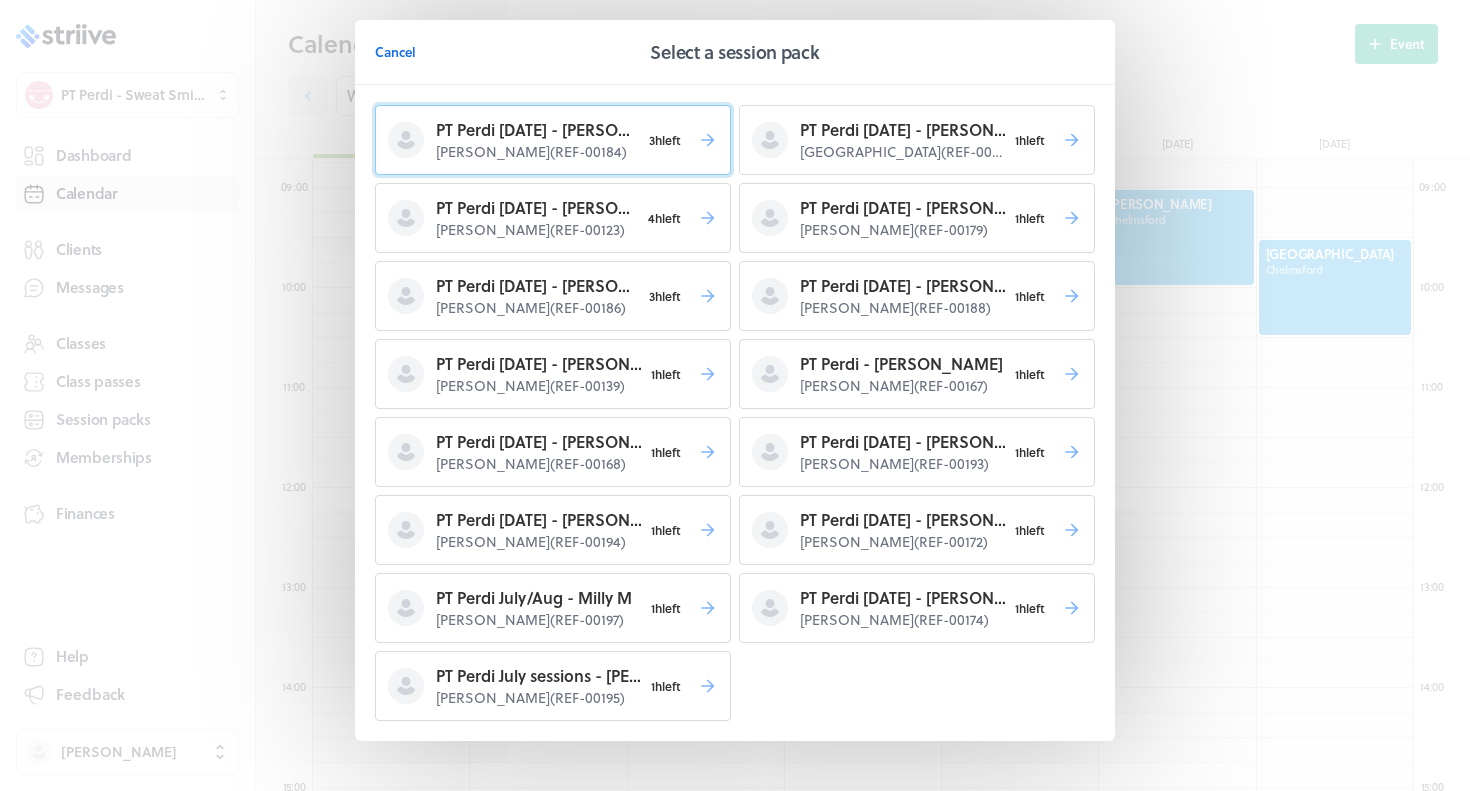 click on "[PERSON_NAME]  ( REF-00184 )" at bounding box center [538, 152] 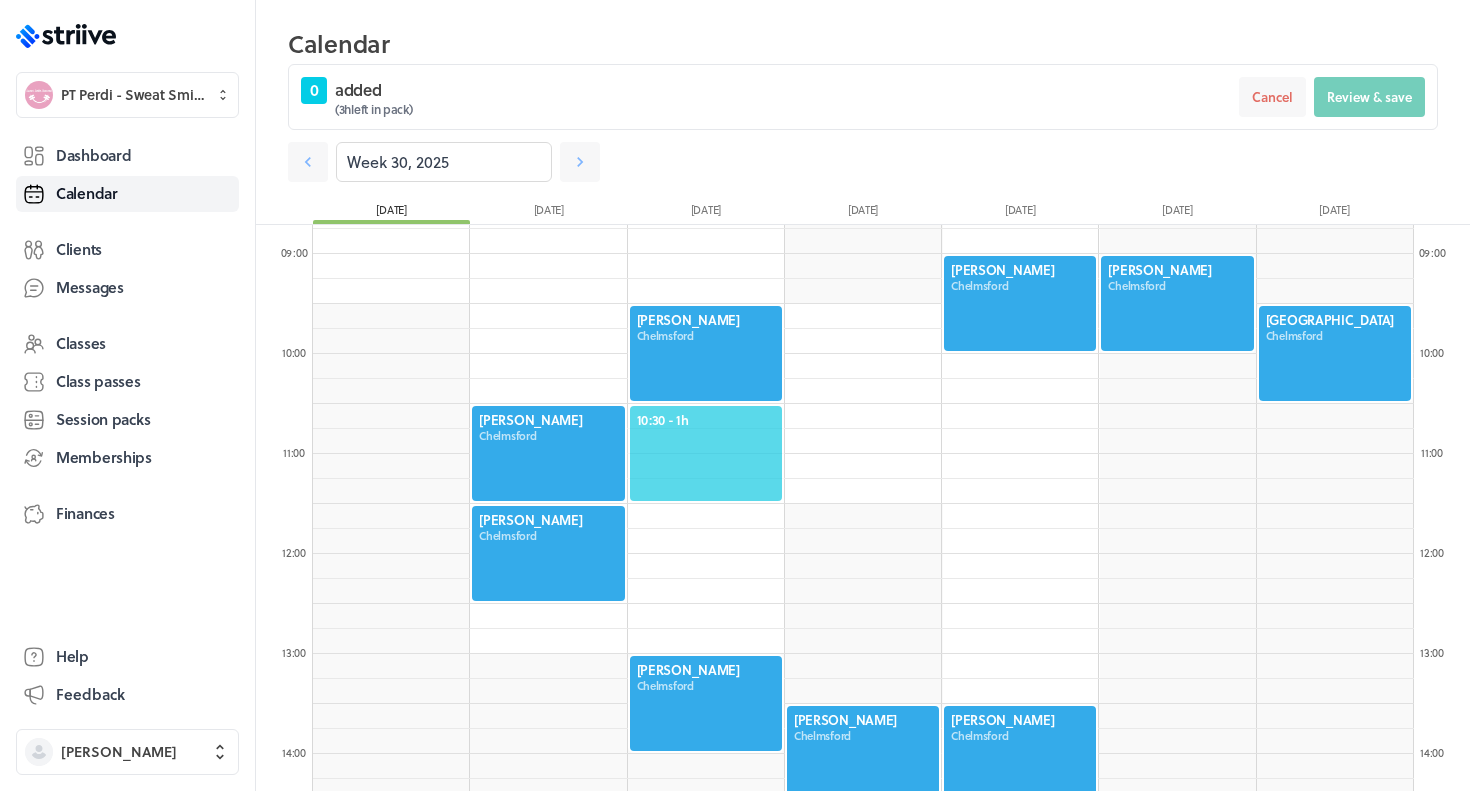 click on "10:30  - 1h" 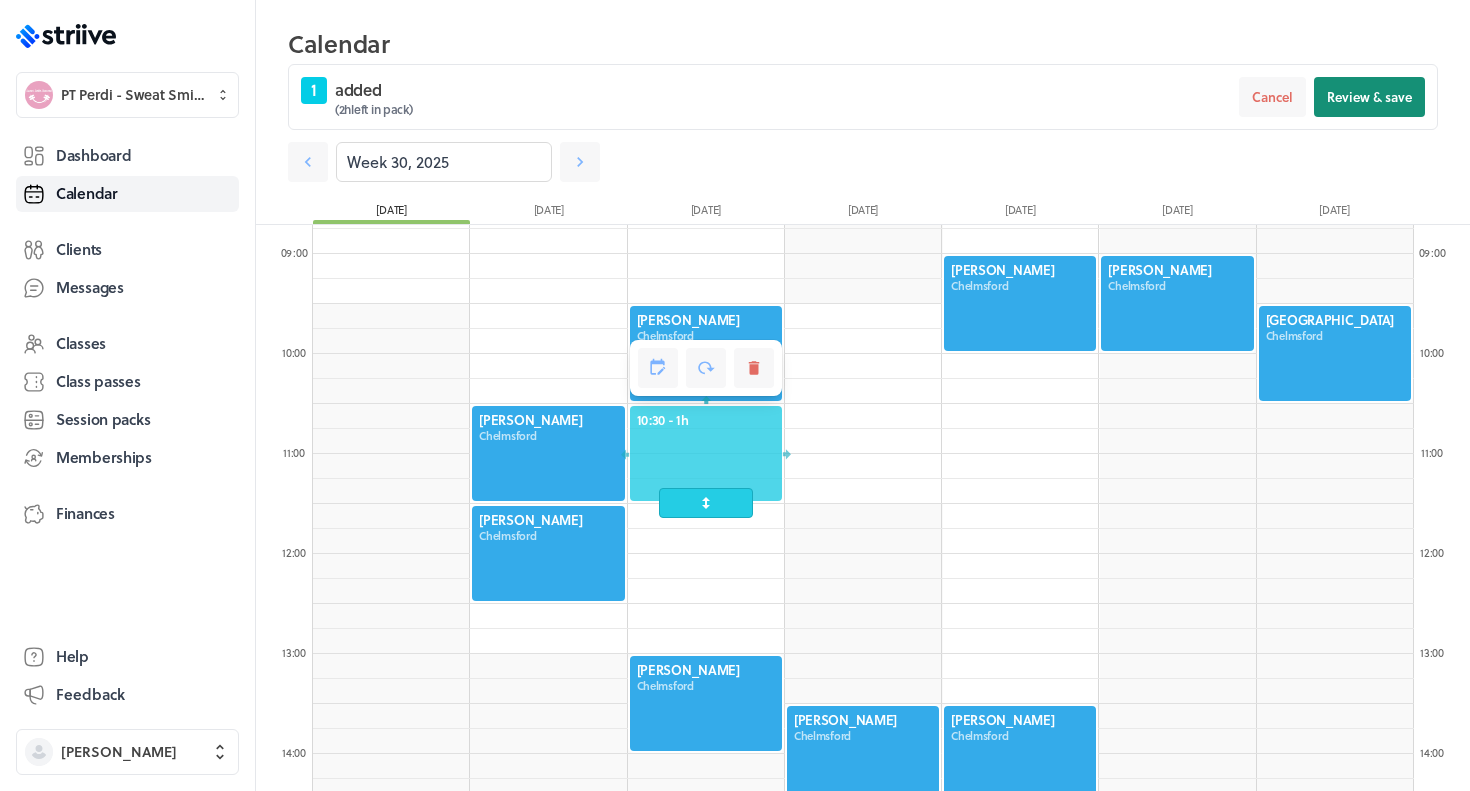 click on "Review & save" at bounding box center (1369, 97) 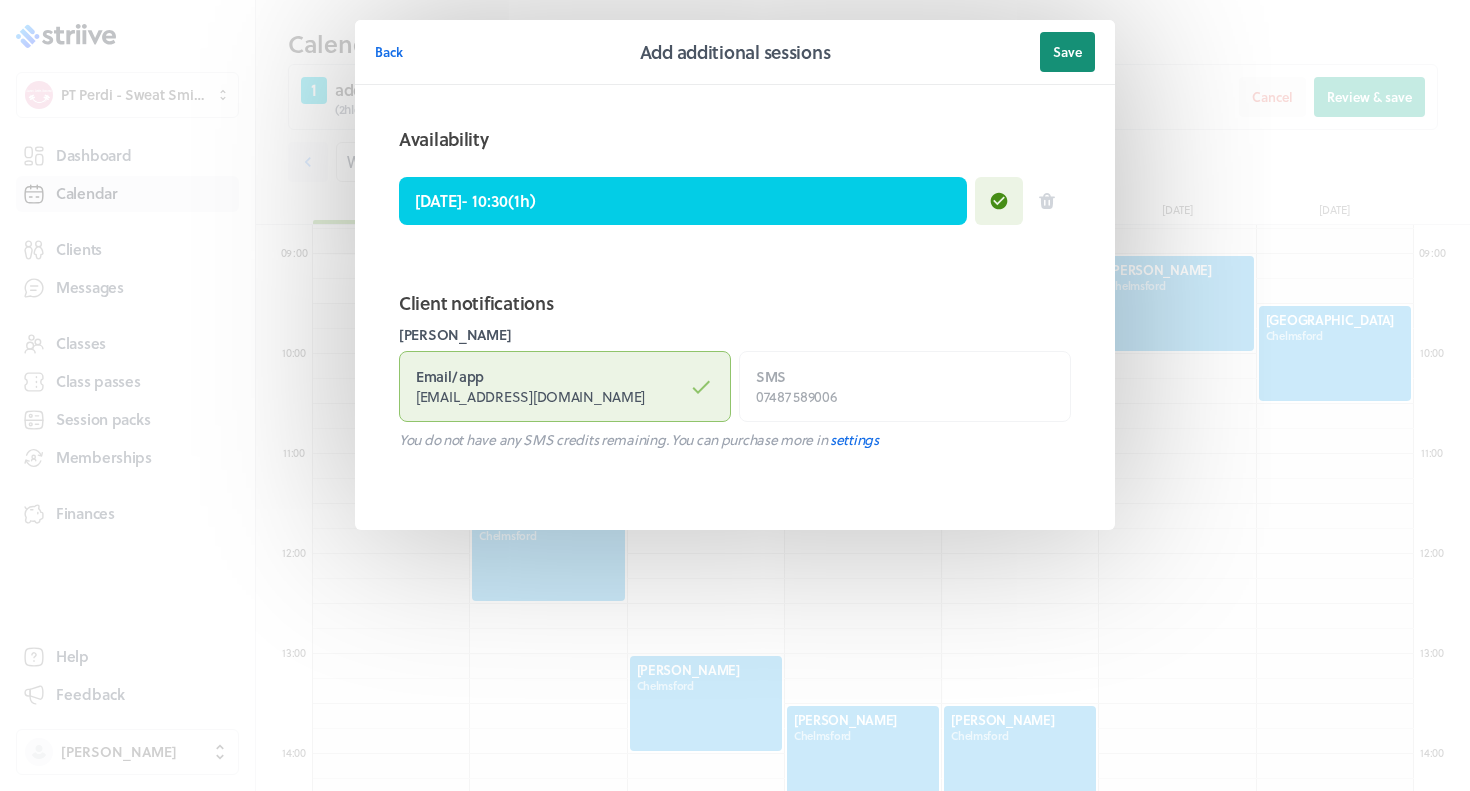 click on "Save" at bounding box center (1067, 52) 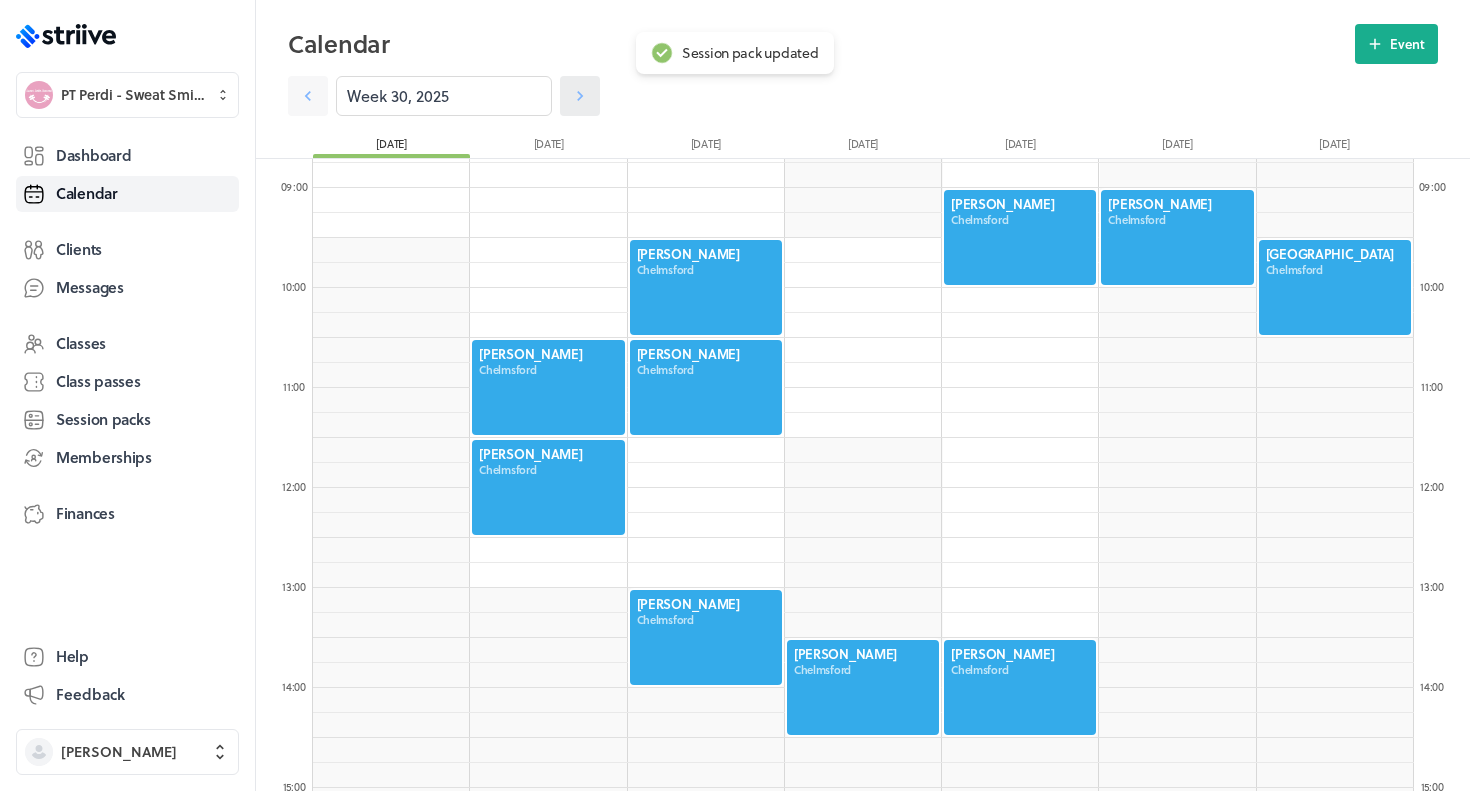 click 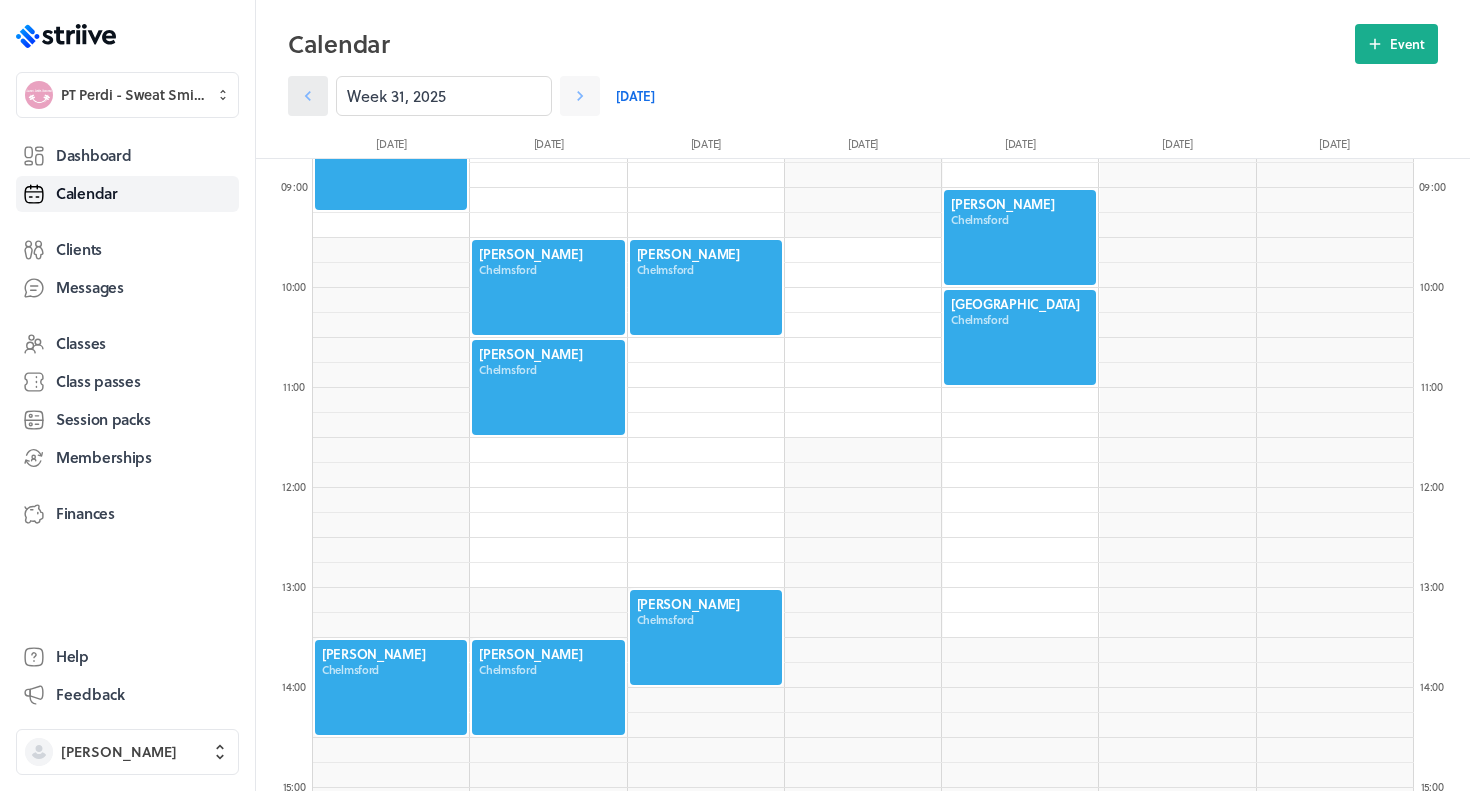 click 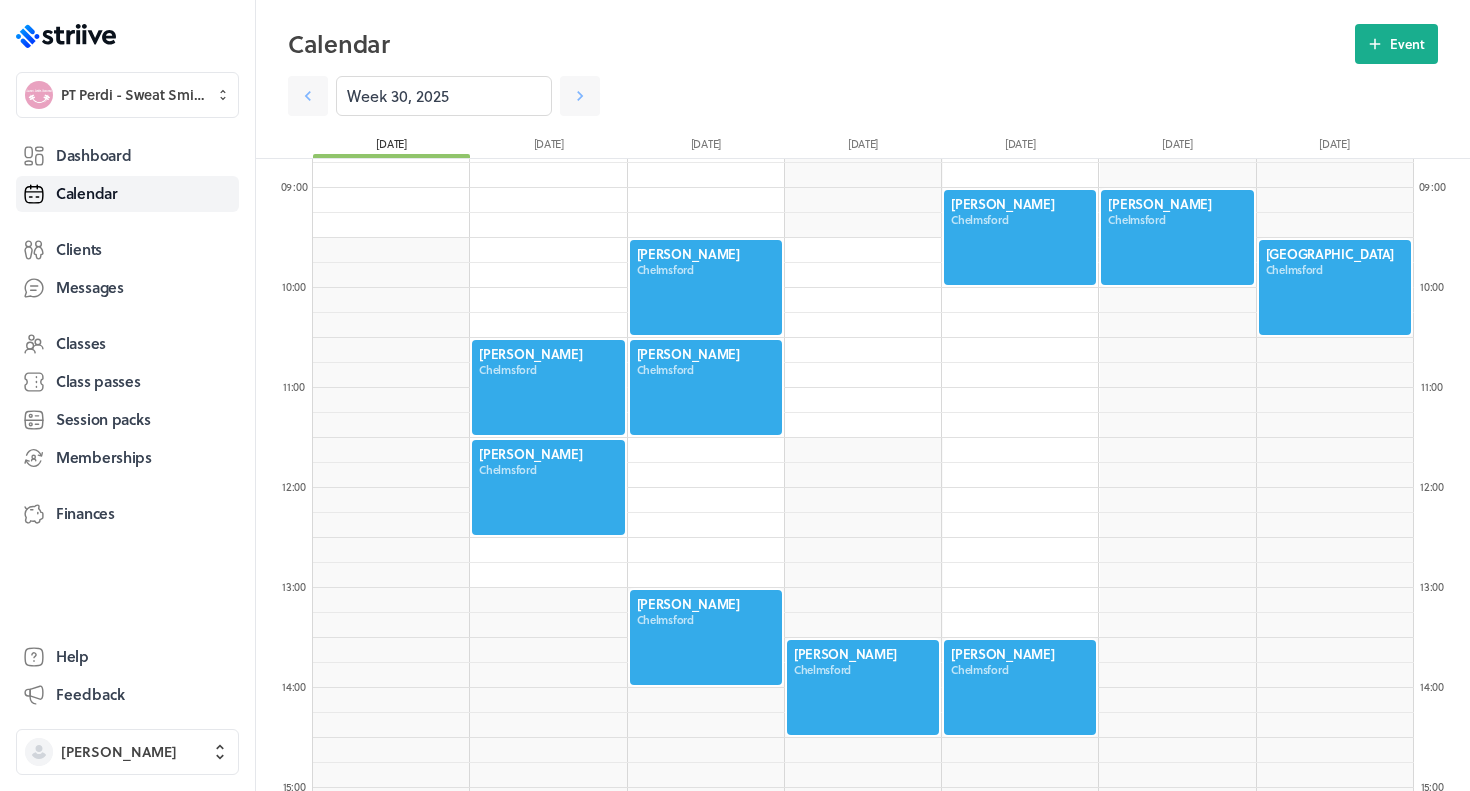 click at bounding box center [1020, 687] 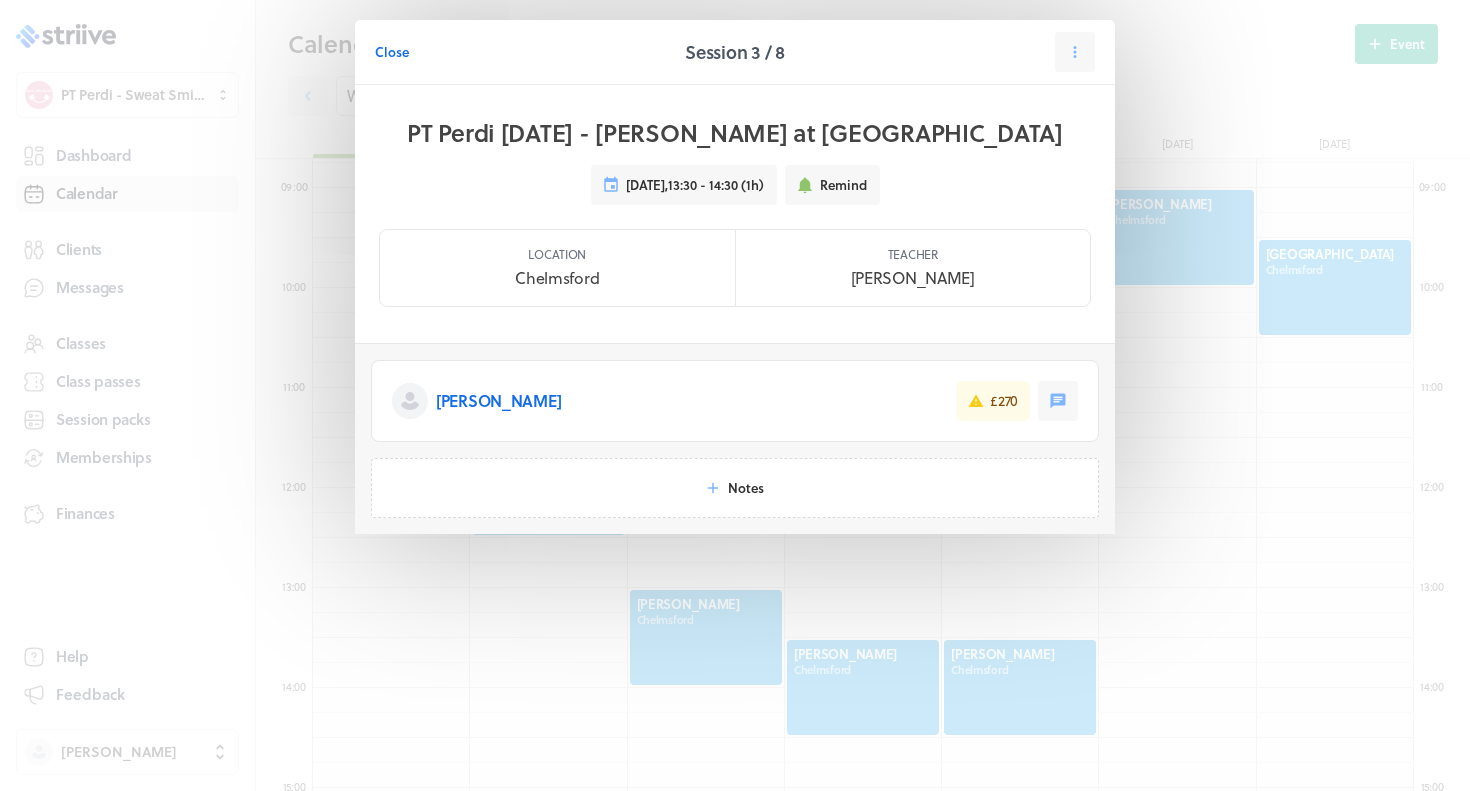 click on "Close Session 3 / 8" at bounding box center [735, 52] 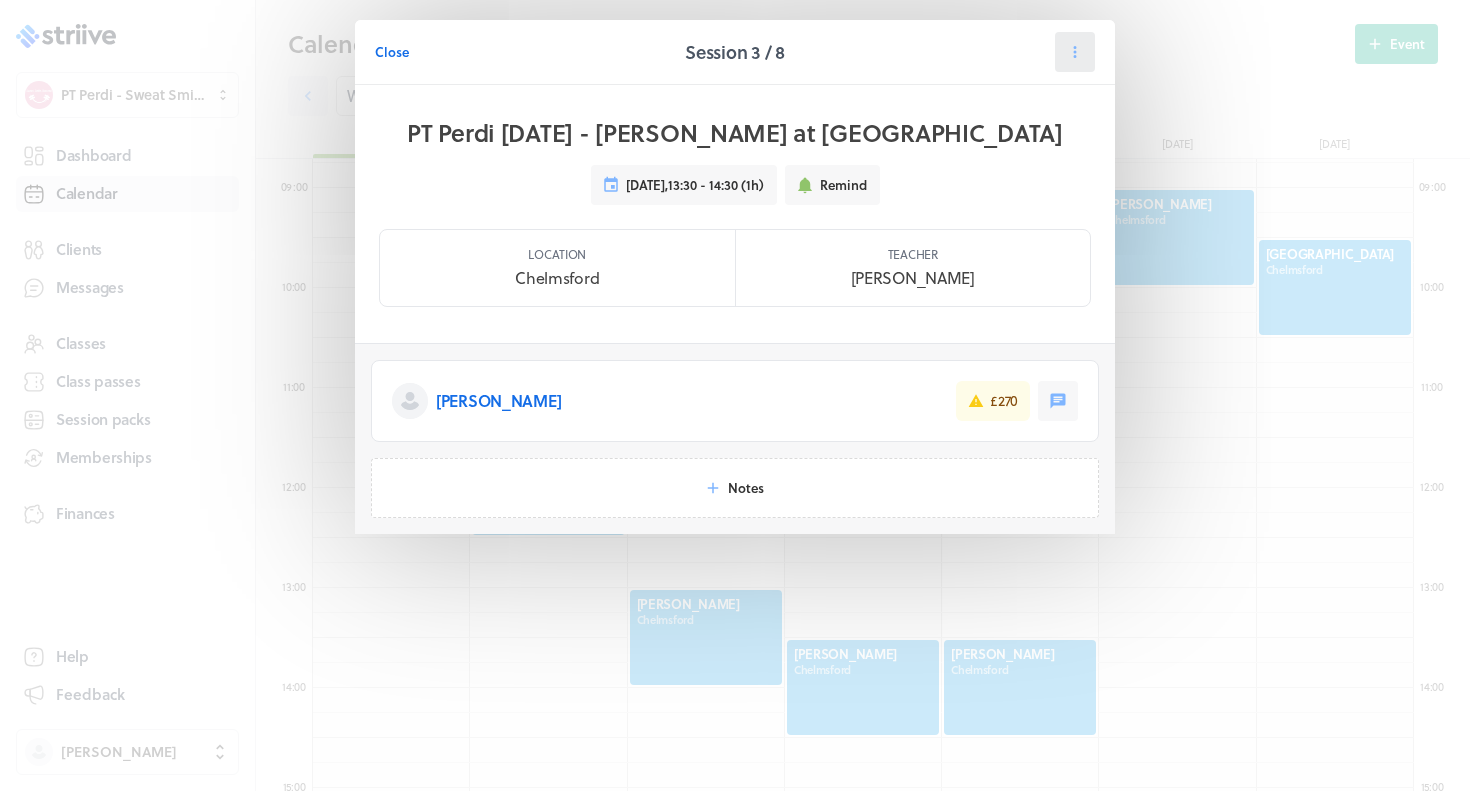 click at bounding box center [1075, 52] 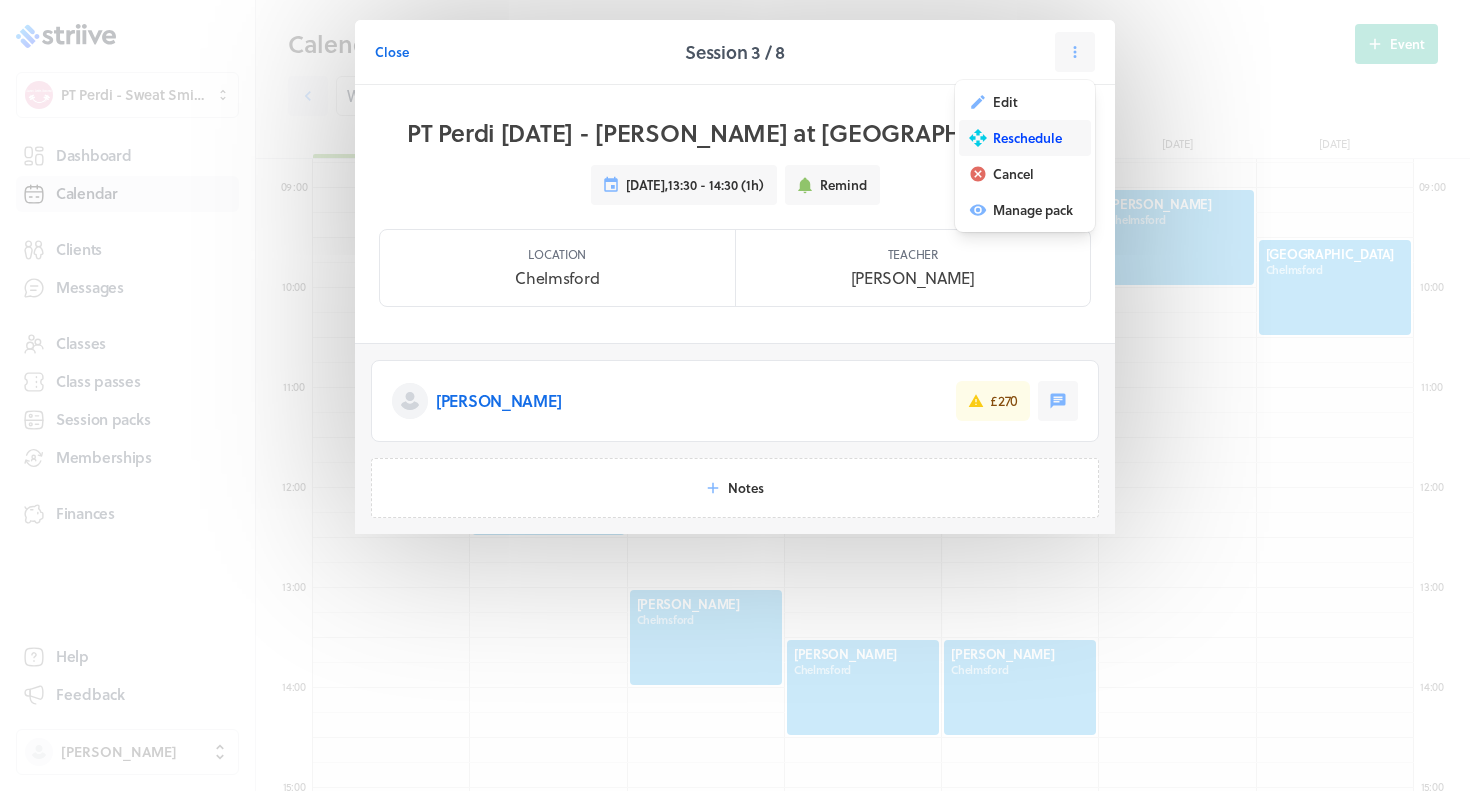 click on "Reschedule" at bounding box center (1025, 138) 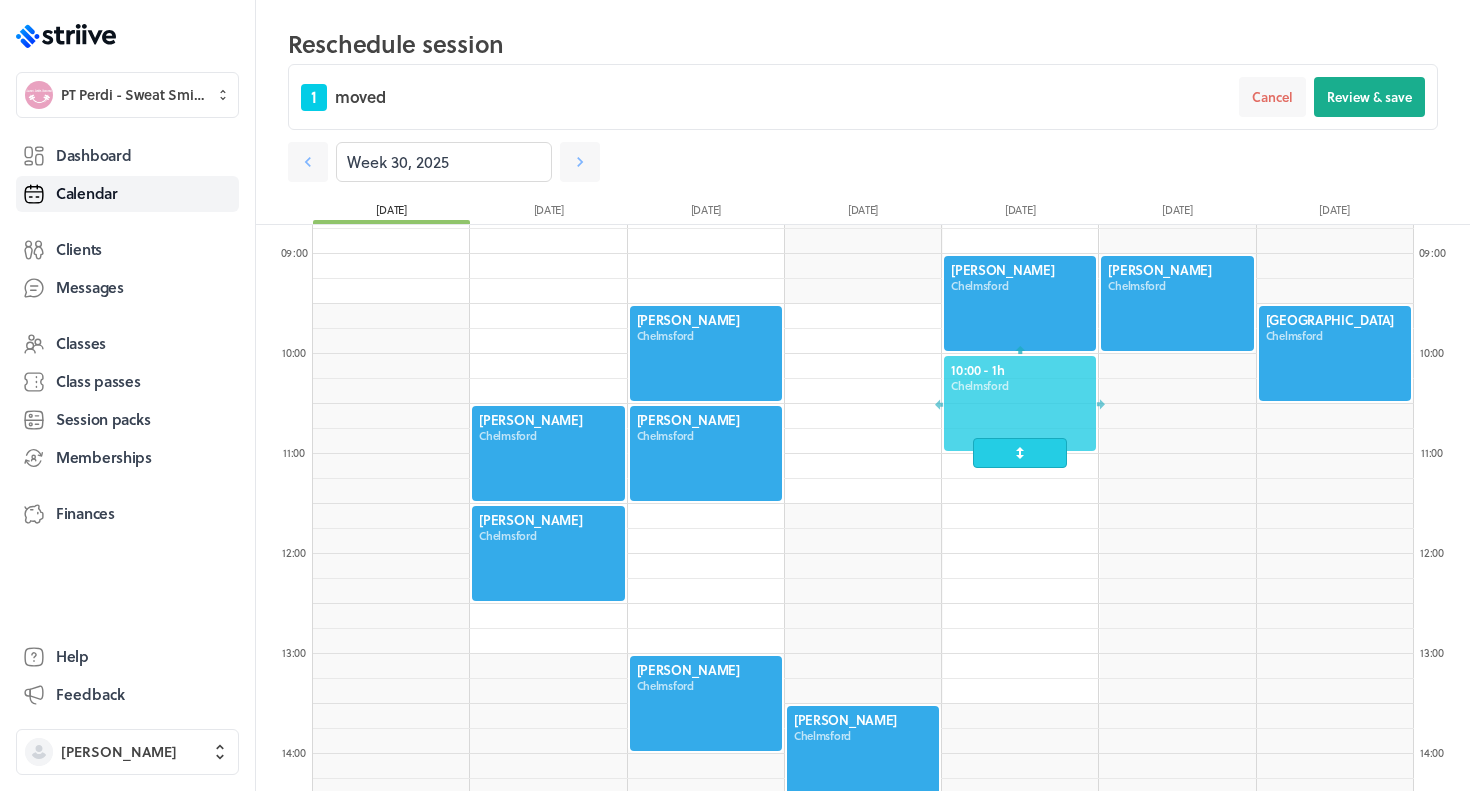drag, startPoint x: 1029, startPoint y: 747, endPoint x: 1025, endPoint y: 417, distance: 330.02423 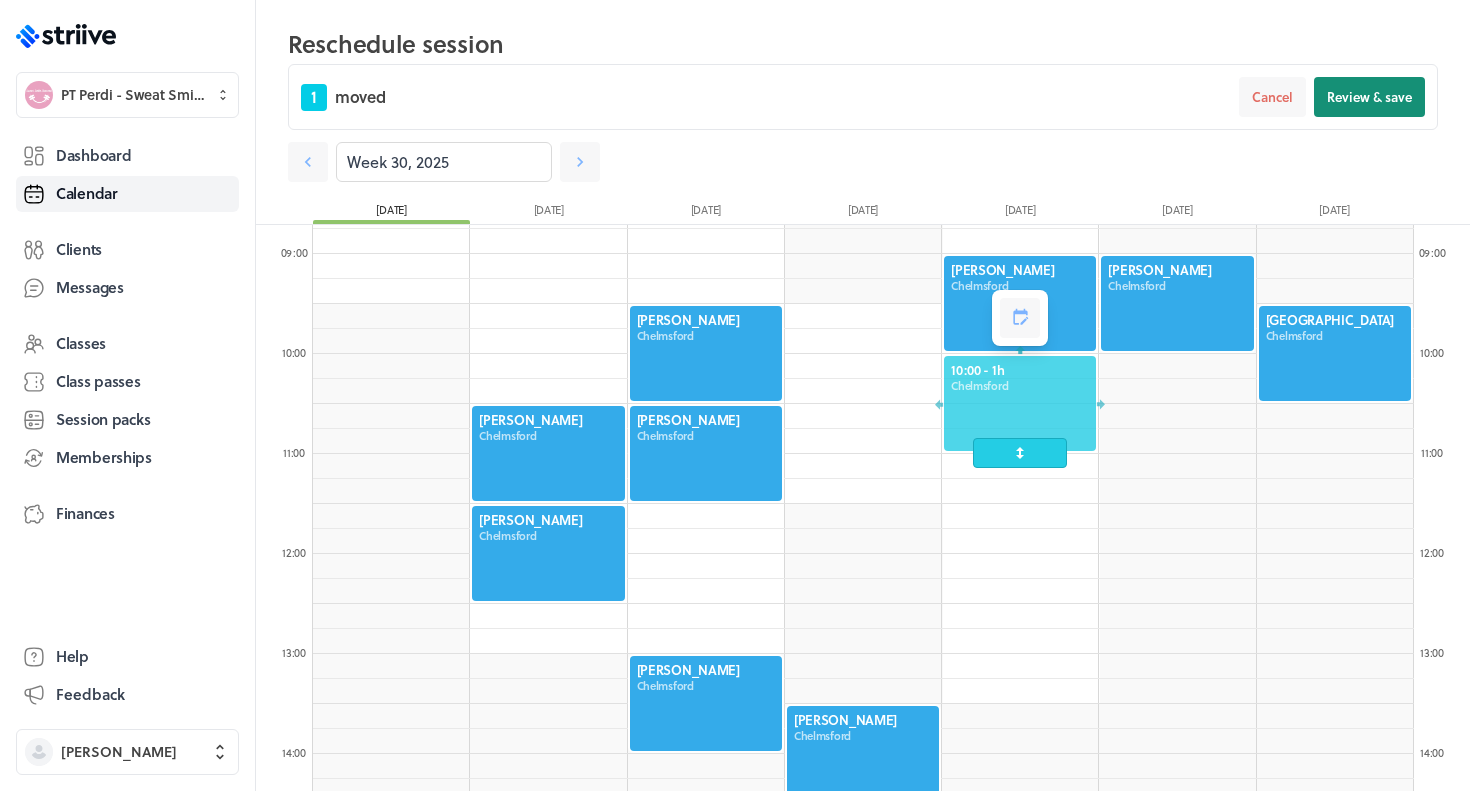 click on "Review & save" at bounding box center [1369, 97] 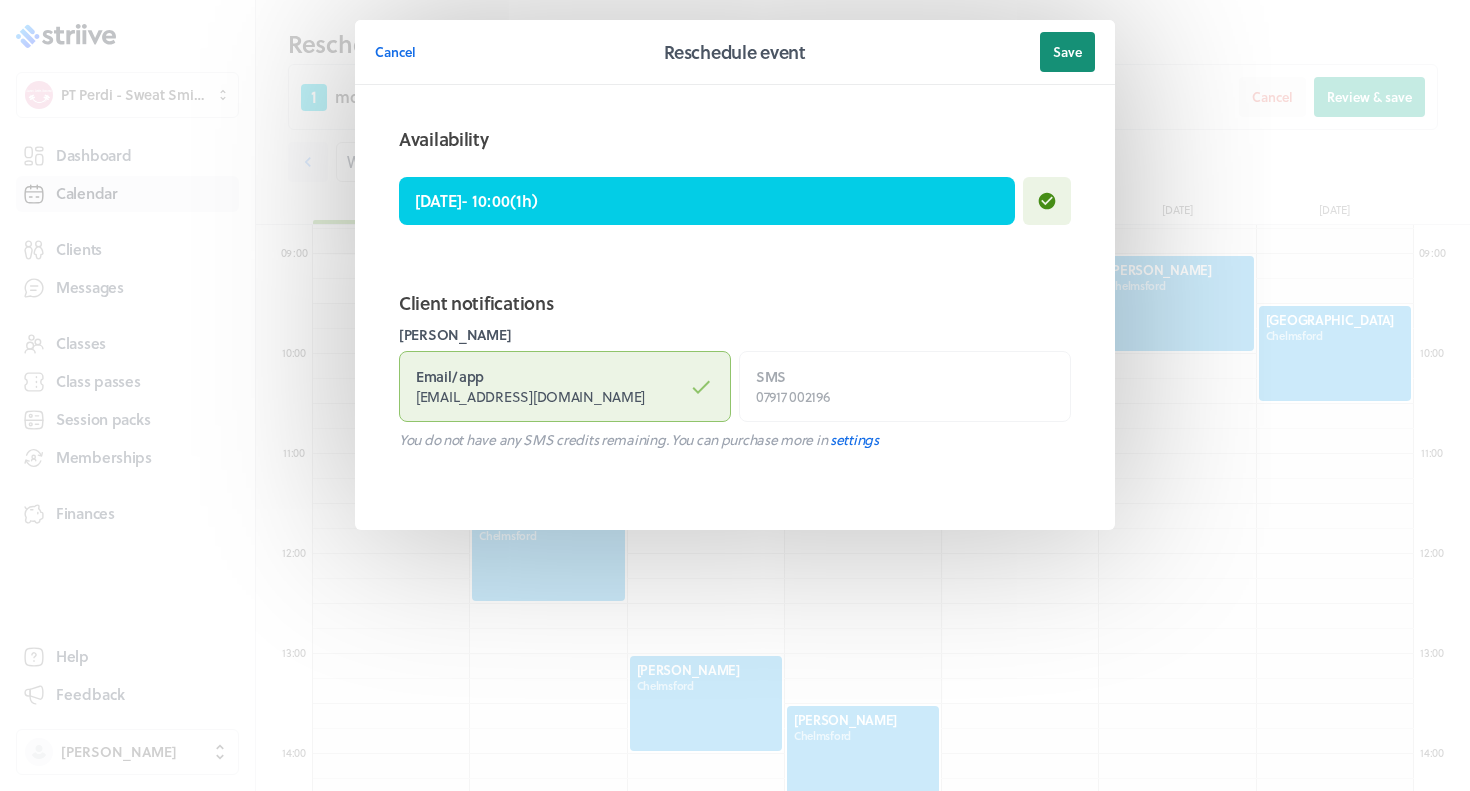 click on "Save" at bounding box center [1067, 52] 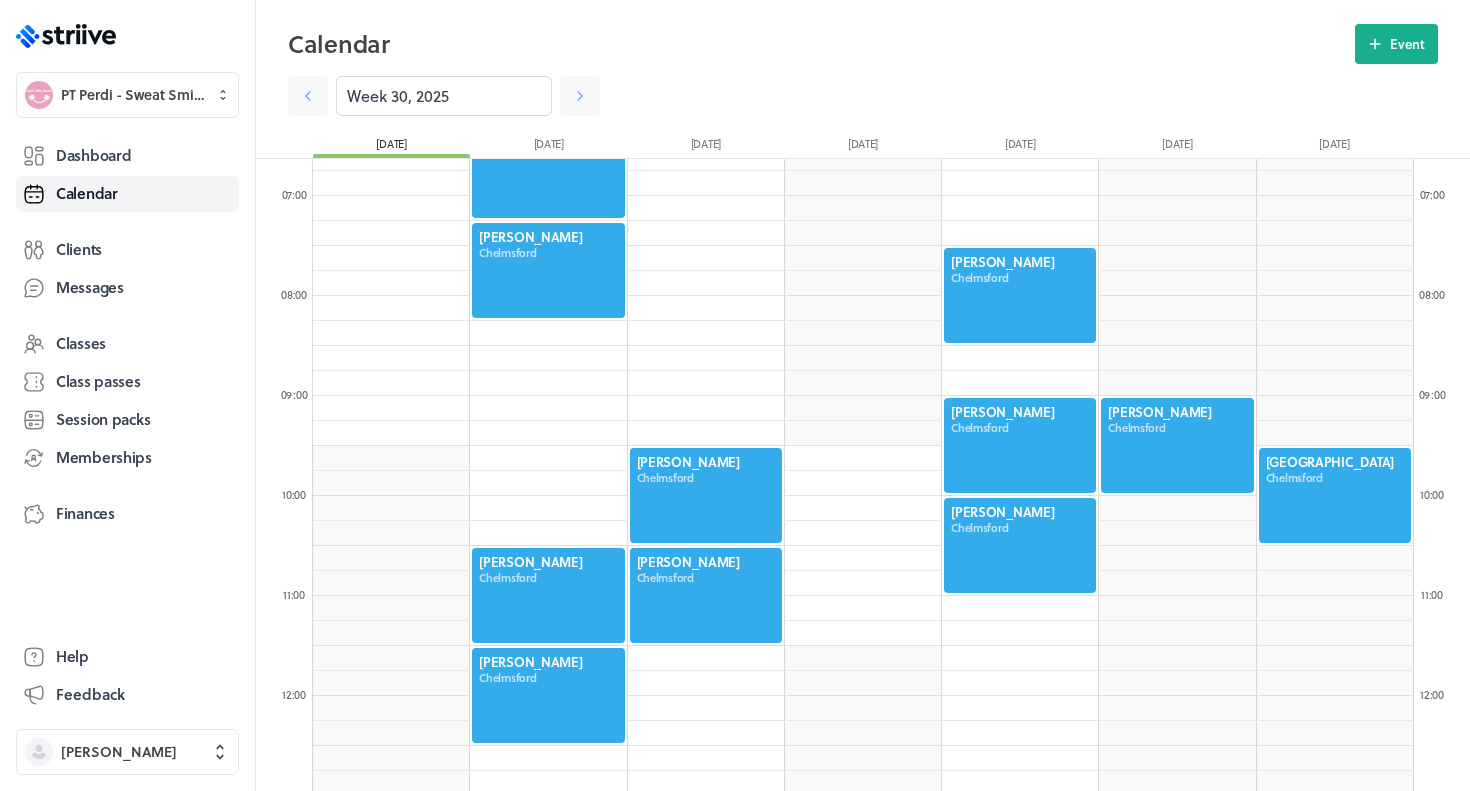 scroll, scrollTop: 661, scrollLeft: 0, axis: vertical 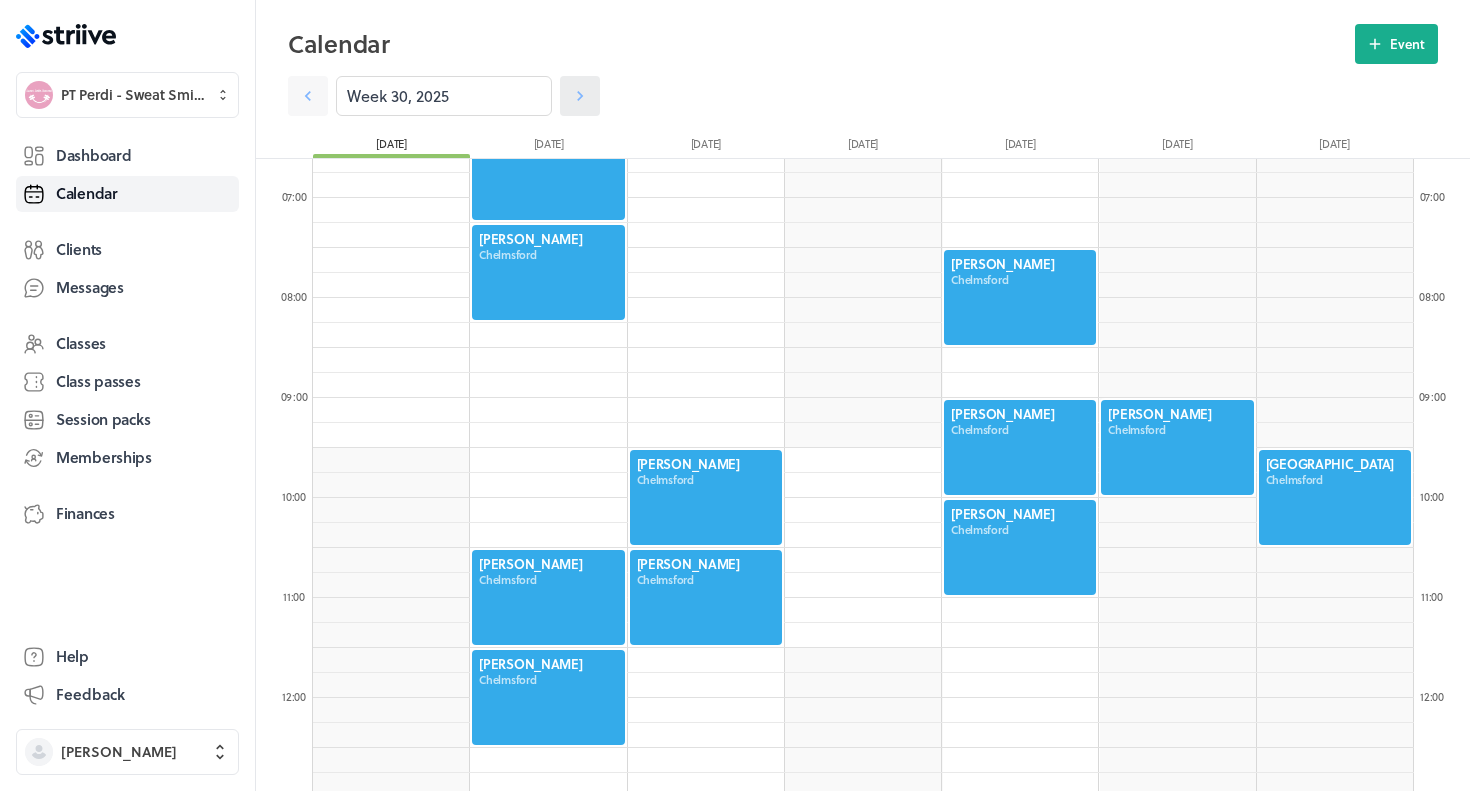 click at bounding box center [580, 96] 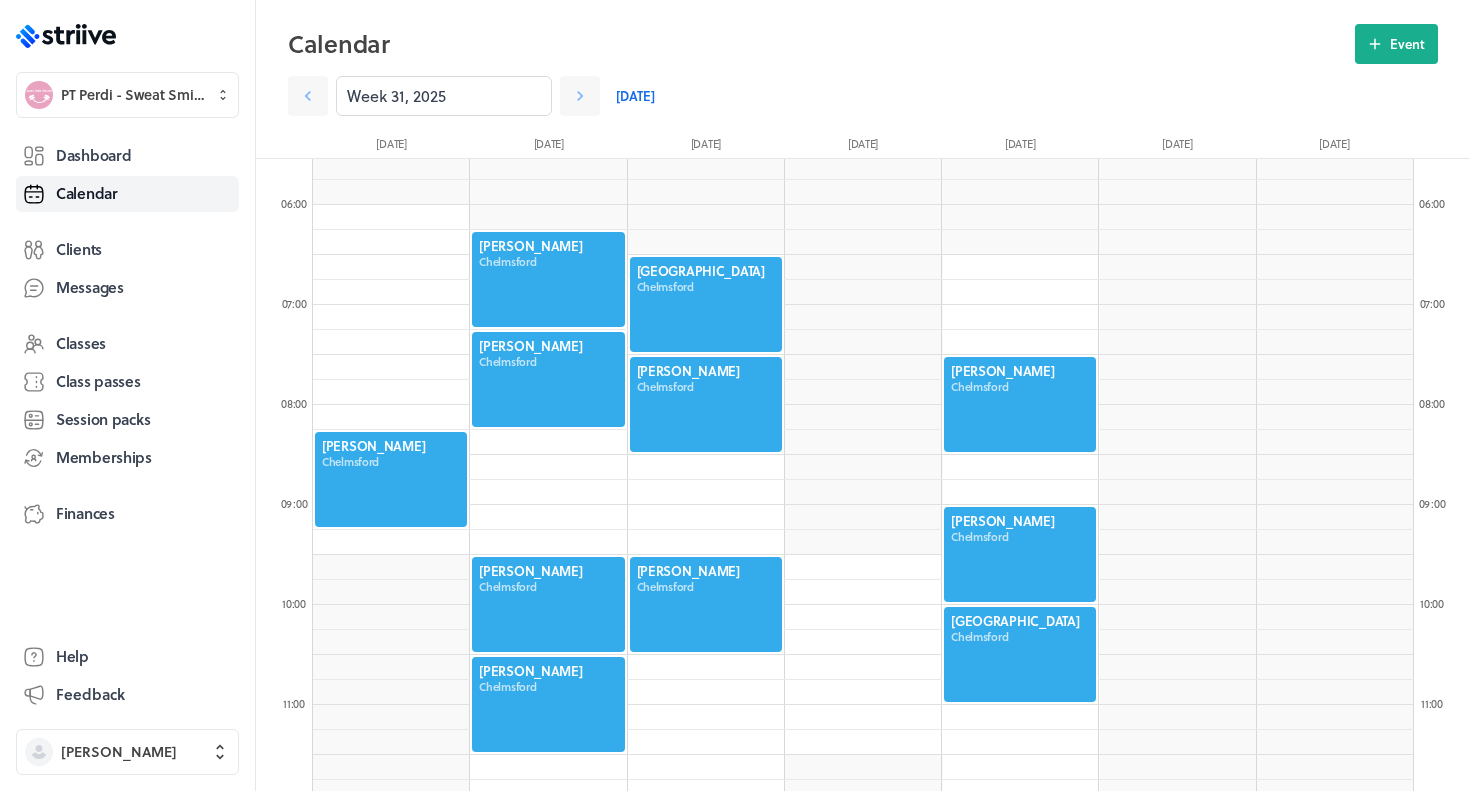scroll, scrollTop: 572, scrollLeft: 0, axis: vertical 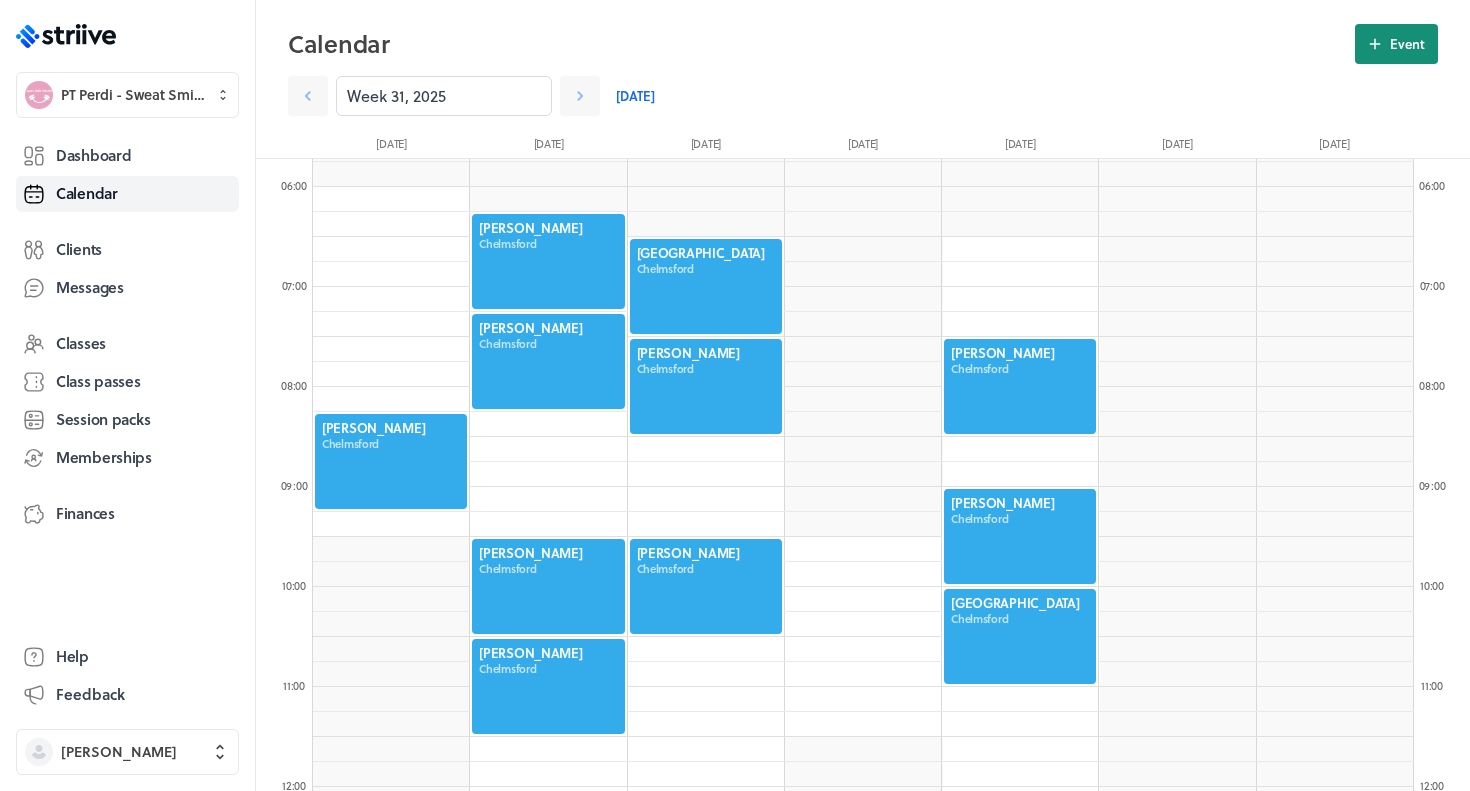 click on "Event" at bounding box center [1396, 44] 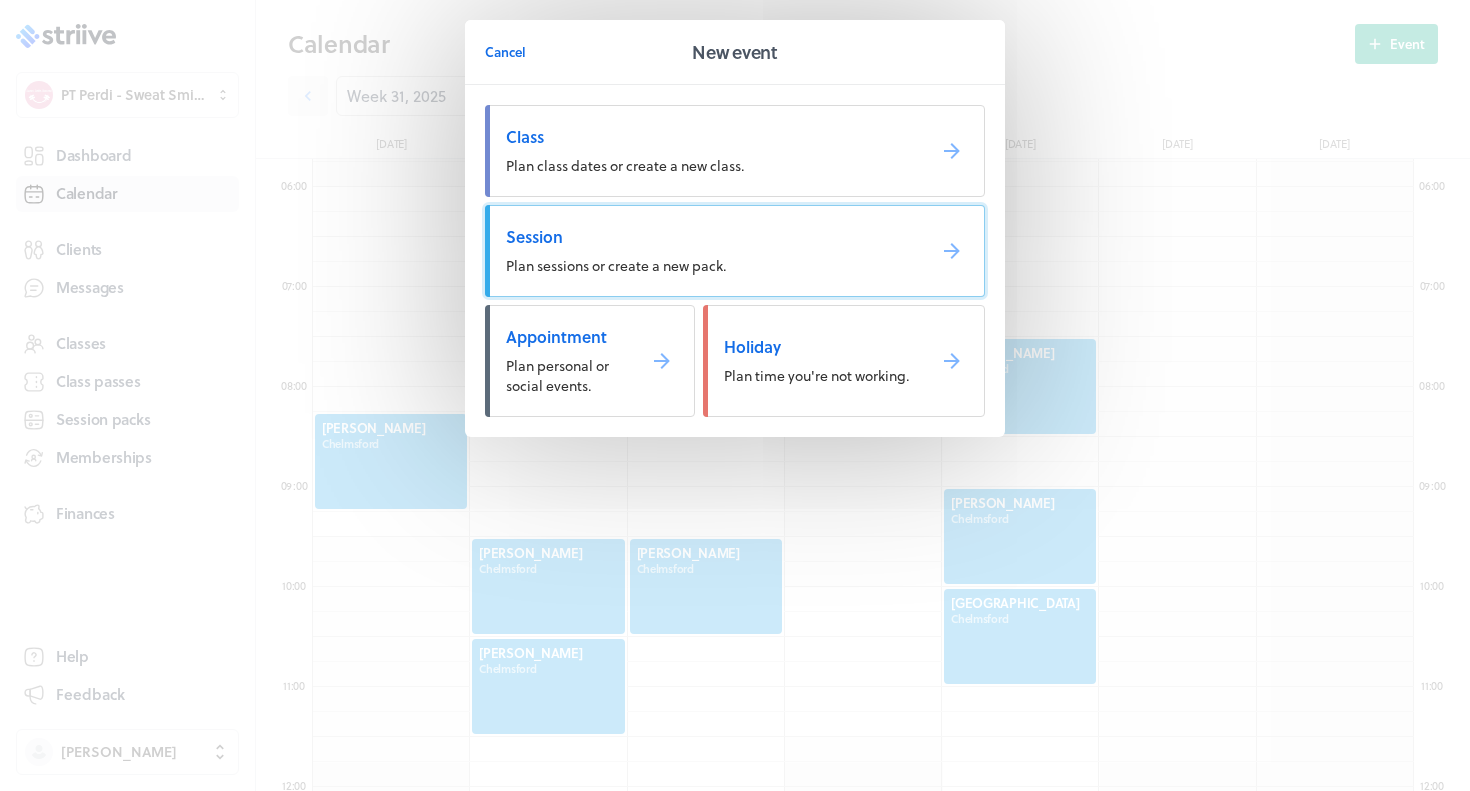 click on "Session Plan sessions or create a new pack." at bounding box center (735, 251) 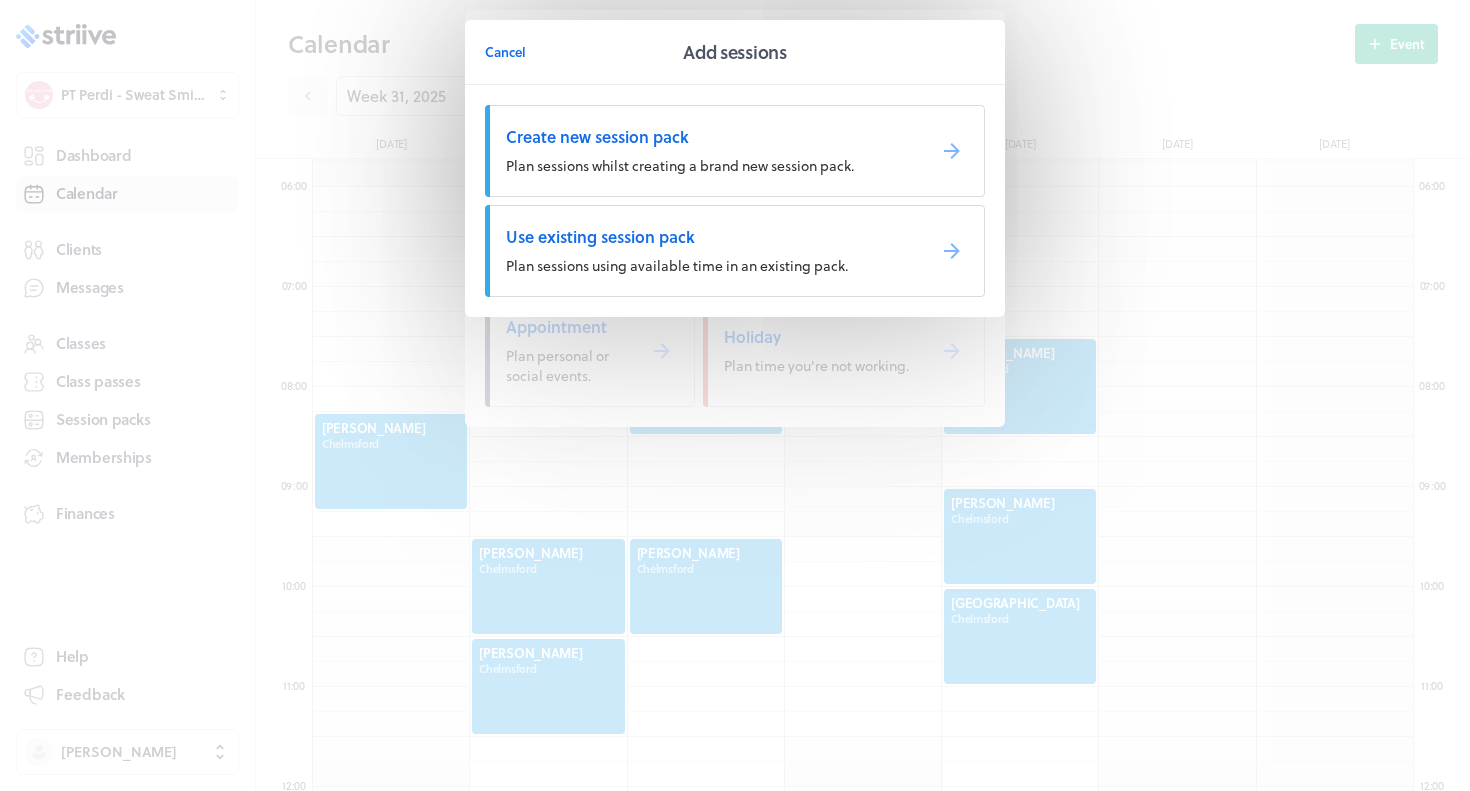 click on "Plan sessions using available time in an existing pack." at bounding box center [677, 265] 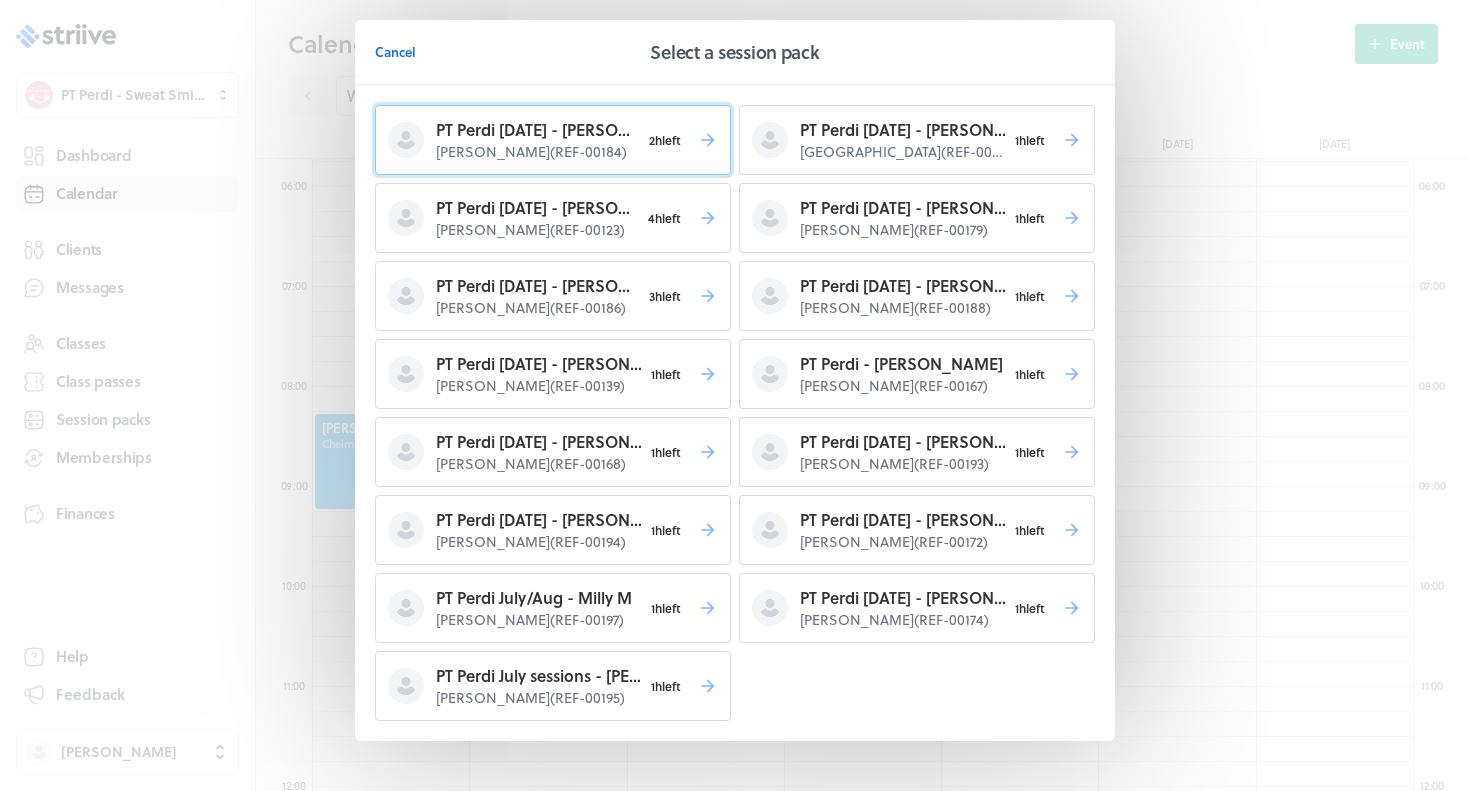click on "[PERSON_NAME]  ( REF-00184 )" at bounding box center [538, 152] 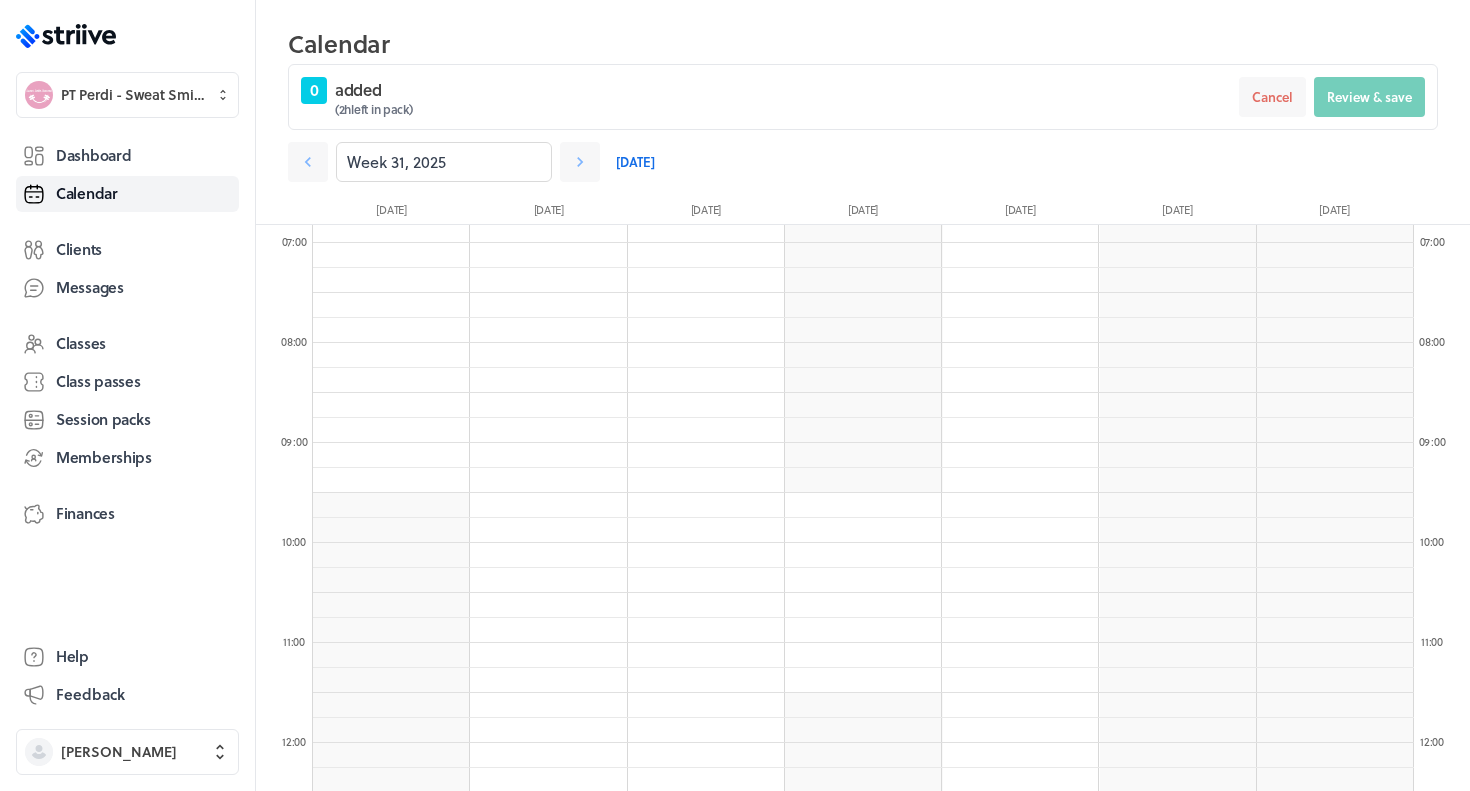 scroll, scrollTop: 690, scrollLeft: 0, axis: vertical 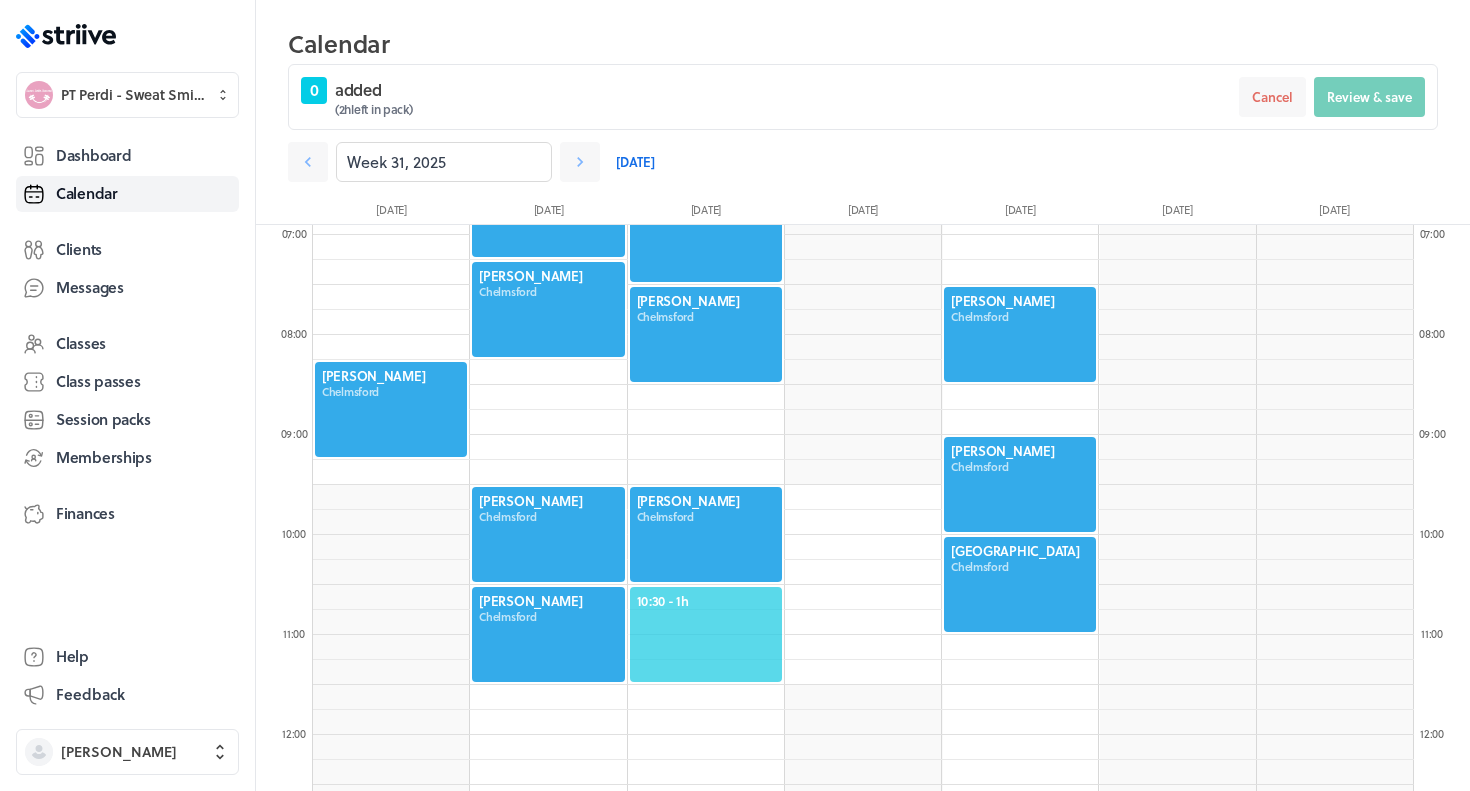 click on "10:30  - 1h" 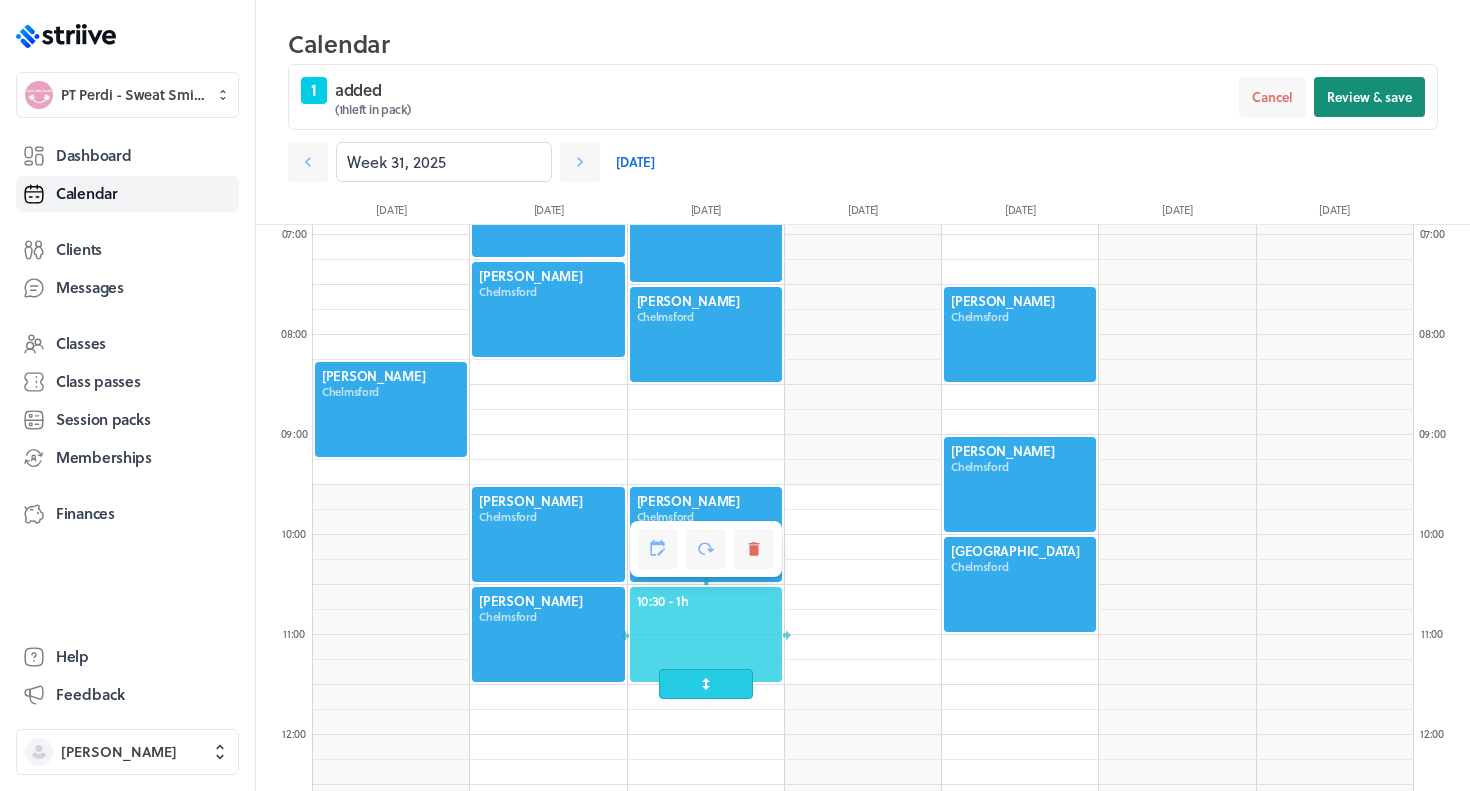 click on "Review & save" at bounding box center (1369, 97) 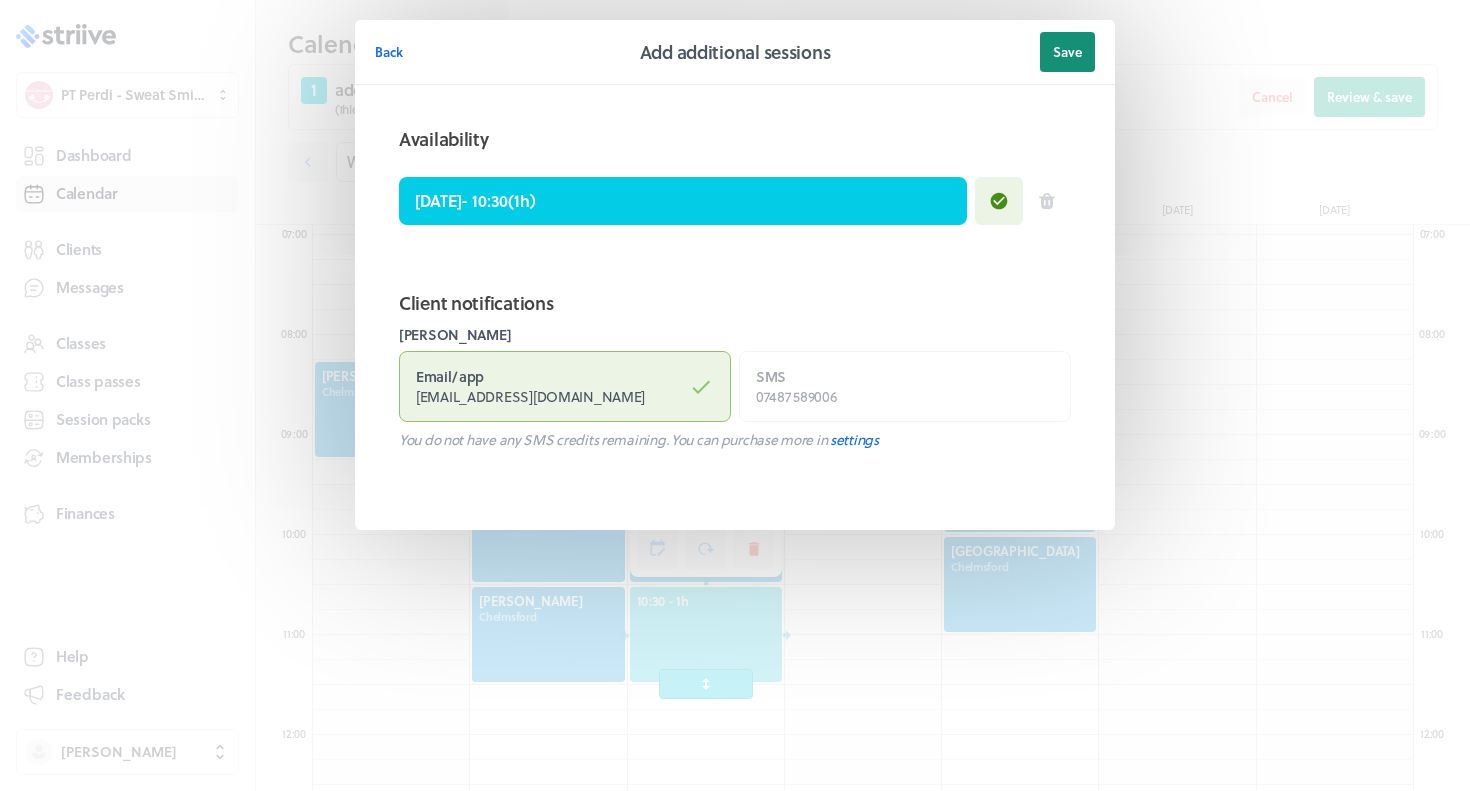 click on "Save" at bounding box center (1067, 52) 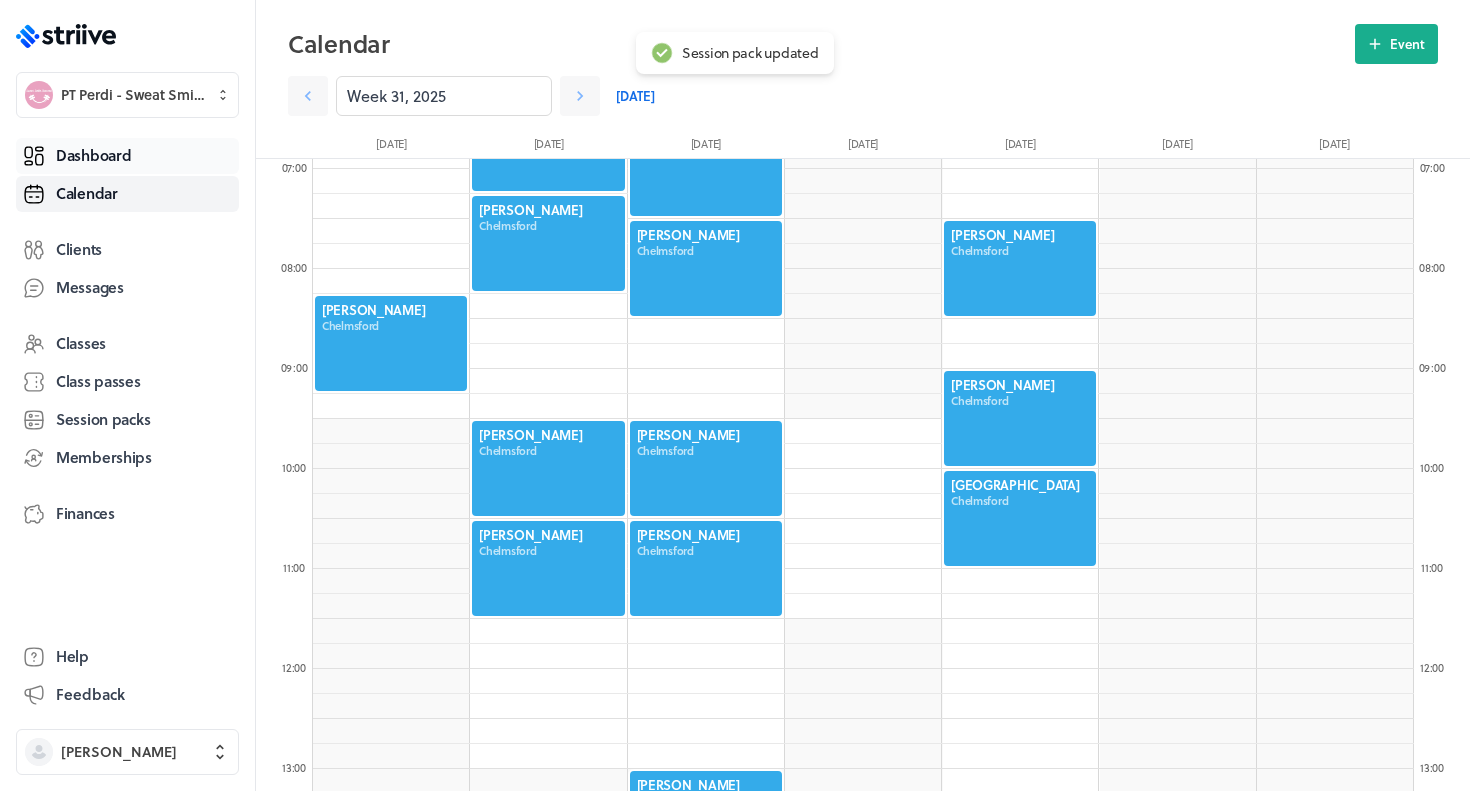 click on "Dashboard" at bounding box center [93, 155] 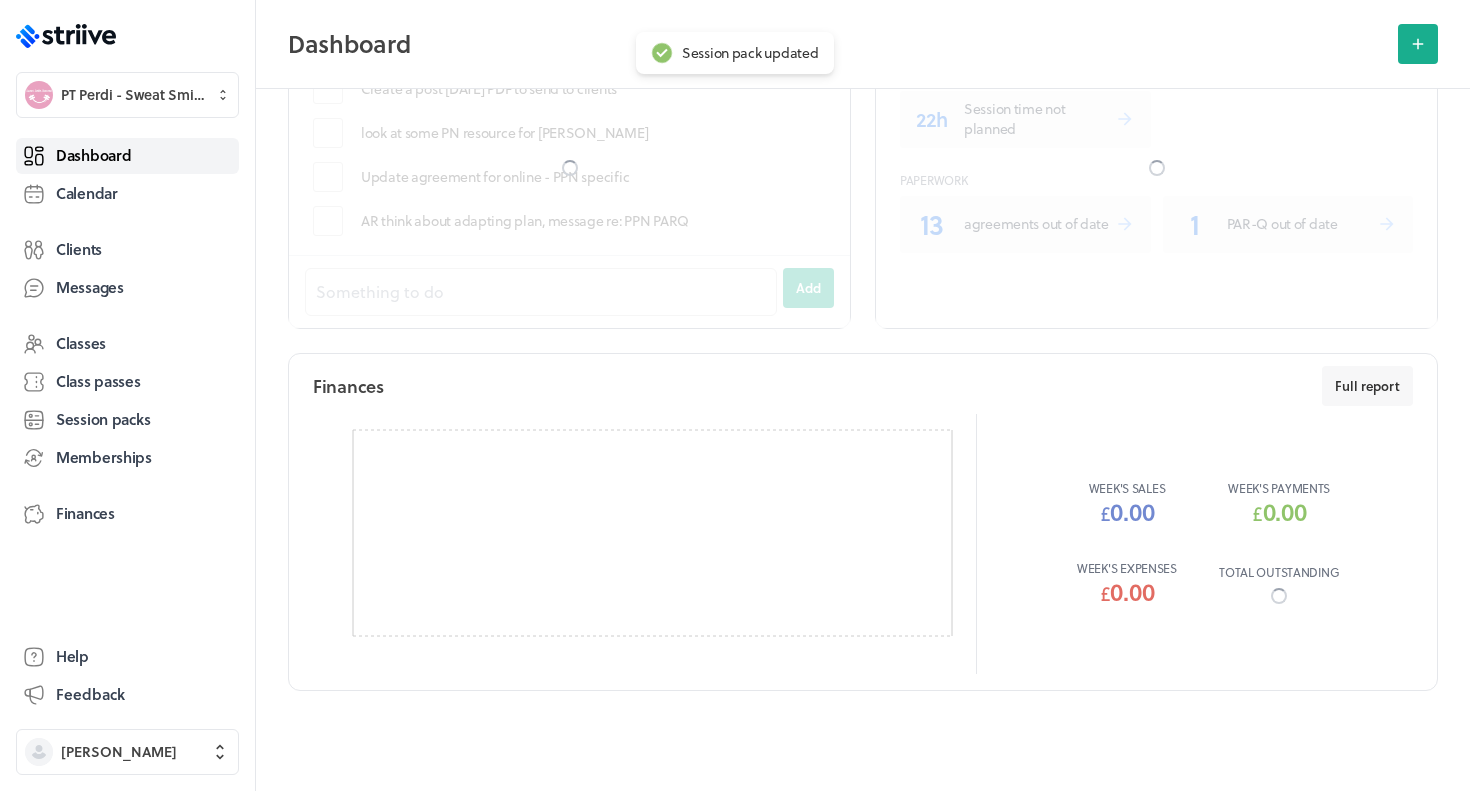 scroll, scrollTop: 0, scrollLeft: 0, axis: both 